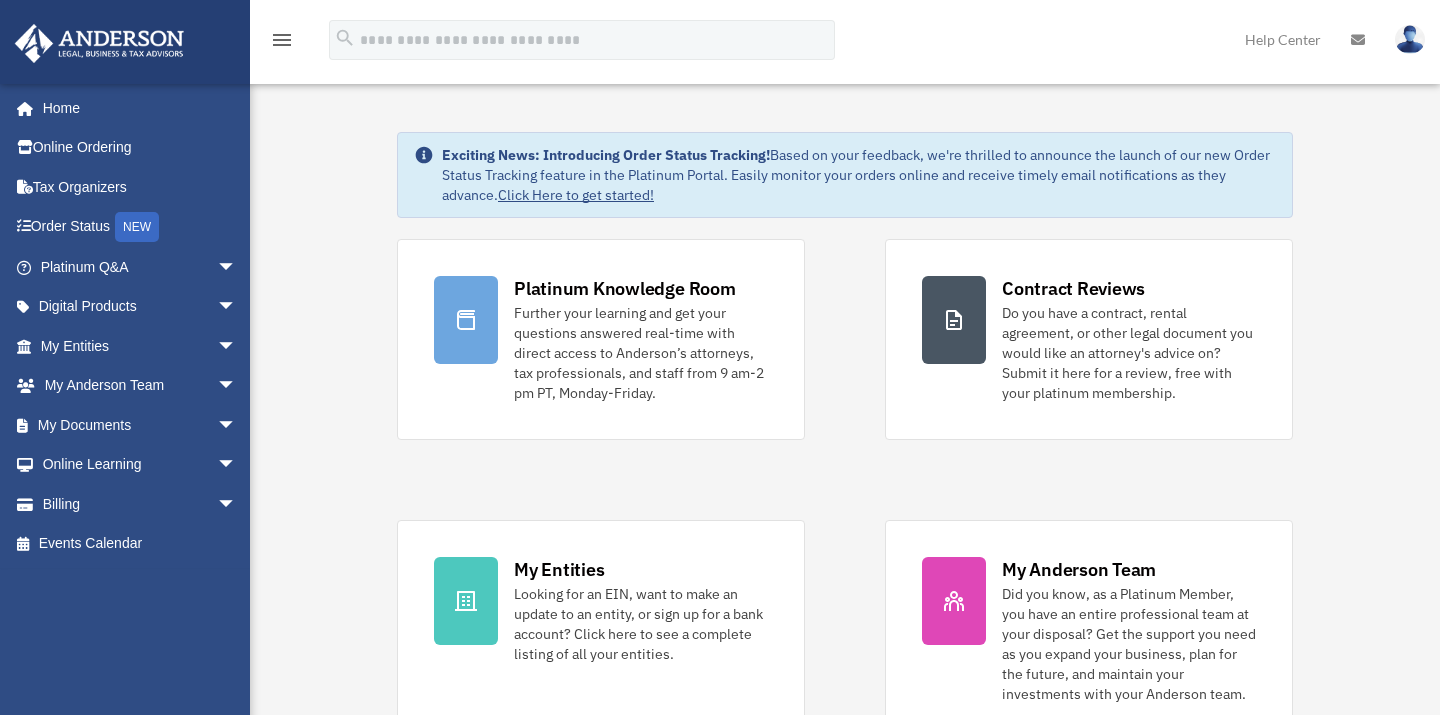 scroll, scrollTop: 0, scrollLeft: 0, axis: both 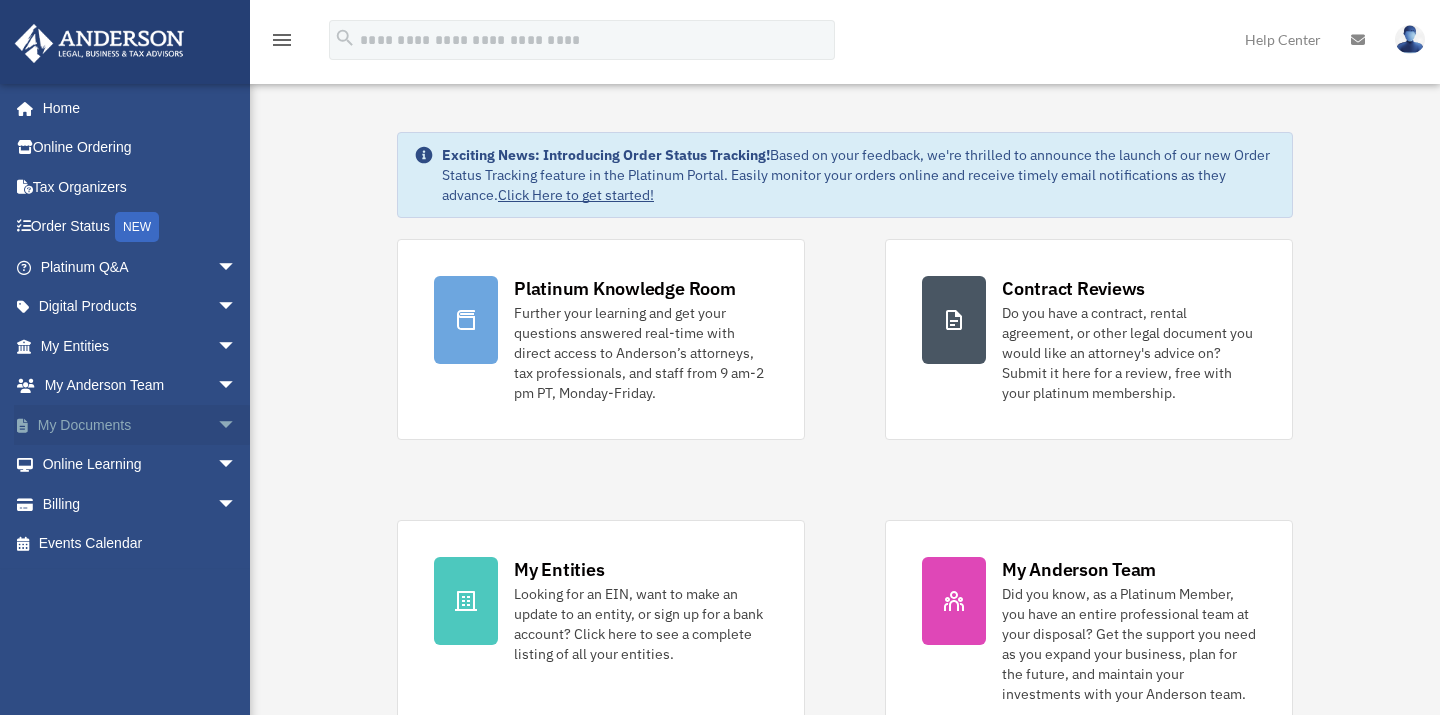 click on "arrow_drop_down" at bounding box center [237, 425] 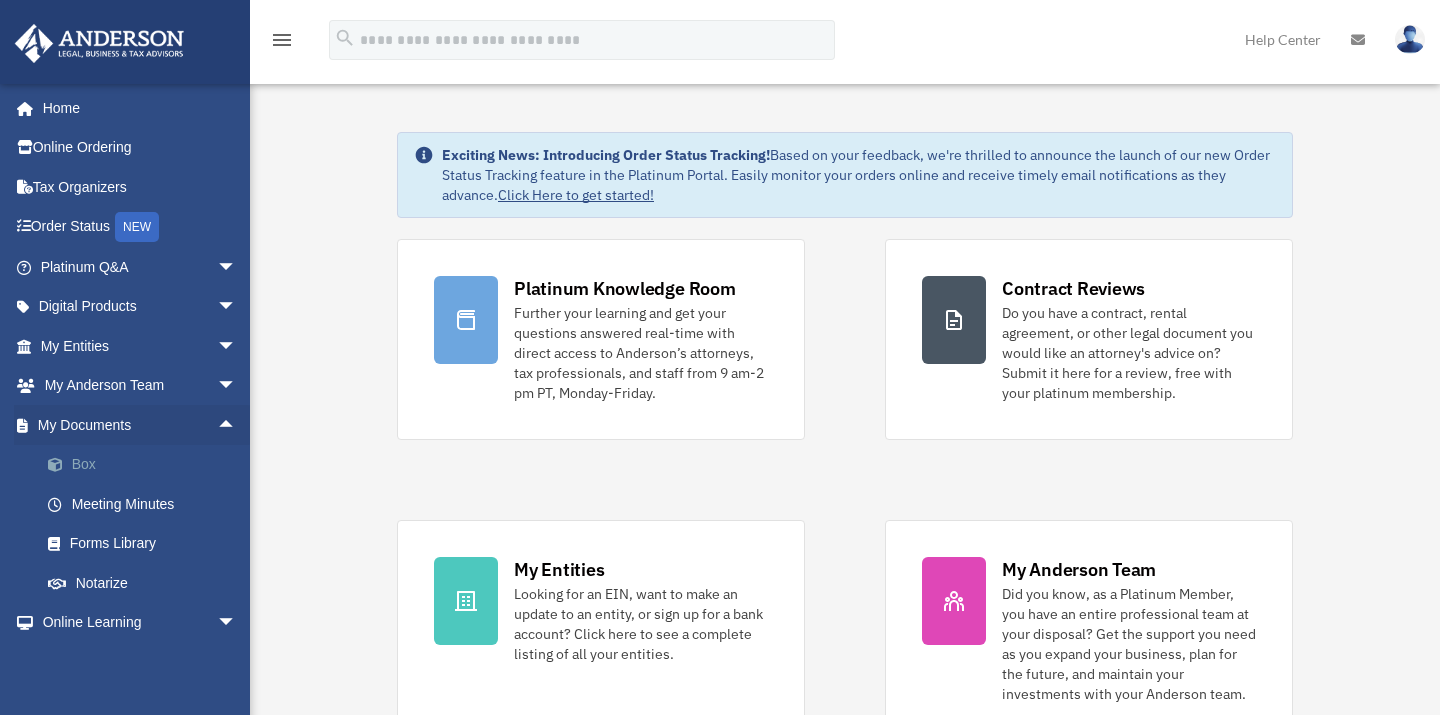 click on "Box" at bounding box center [147, 465] 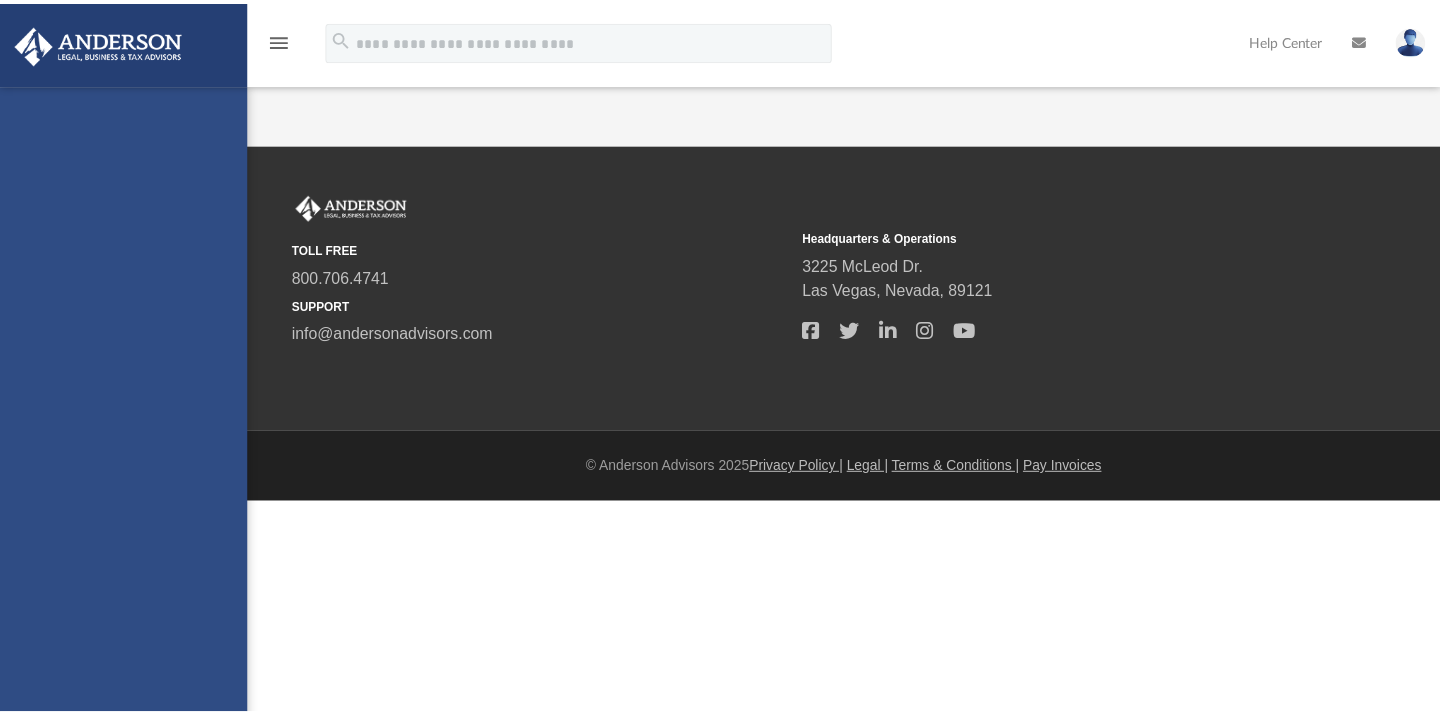 scroll, scrollTop: 0, scrollLeft: 0, axis: both 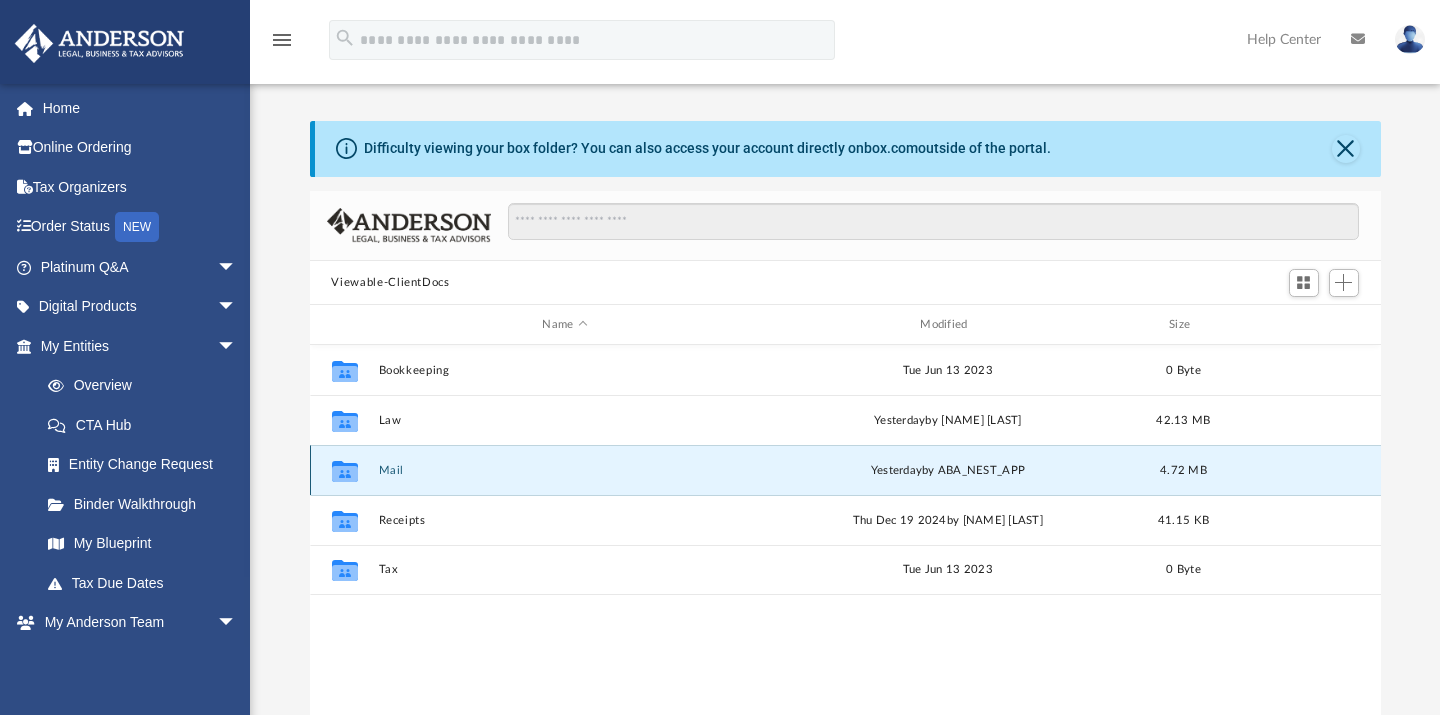 click on "Mail" at bounding box center [565, 470] 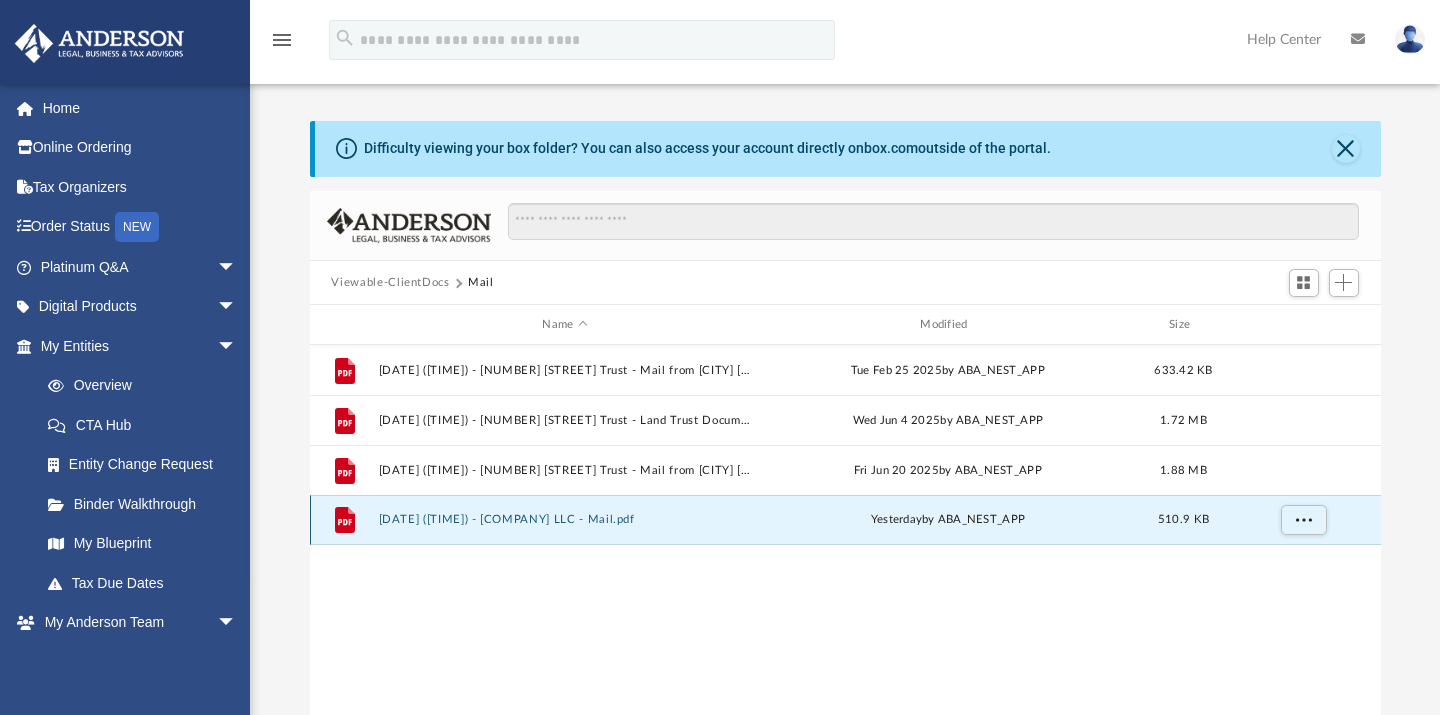 click on "2025.08.01 (09:46:29) - RW & Company LLC - Mail.pdf" at bounding box center (565, 520) 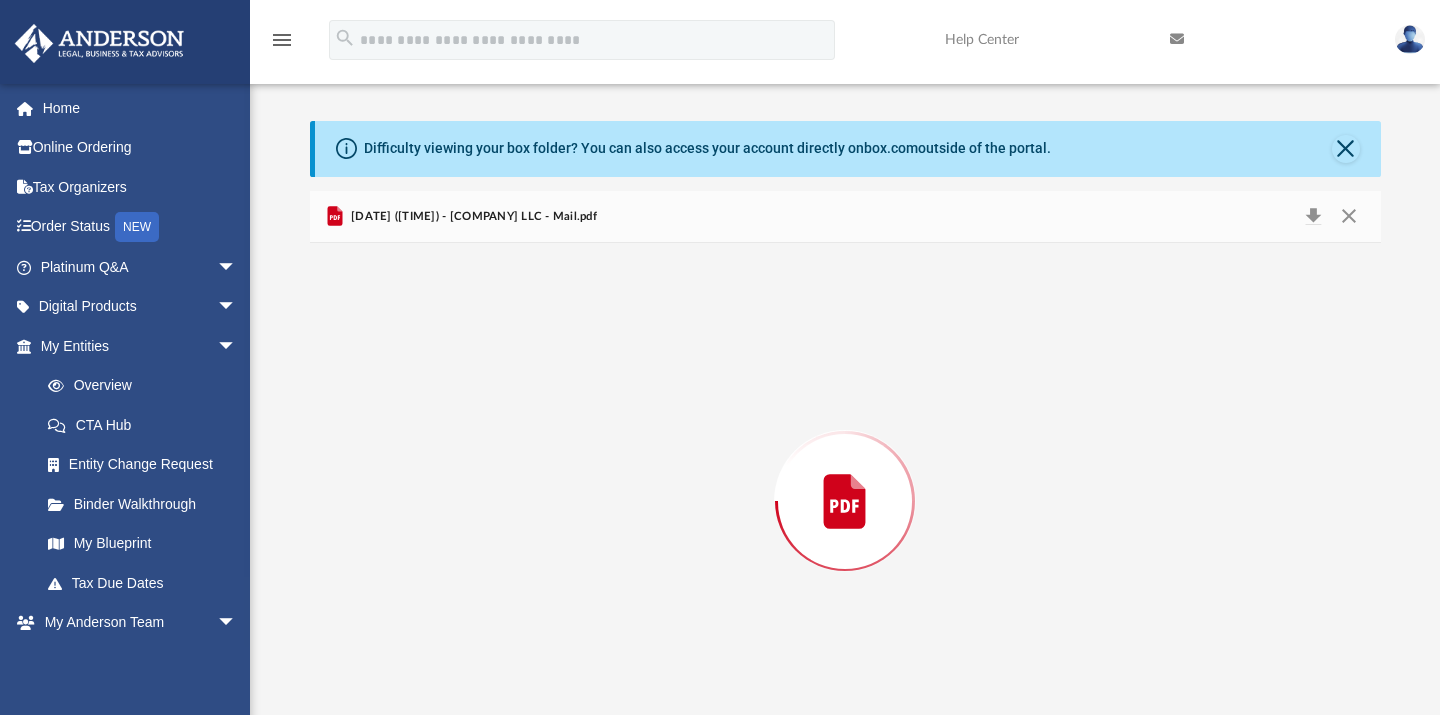 scroll, scrollTop: 43, scrollLeft: 0, axis: vertical 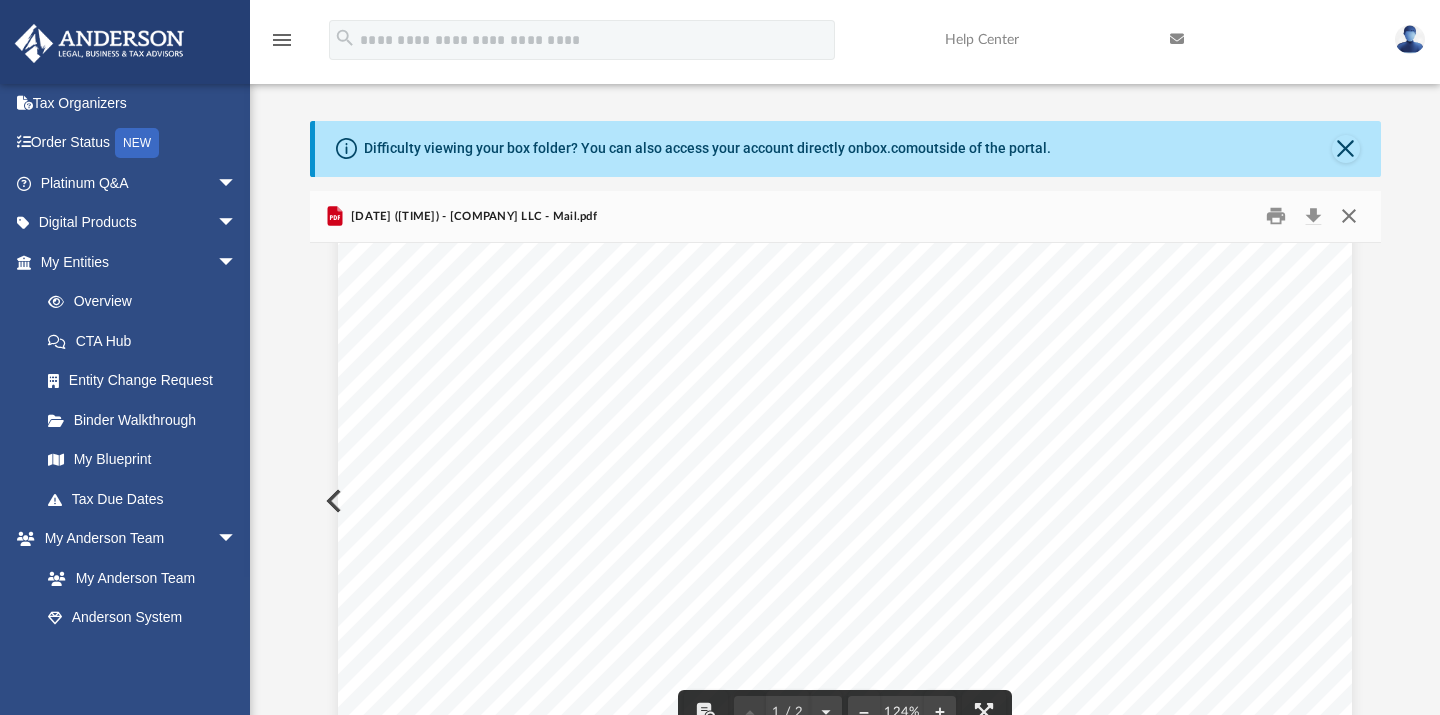 click at bounding box center (1349, 216) 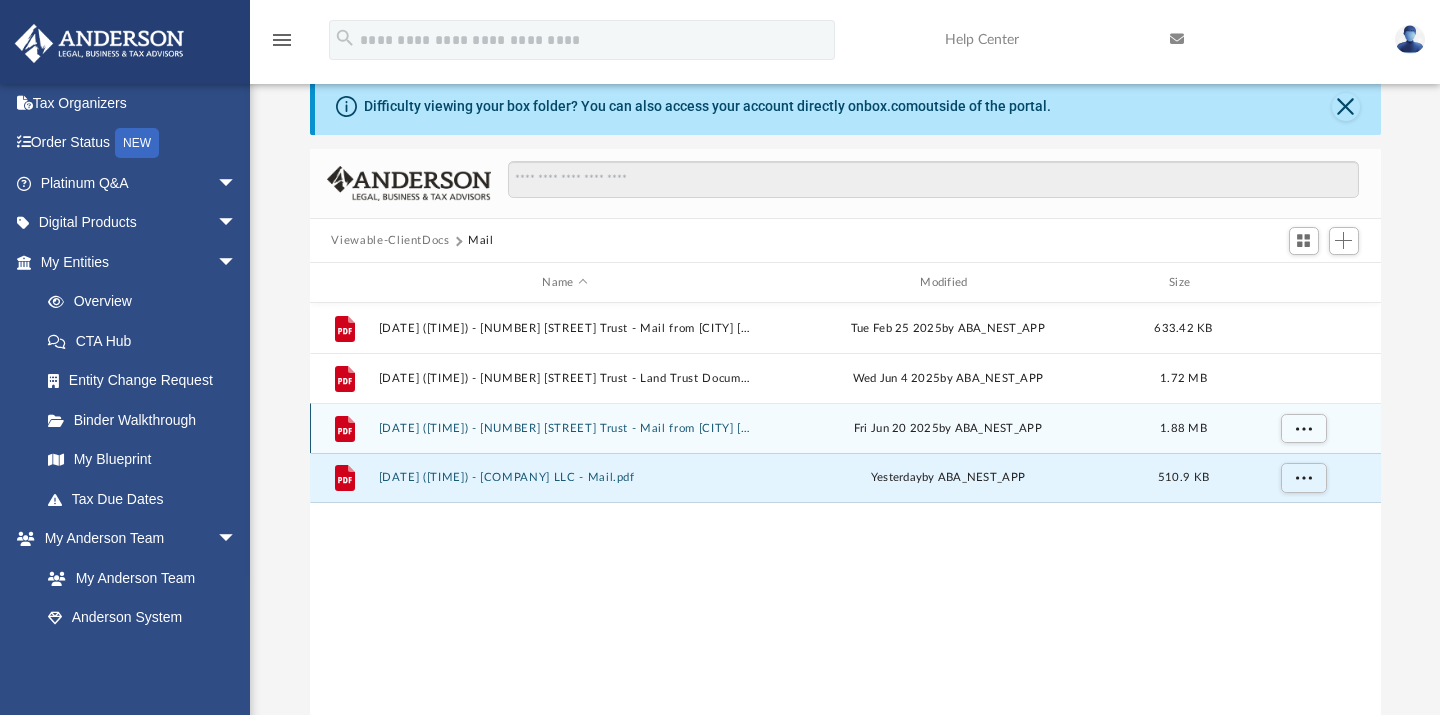 scroll, scrollTop: 43, scrollLeft: 0, axis: vertical 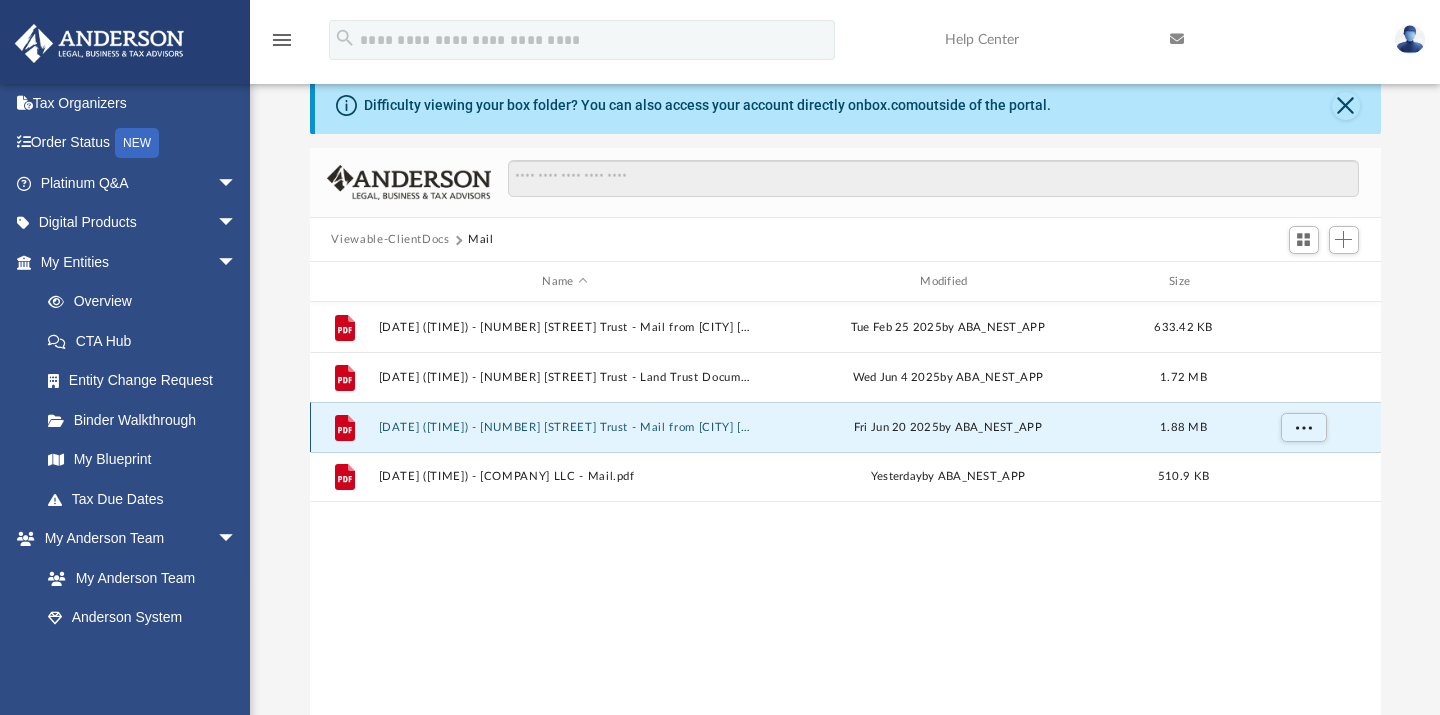 click on "2025.06.20 (15:33:24) - 47155 Blossom Lane Trust - Mail from Macomb Township DPW.pdf" at bounding box center [565, 427] 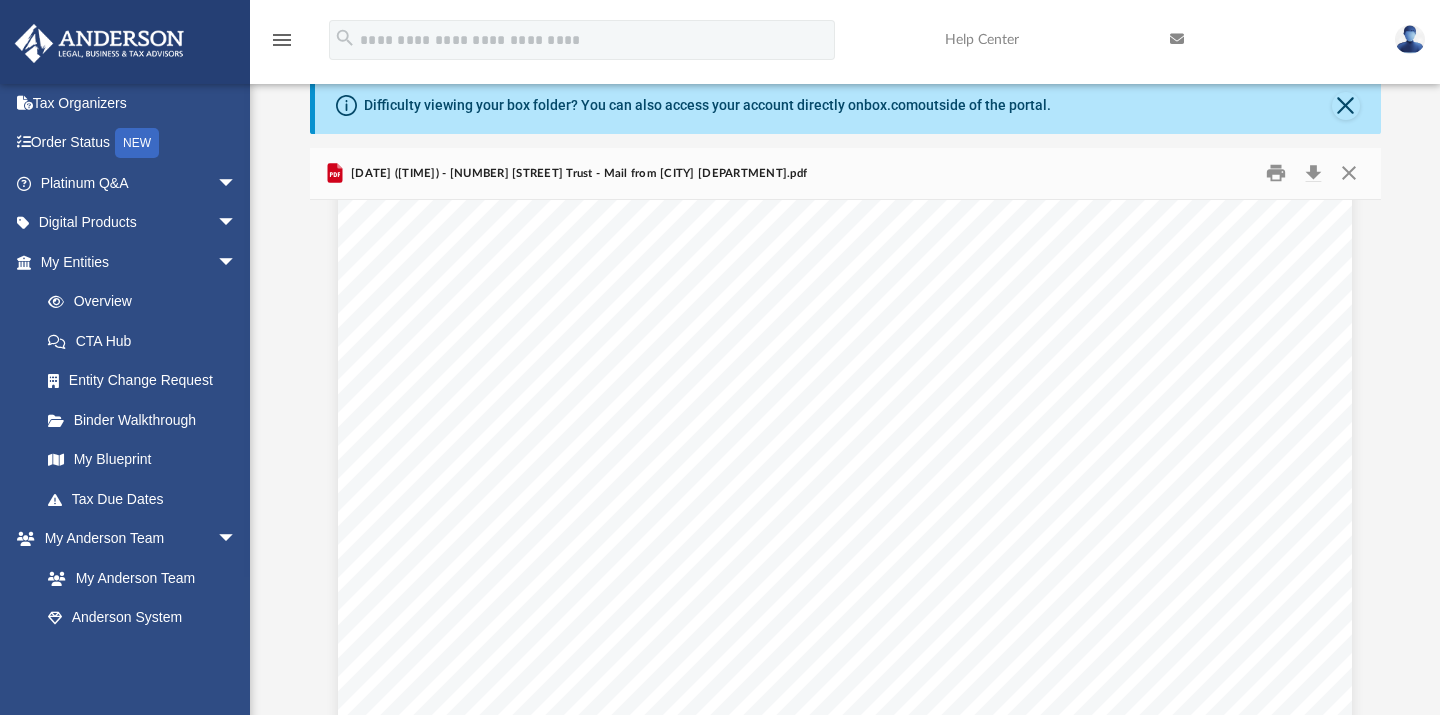 scroll, scrollTop: 0, scrollLeft: 0, axis: both 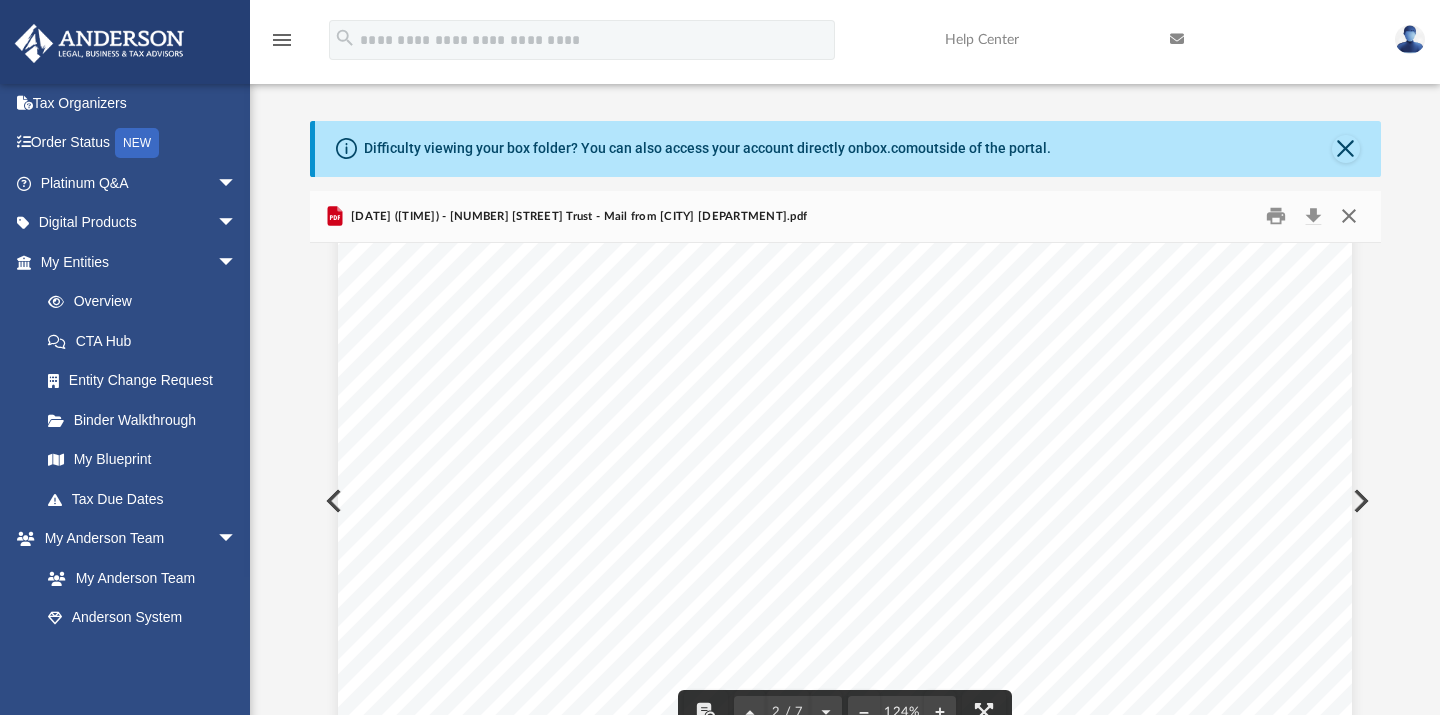 click at bounding box center [1349, 216] 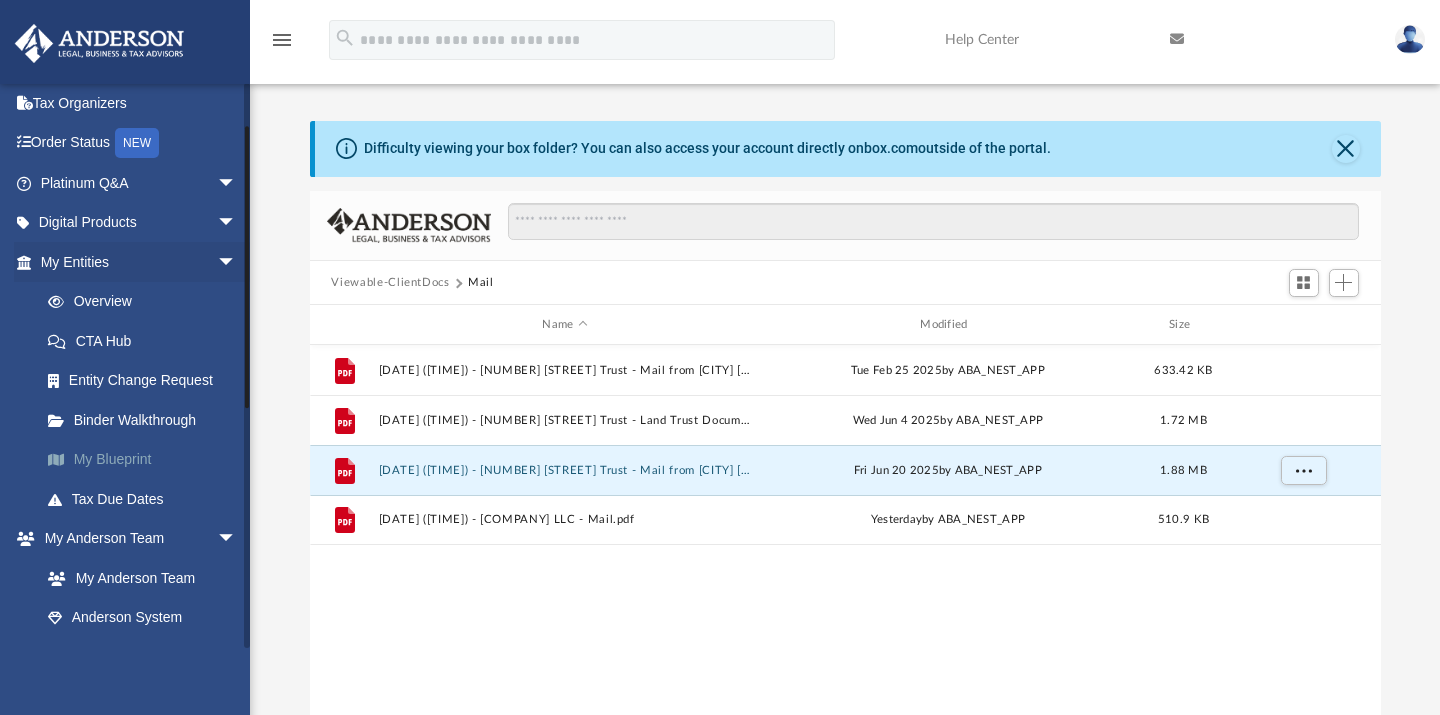 click on "My Blueprint" at bounding box center (147, 460) 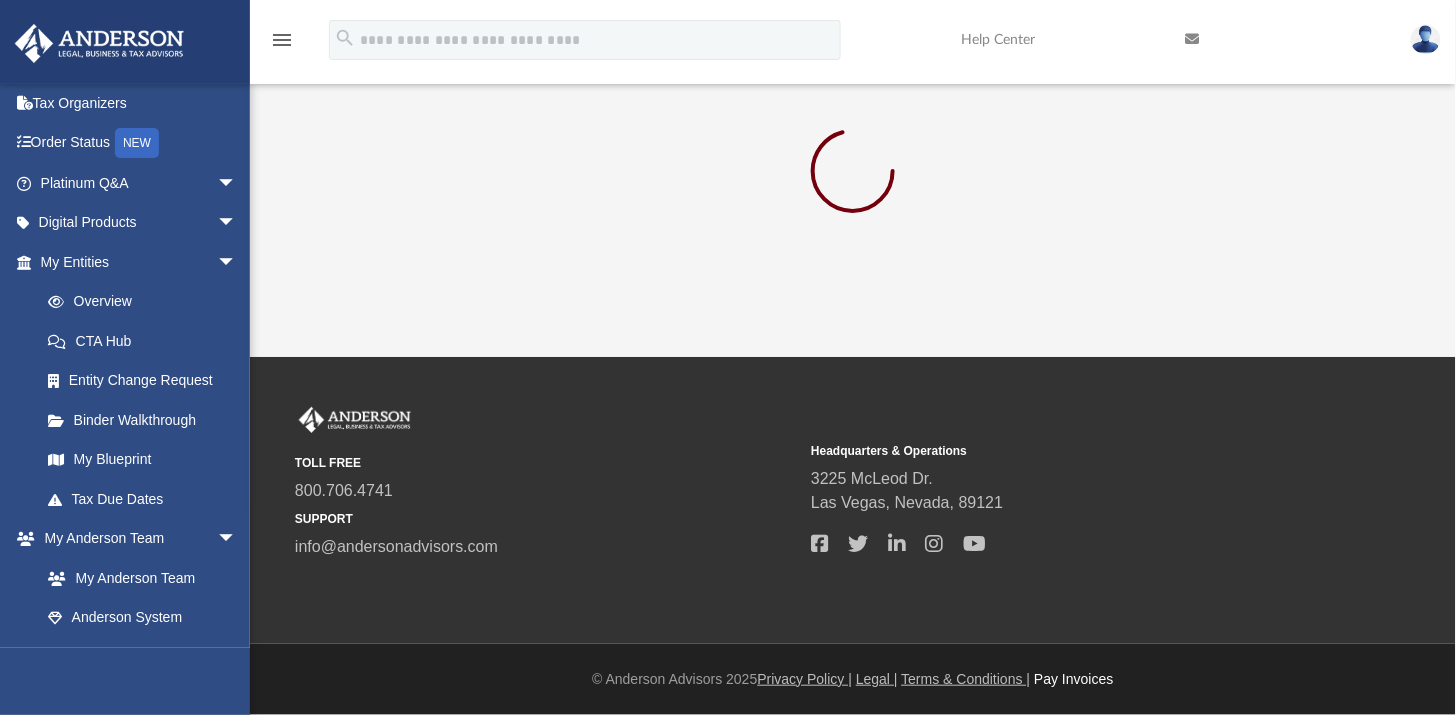 click on "Pay Invoices" at bounding box center (1073, 679) 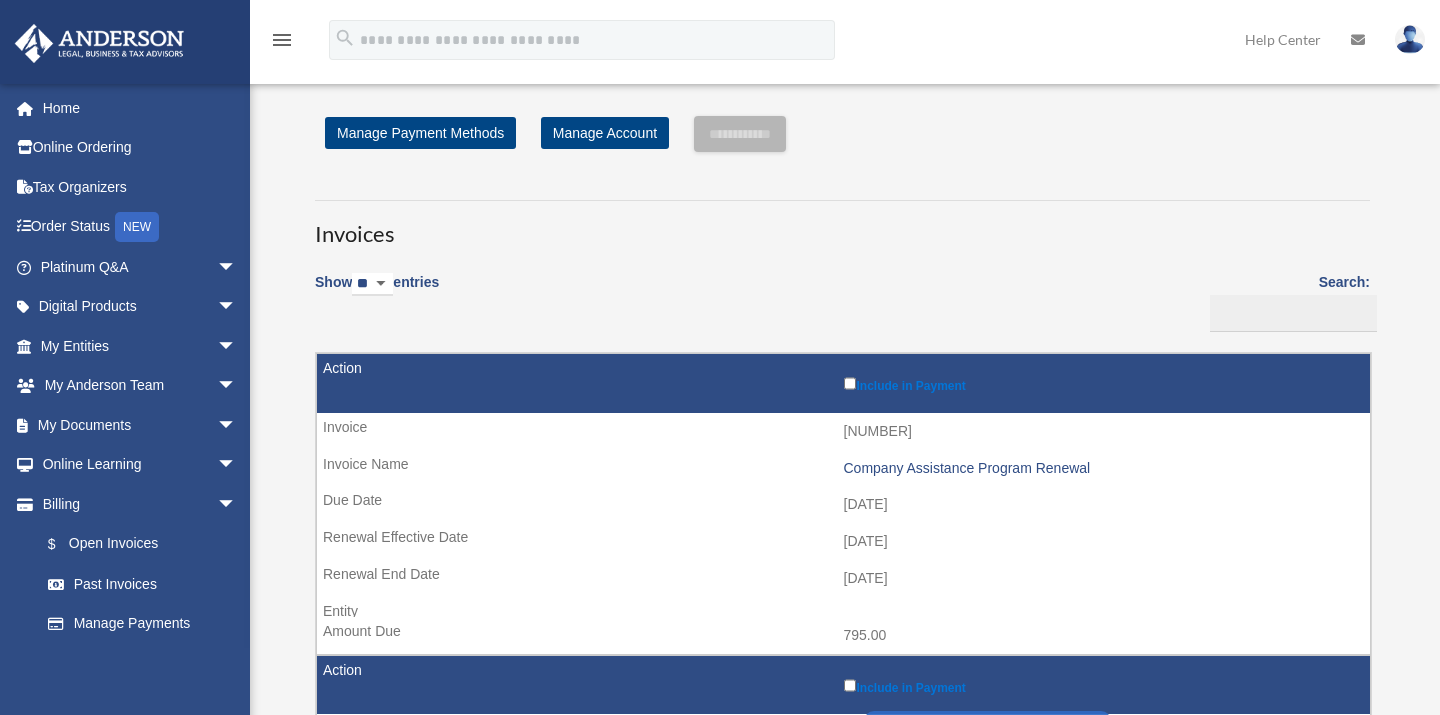 scroll, scrollTop: 0, scrollLeft: 0, axis: both 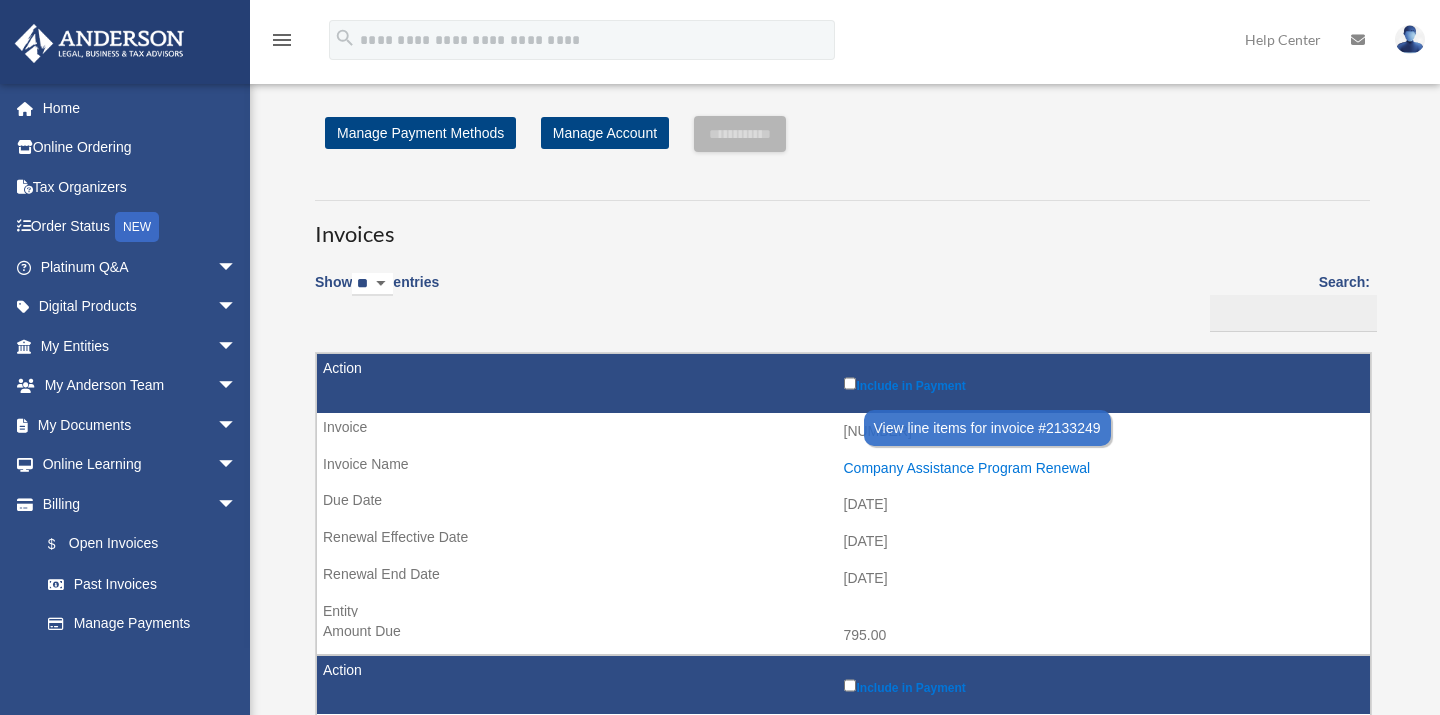 click on "Company Assistance Program Renewal" at bounding box center (1102, 468) 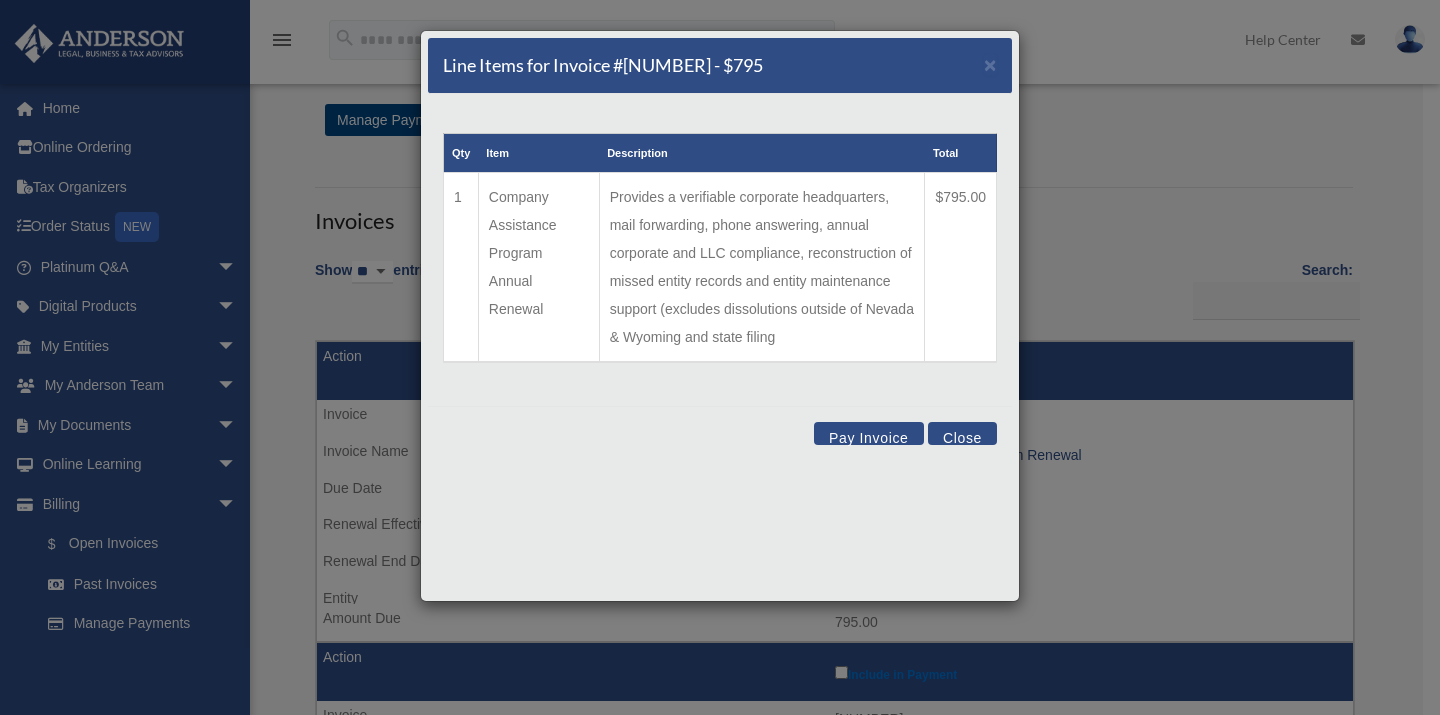 scroll, scrollTop: 0, scrollLeft: 0, axis: both 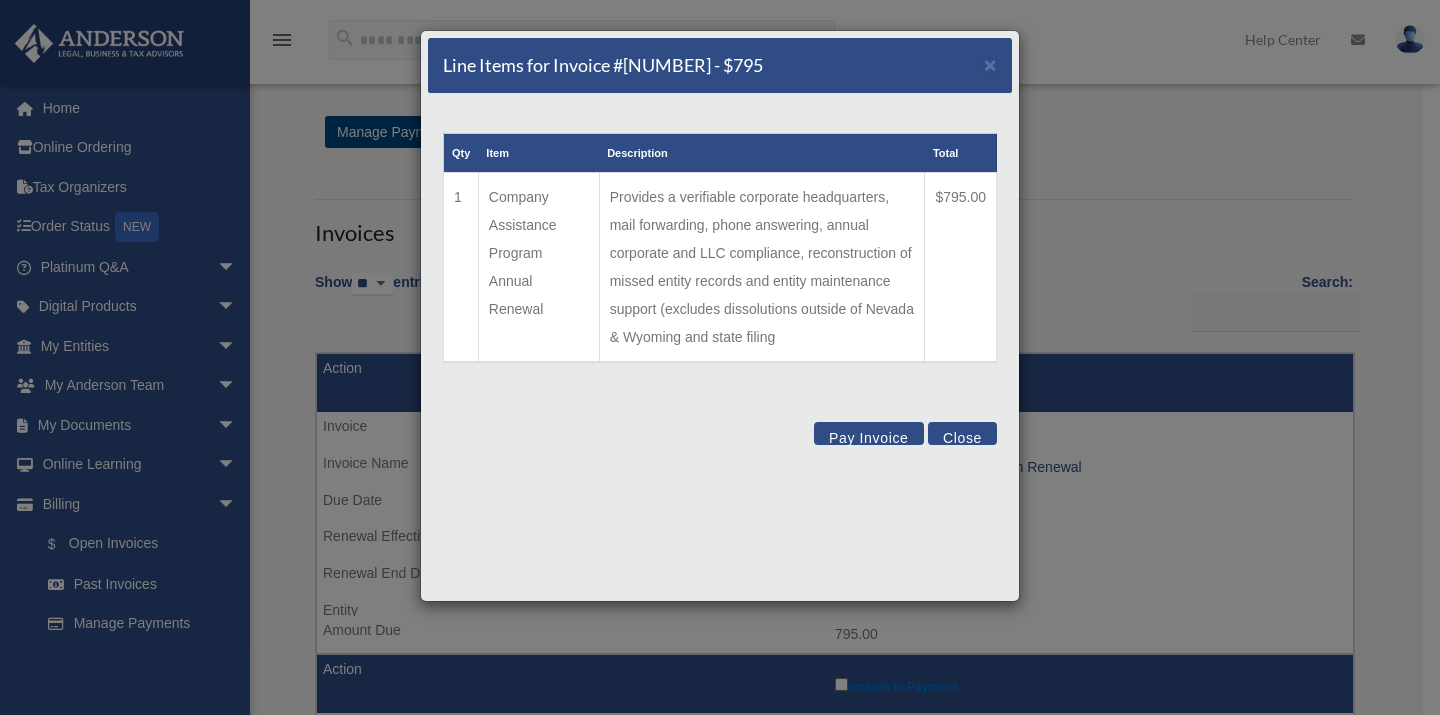 click on "Close" at bounding box center [962, 433] 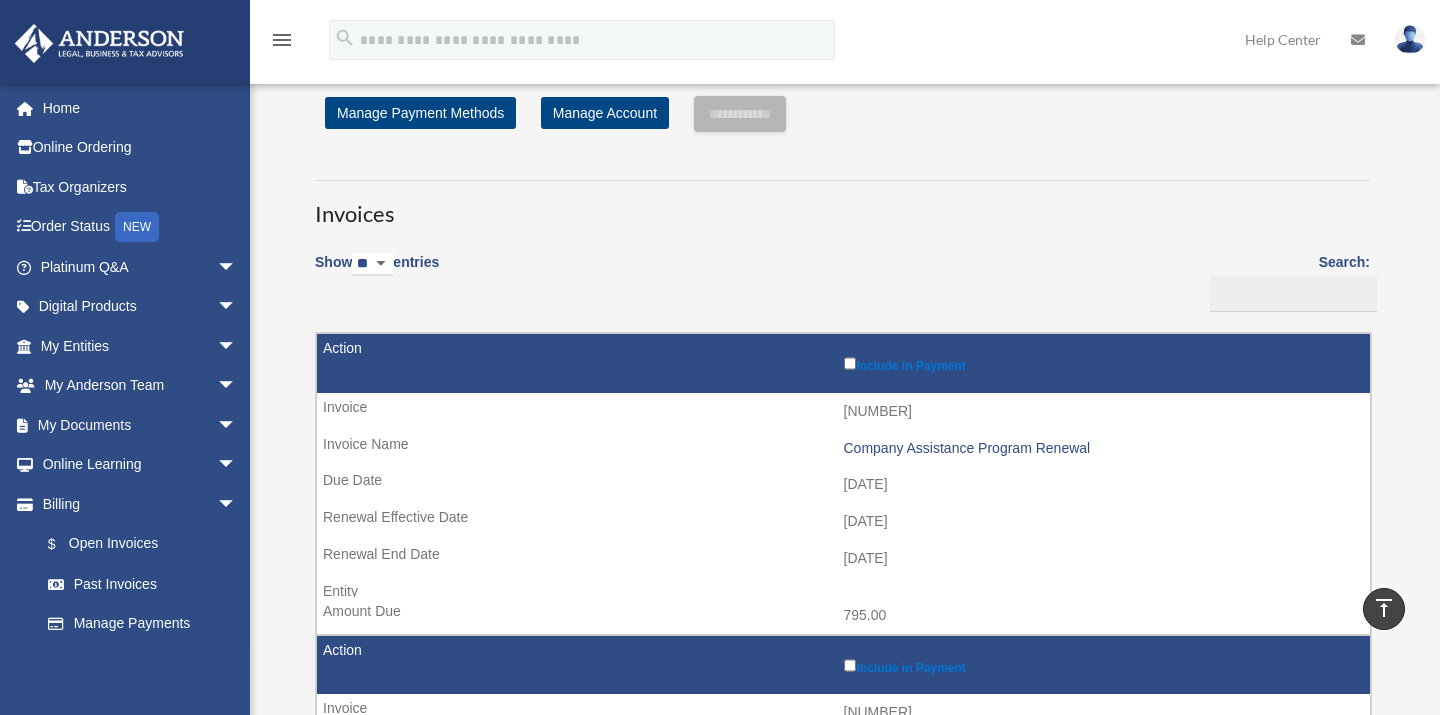 scroll, scrollTop: 18, scrollLeft: 0, axis: vertical 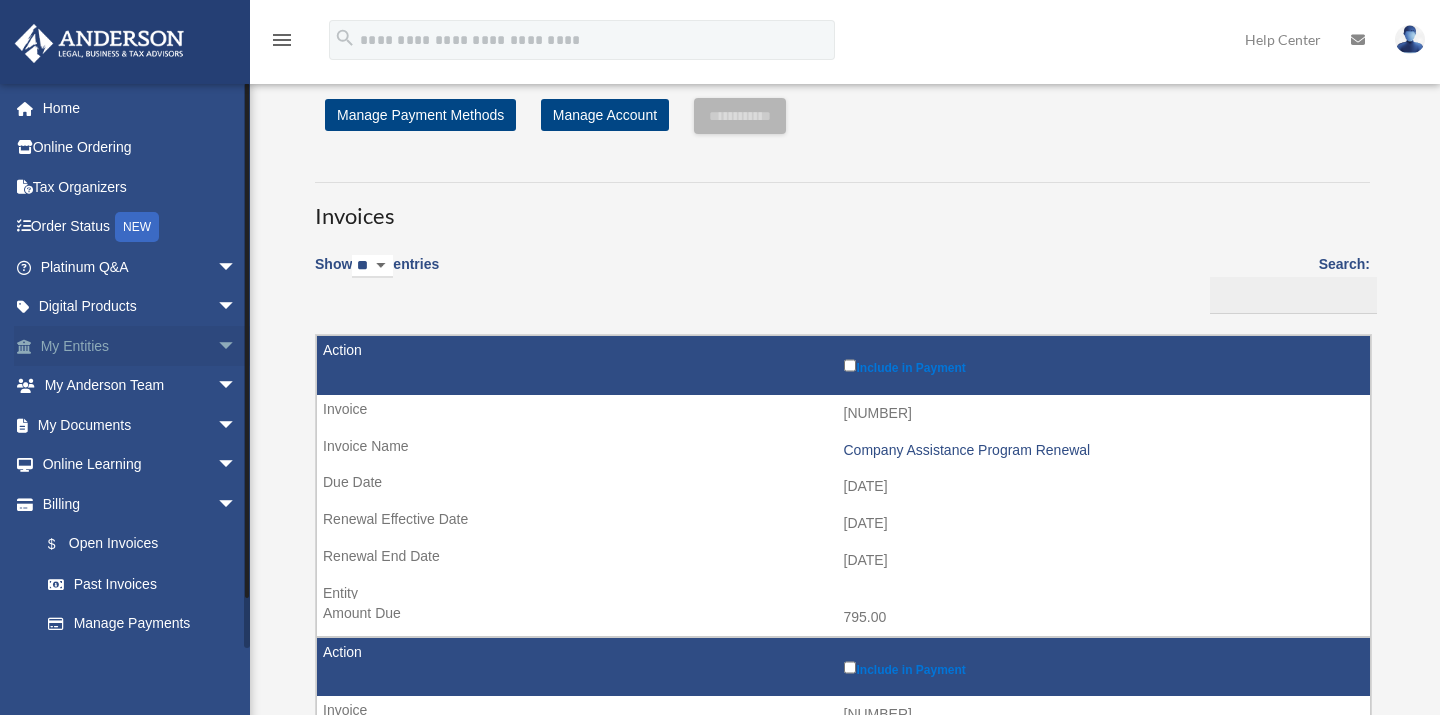 click on "arrow_drop_down" at bounding box center (237, 346) 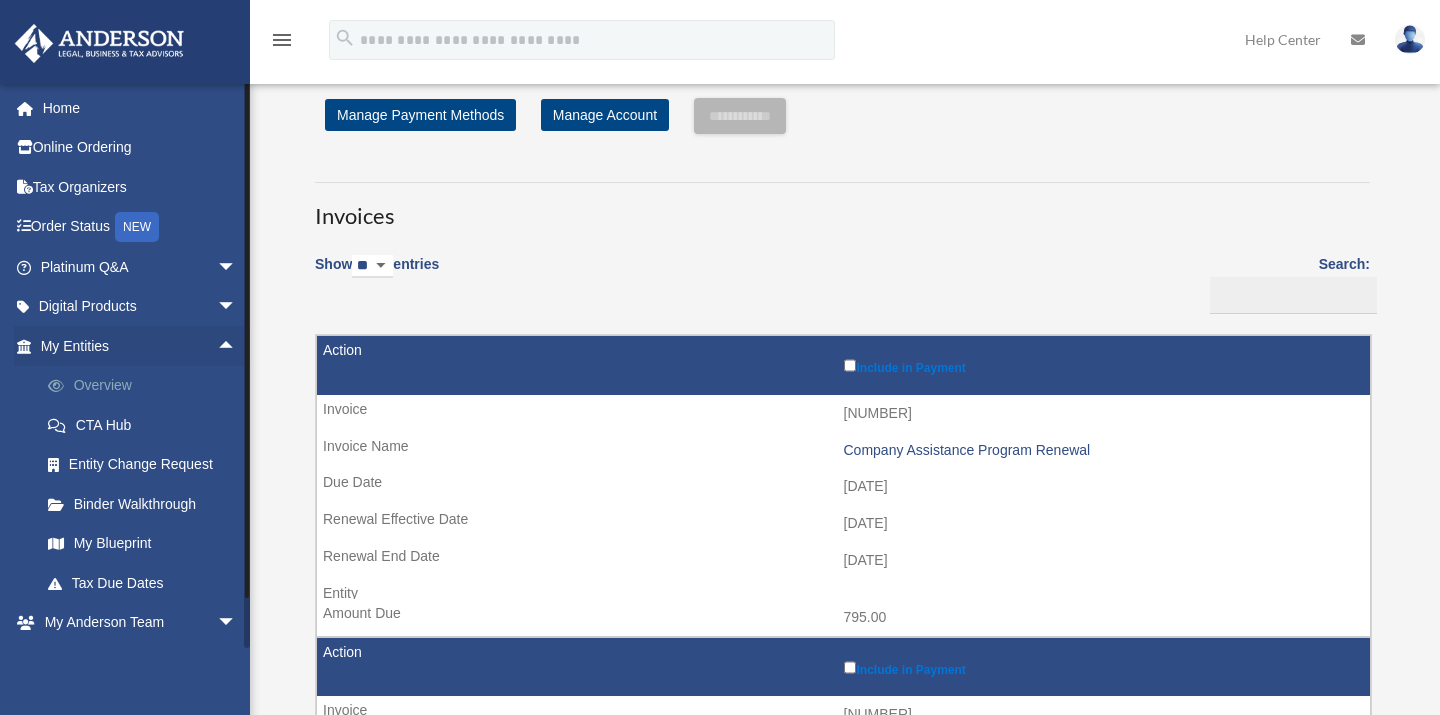 click on "Overview" at bounding box center (147, 386) 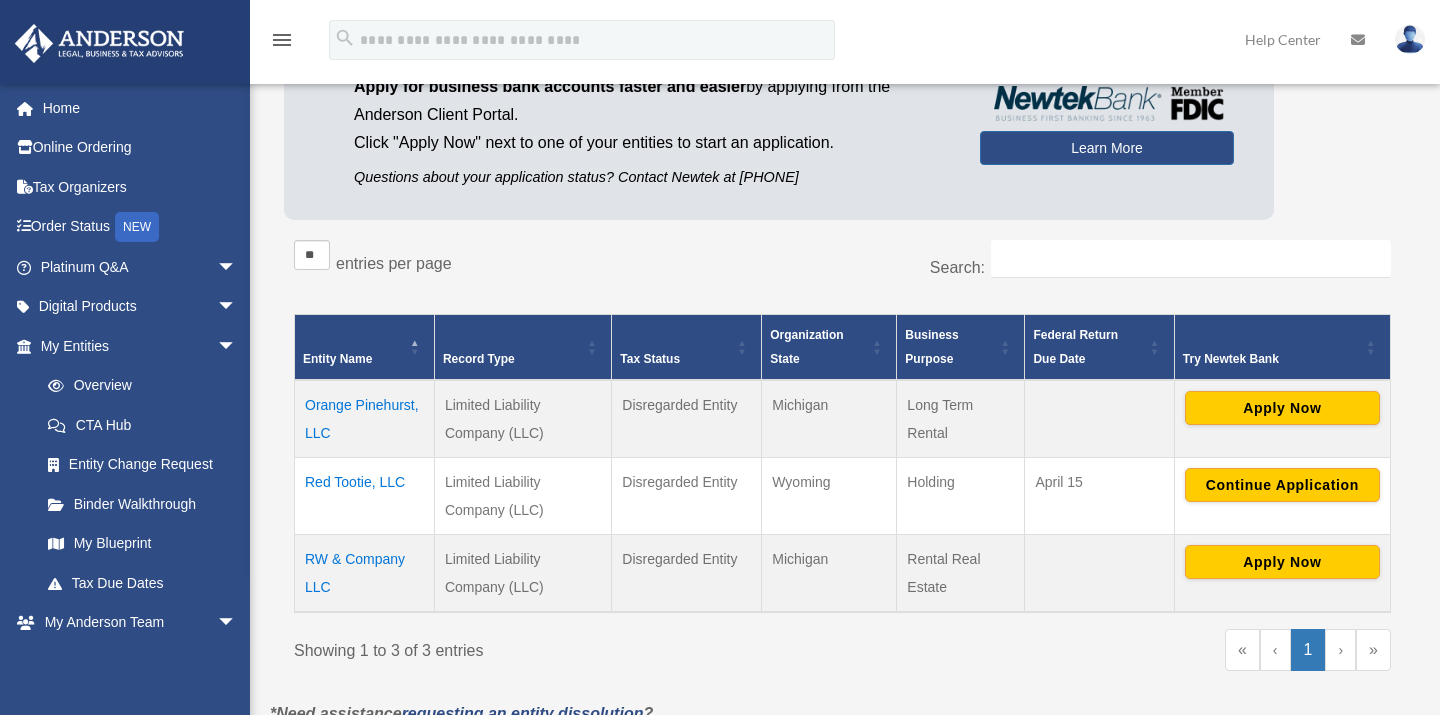 scroll, scrollTop: 186, scrollLeft: 0, axis: vertical 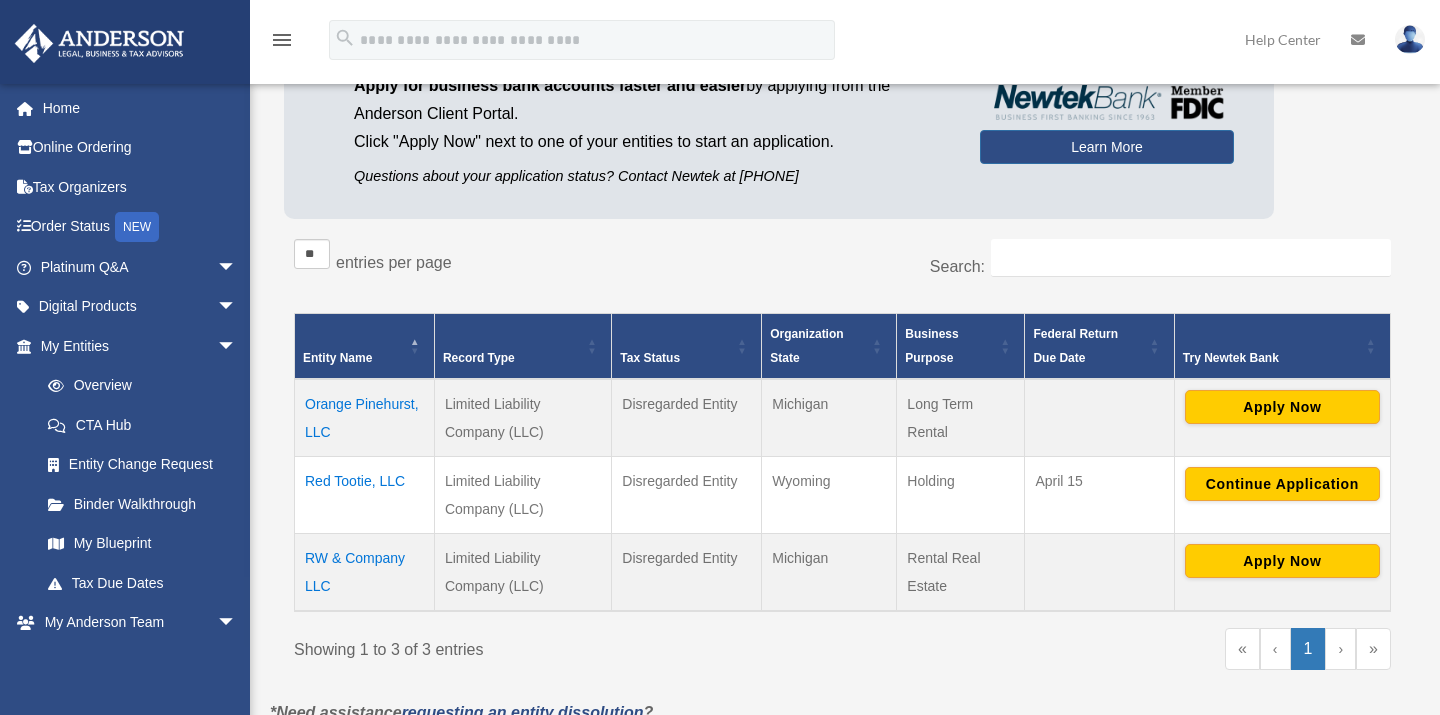 click on "Orange Pinehurst, LLC" at bounding box center (365, 418) 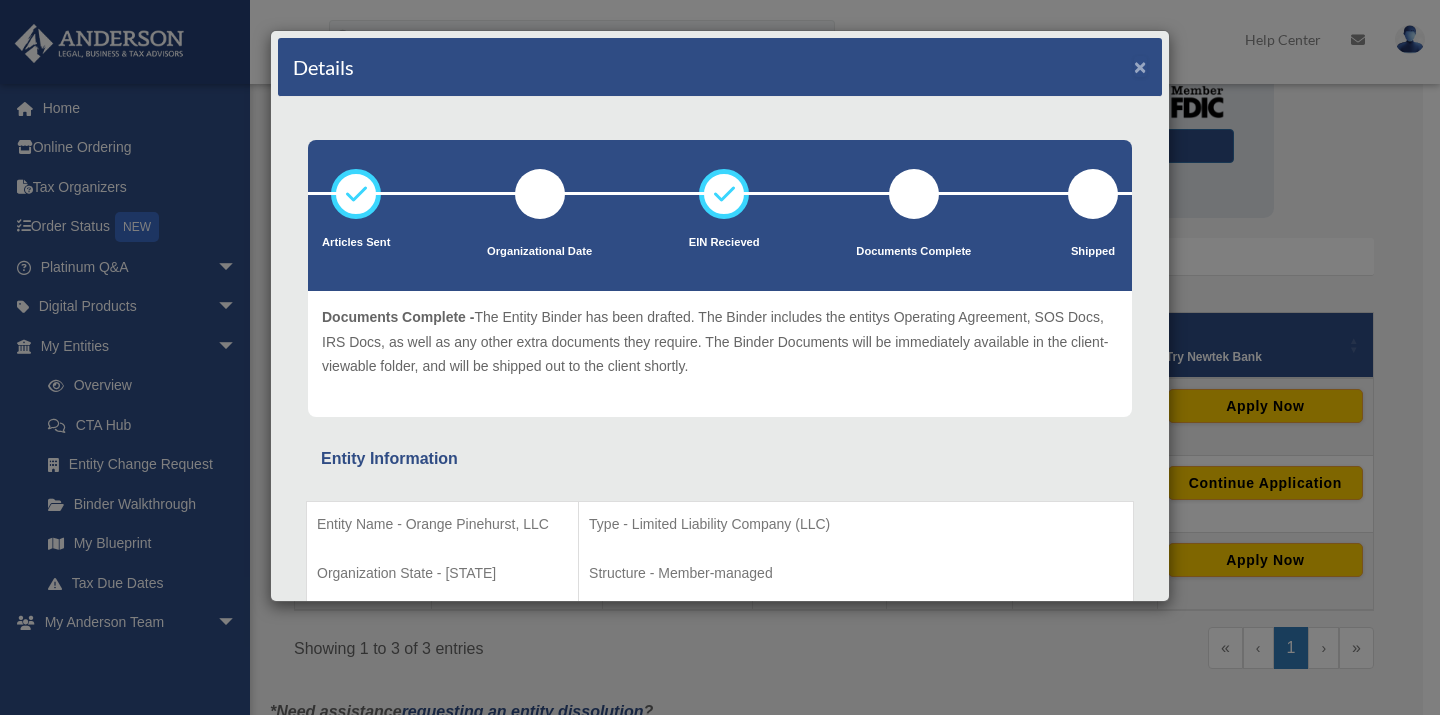 click on "×" at bounding box center [1140, 66] 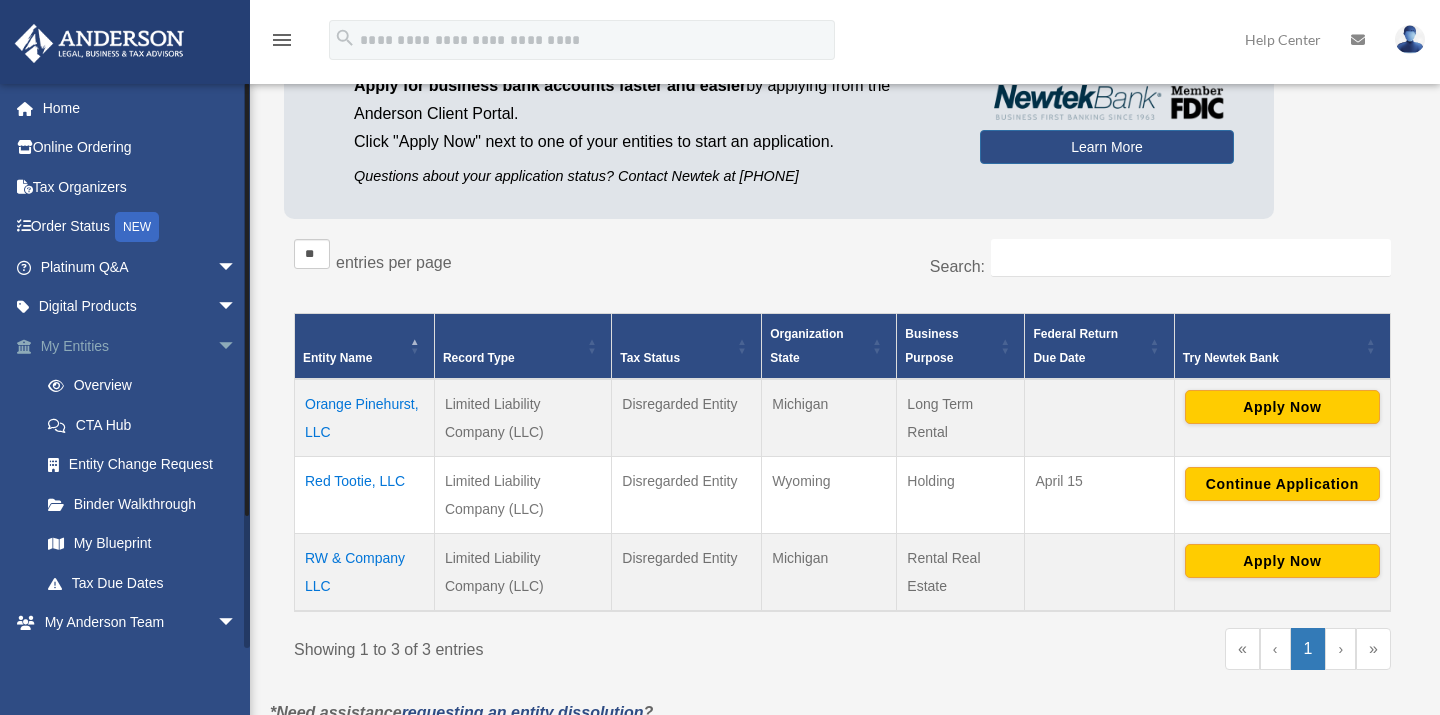 click on "arrow_drop_down" at bounding box center (237, 346) 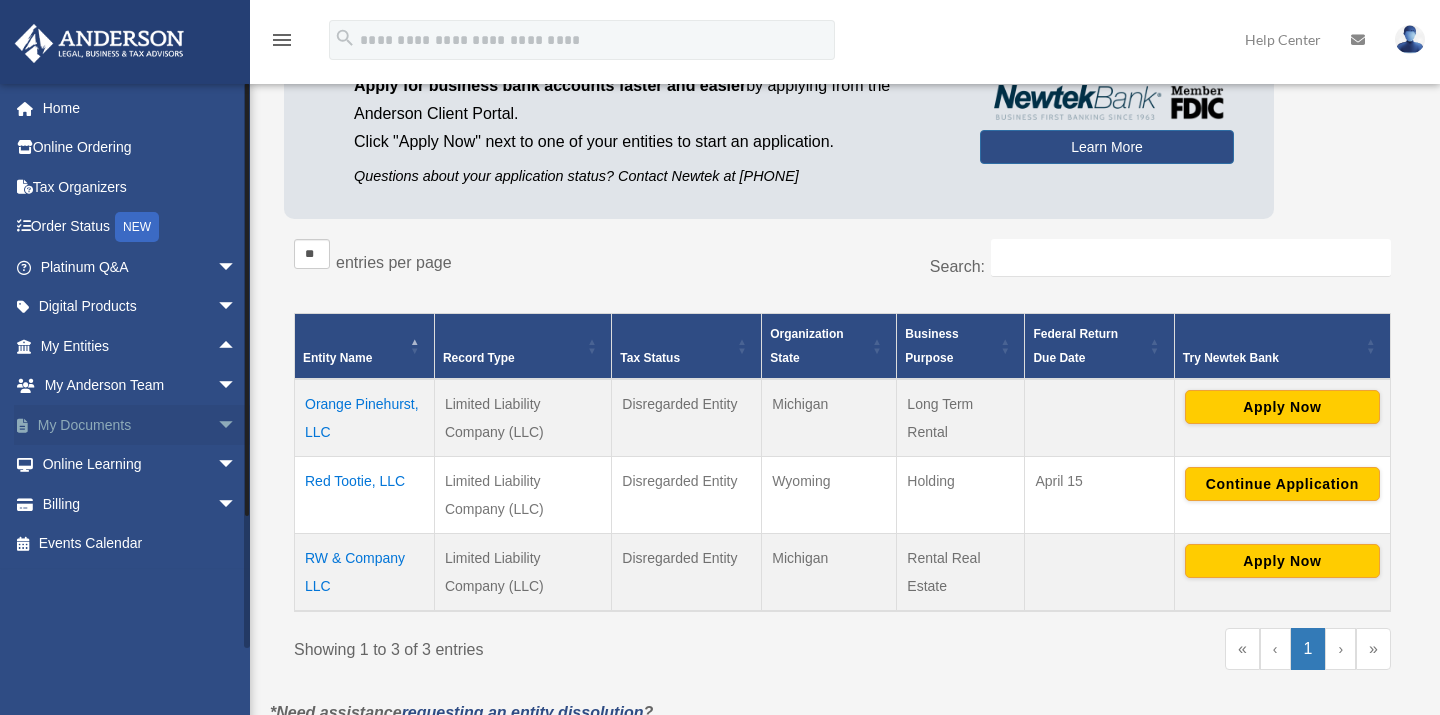 click on "arrow_drop_down" at bounding box center [237, 425] 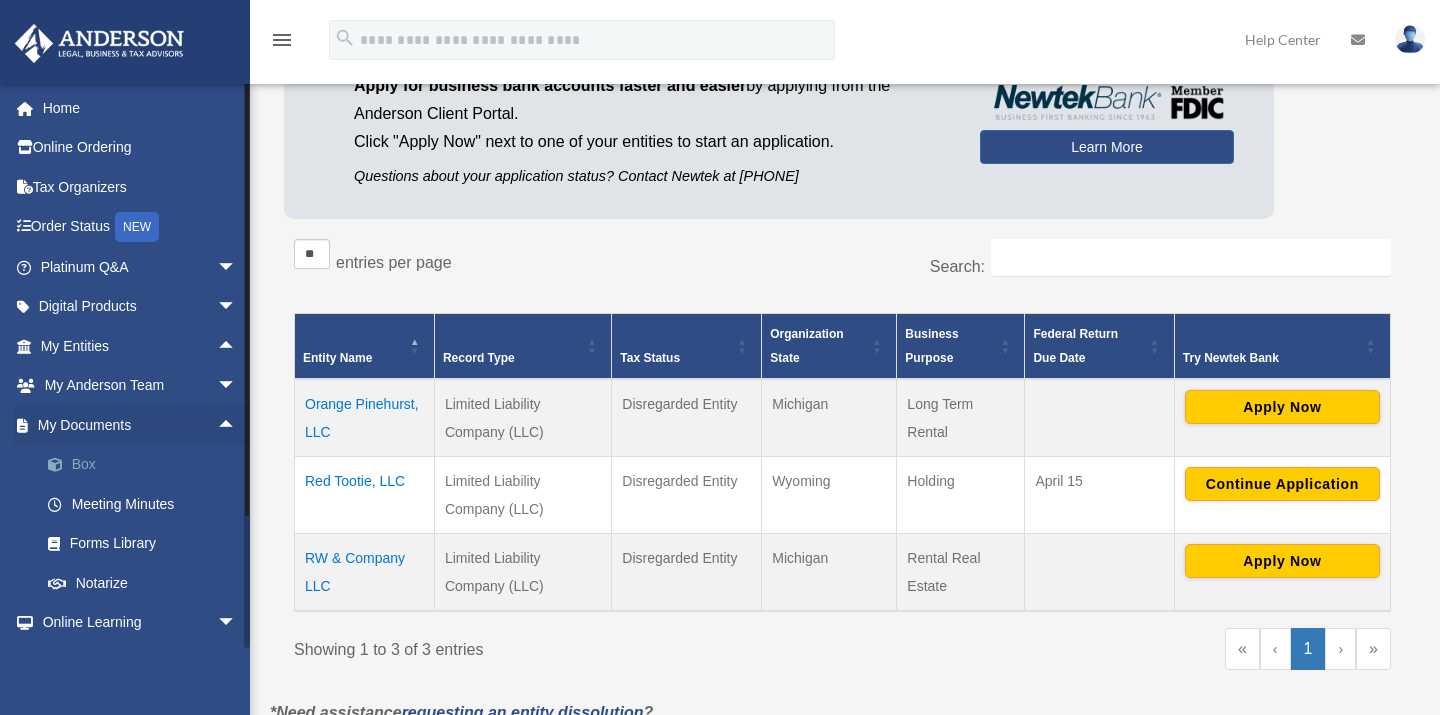 click on "Box" at bounding box center [147, 465] 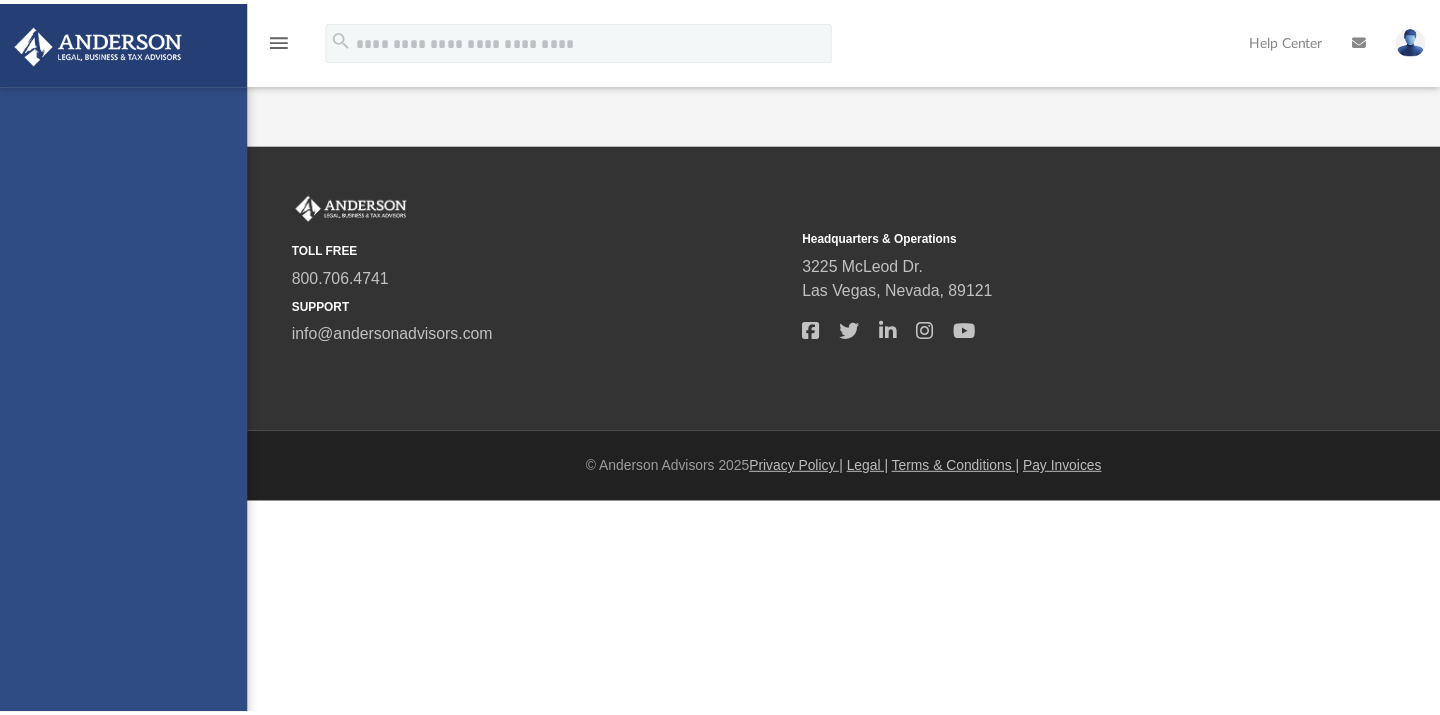 scroll, scrollTop: 0, scrollLeft: 0, axis: both 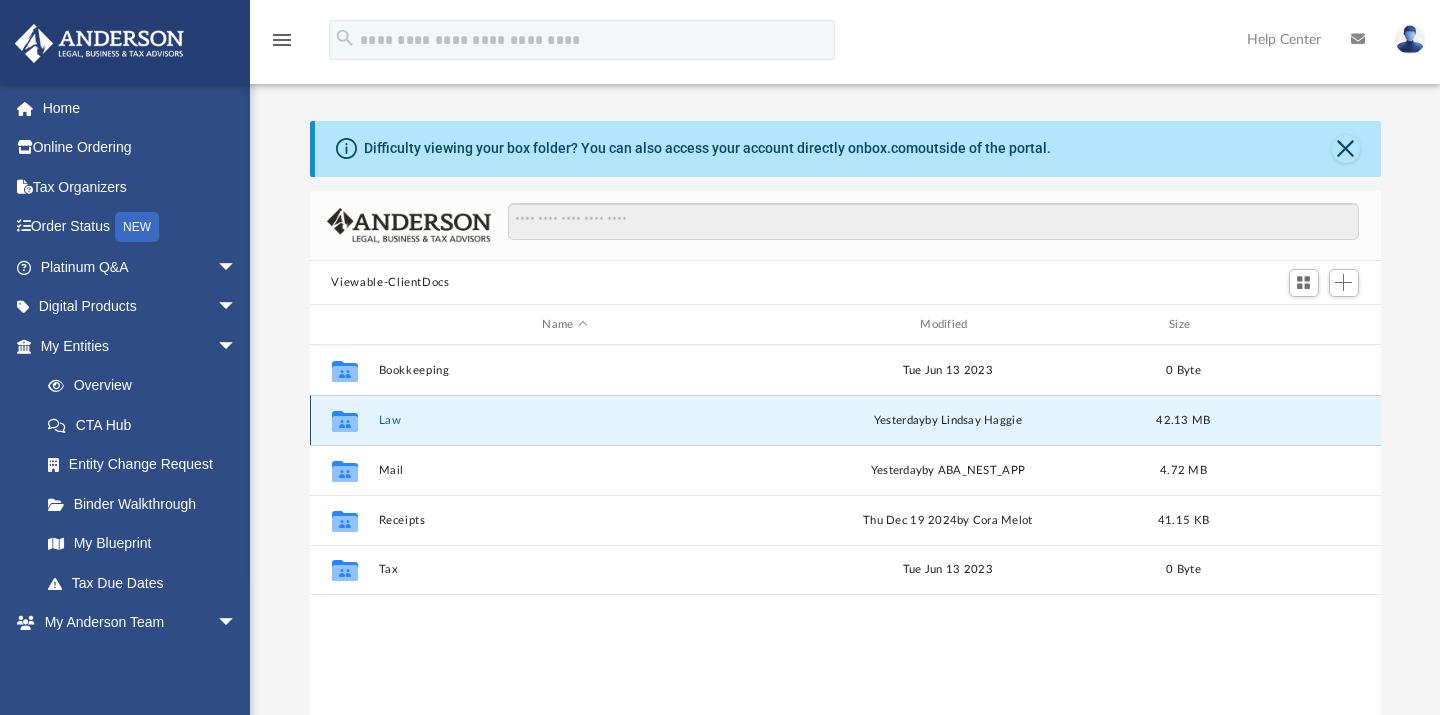 click on "Law" at bounding box center [565, 420] 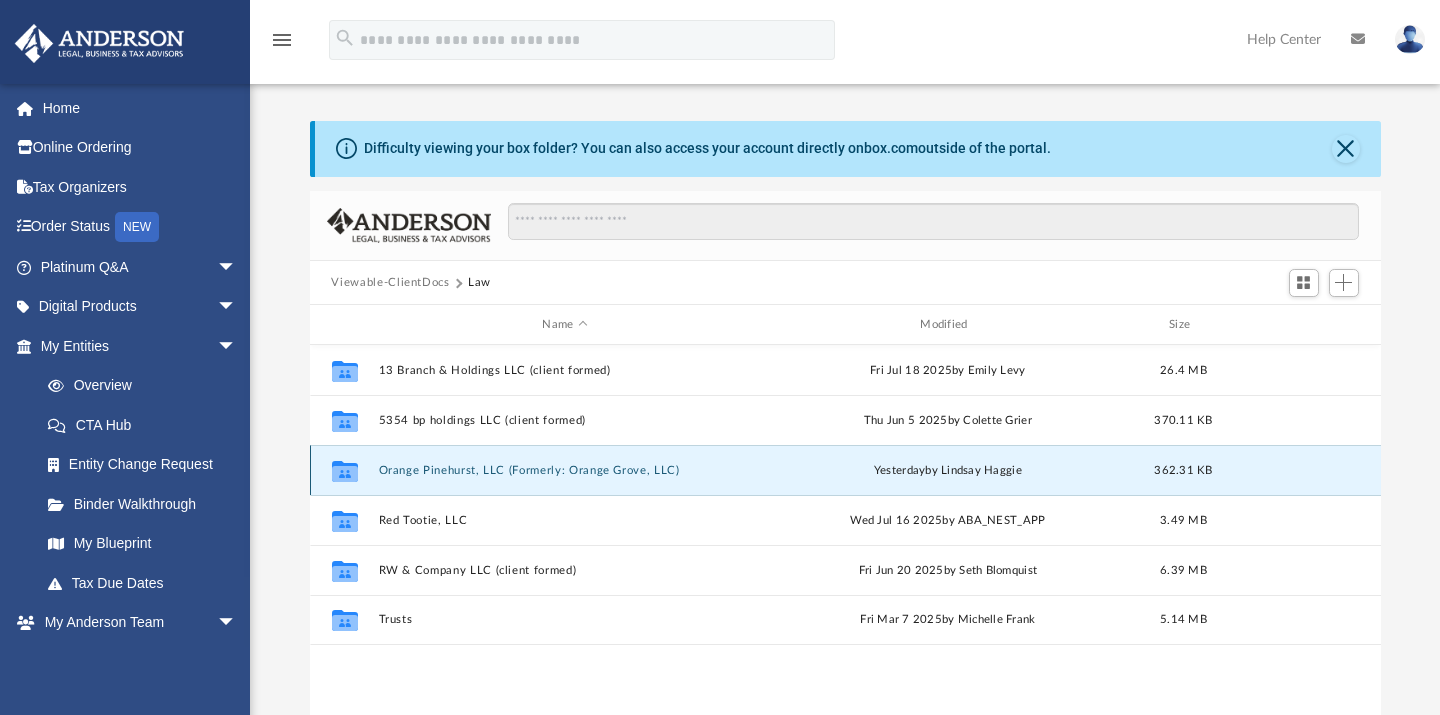 click on "Orange Pinehurst, LLC (Formerly: Orange Grove, LLC)" at bounding box center [565, 470] 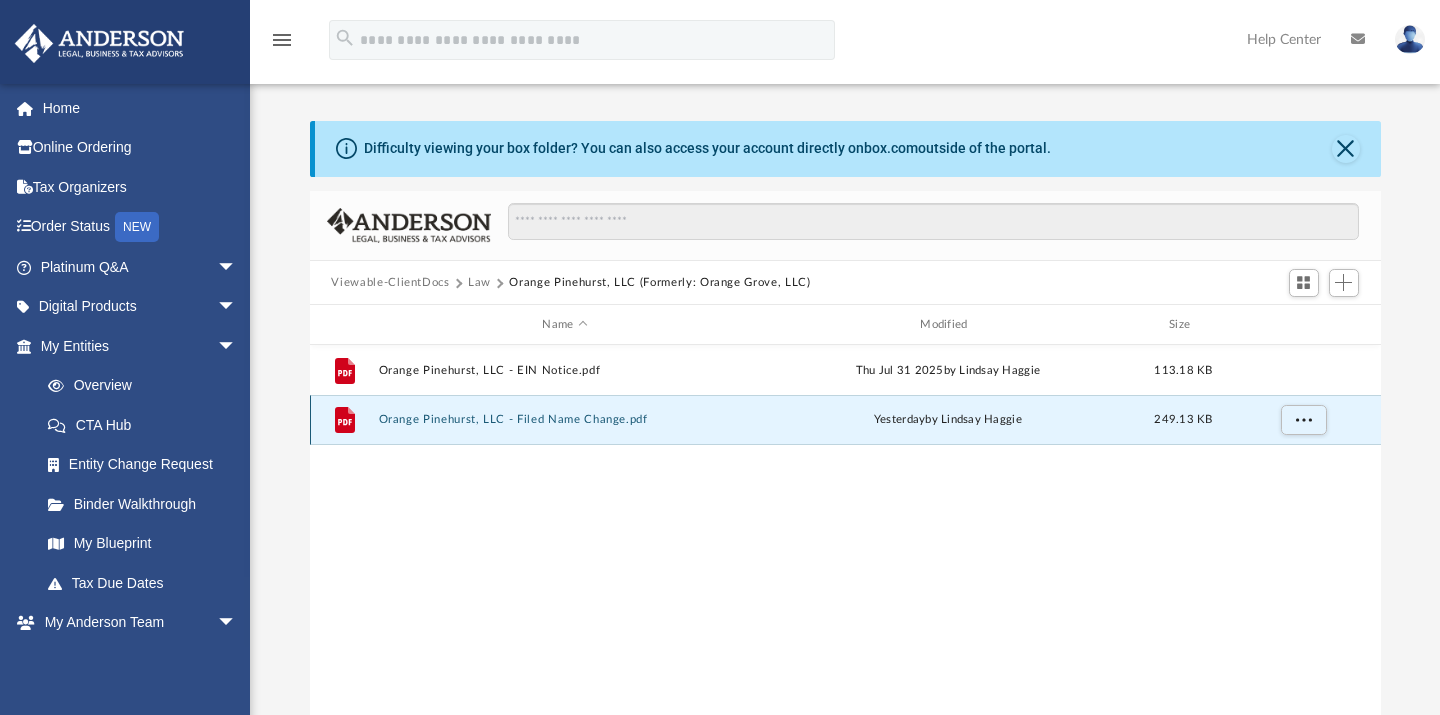 click on "Orange Pinehurst, LLC - Filed Name Change.pdf" at bounding box center (565, 420) 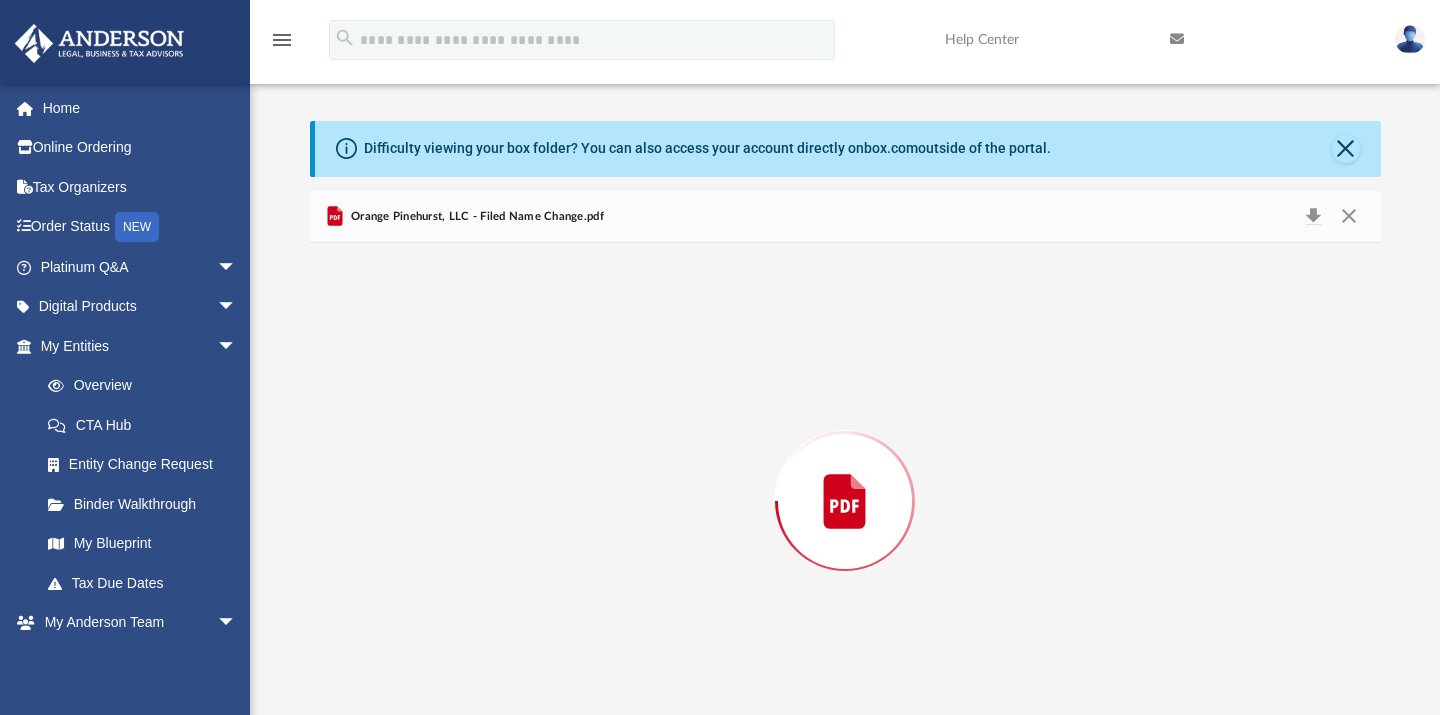 scroll, scrollTop: 43, scrollLeft: 0, axis: vertical 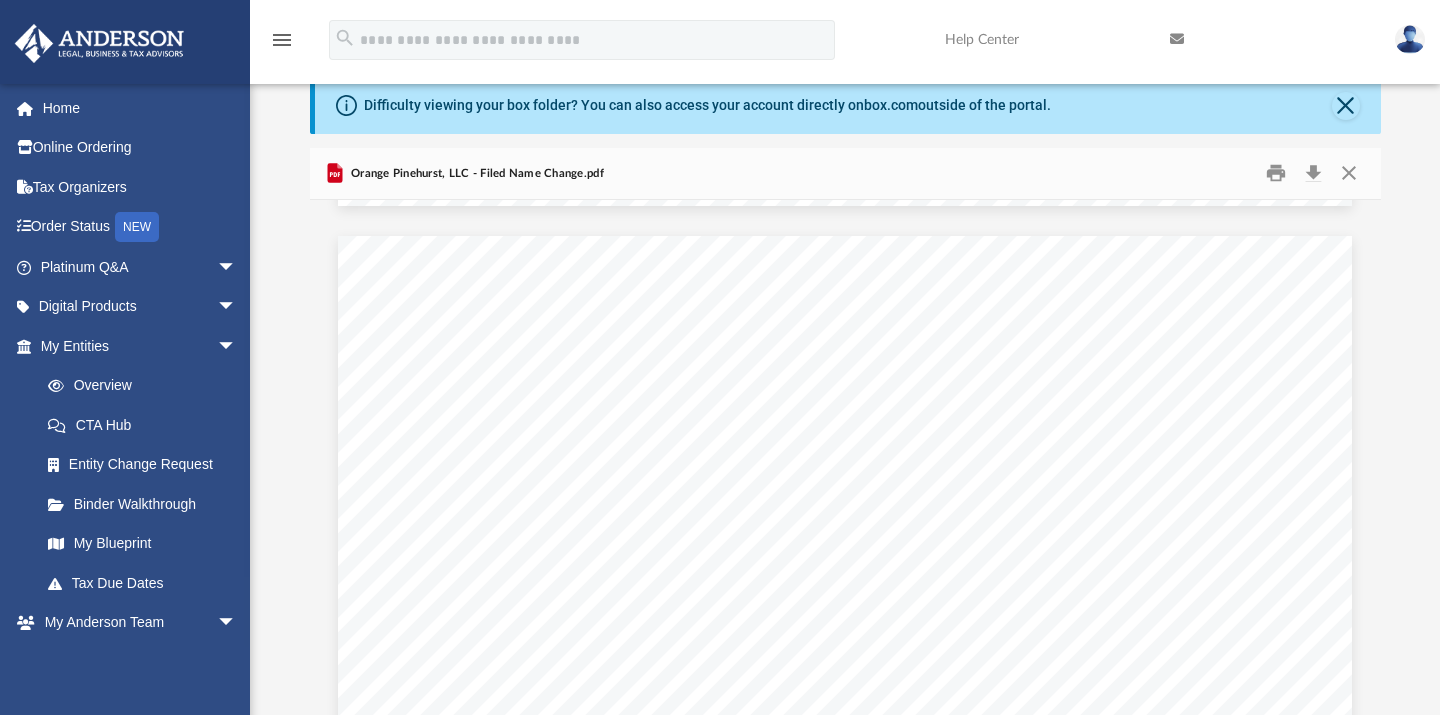 click on "27367914 Certificate of Amendment to the Articles of Organization for use by Limited Liability Companies Pursuant to the provisions of Act 23, Public Acts of 1993, the undersigned execute the following Certificate of Amendment: Limited Liability Company Information The present name of the Limited Liability Company is:   ORANGE GROVE, LLC The identification number assigned by the Bureau is:   900072167 The date of filing the original Articles of Organization was:   07/31/2025 Limited Liability Company Type   Domestic Limited Liability Company The following articles of the Articles of Organization are hereby amended to read as follows: Article I Michigan Limited Liability Company Name   ORANGE PINEHURST, LLC Optional Article(s) This space is intentionally left blank. Filing Effective Date The filing will be effective:   when filed by the Corporations Division Administrator. Method of Approval The amendment was approved by:   unanimous vote of all the members entitled to vote. Attestations Signature(s) Sign Here" at bounding box center (845, 892) 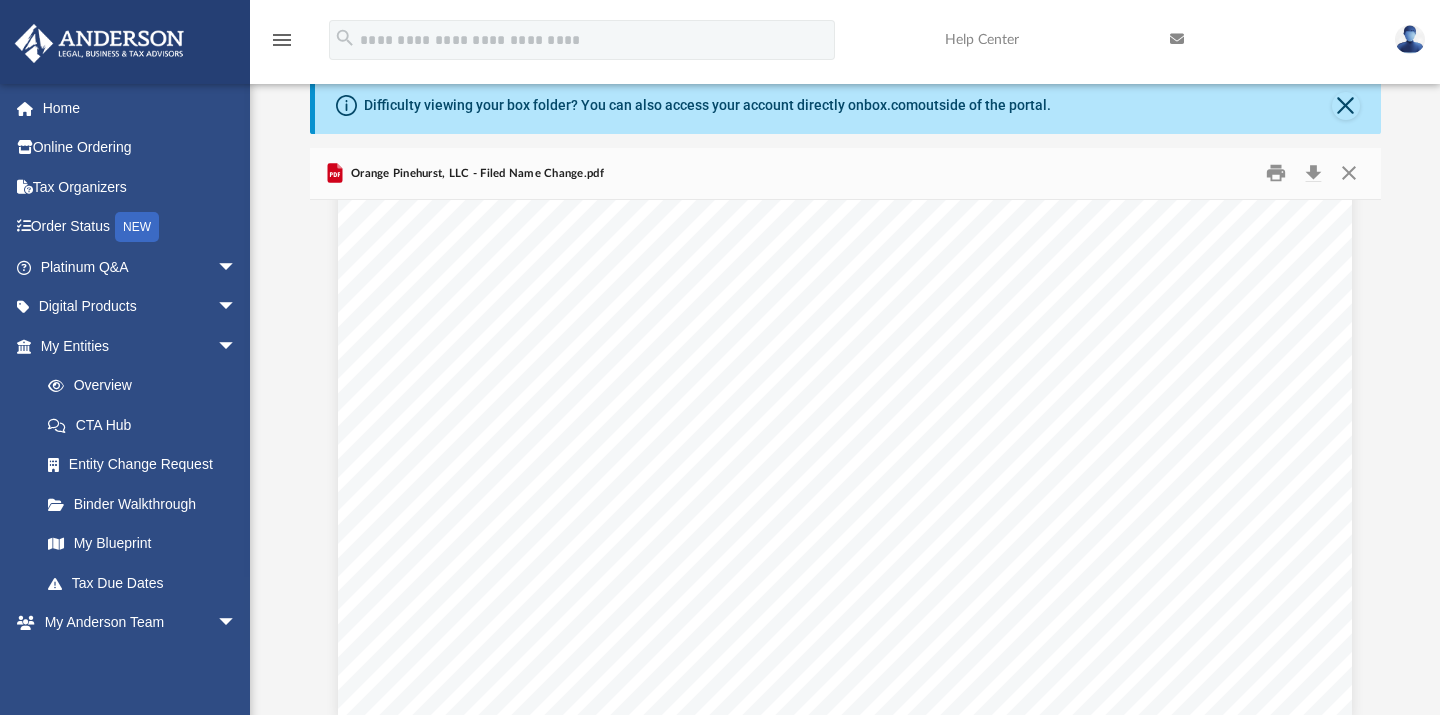 scroll, scrollTop: 2167, scrollLeft: 0, axis: vertical 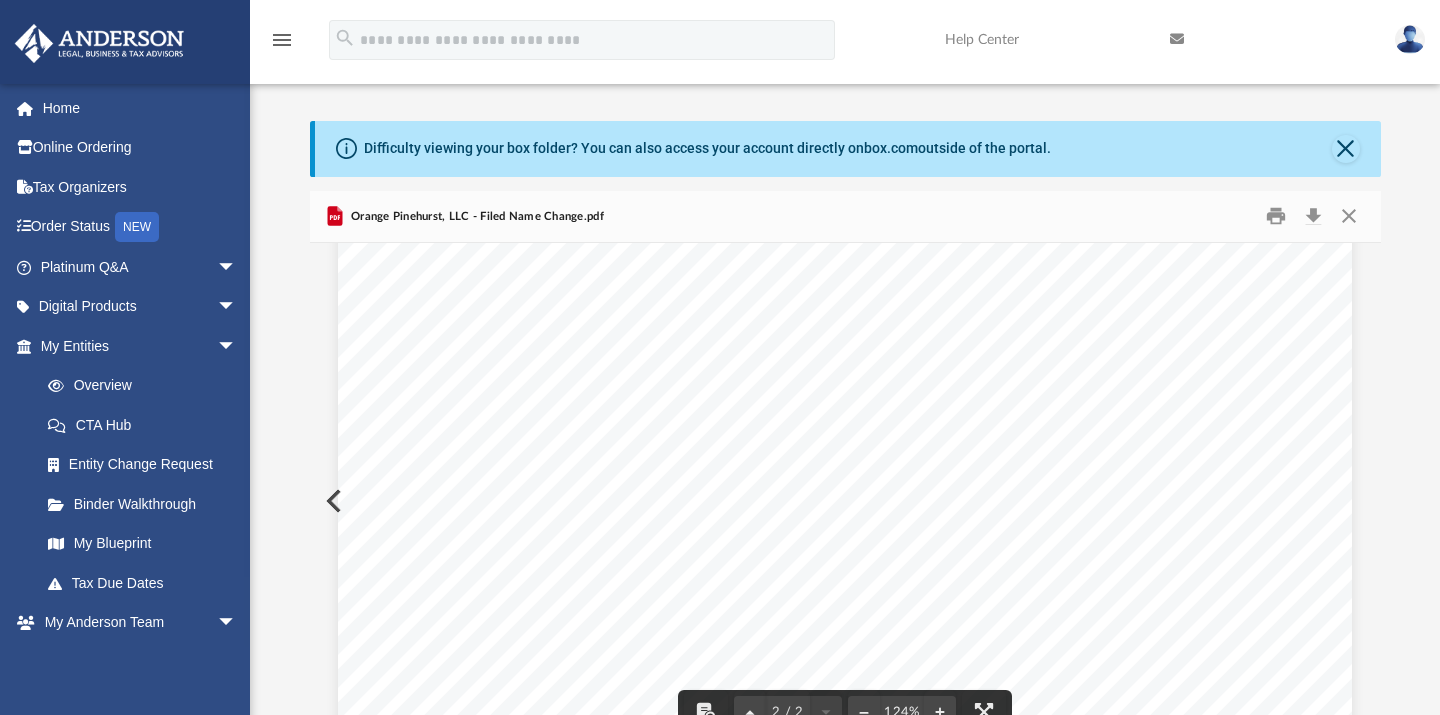click at bounding box center [332, 501] 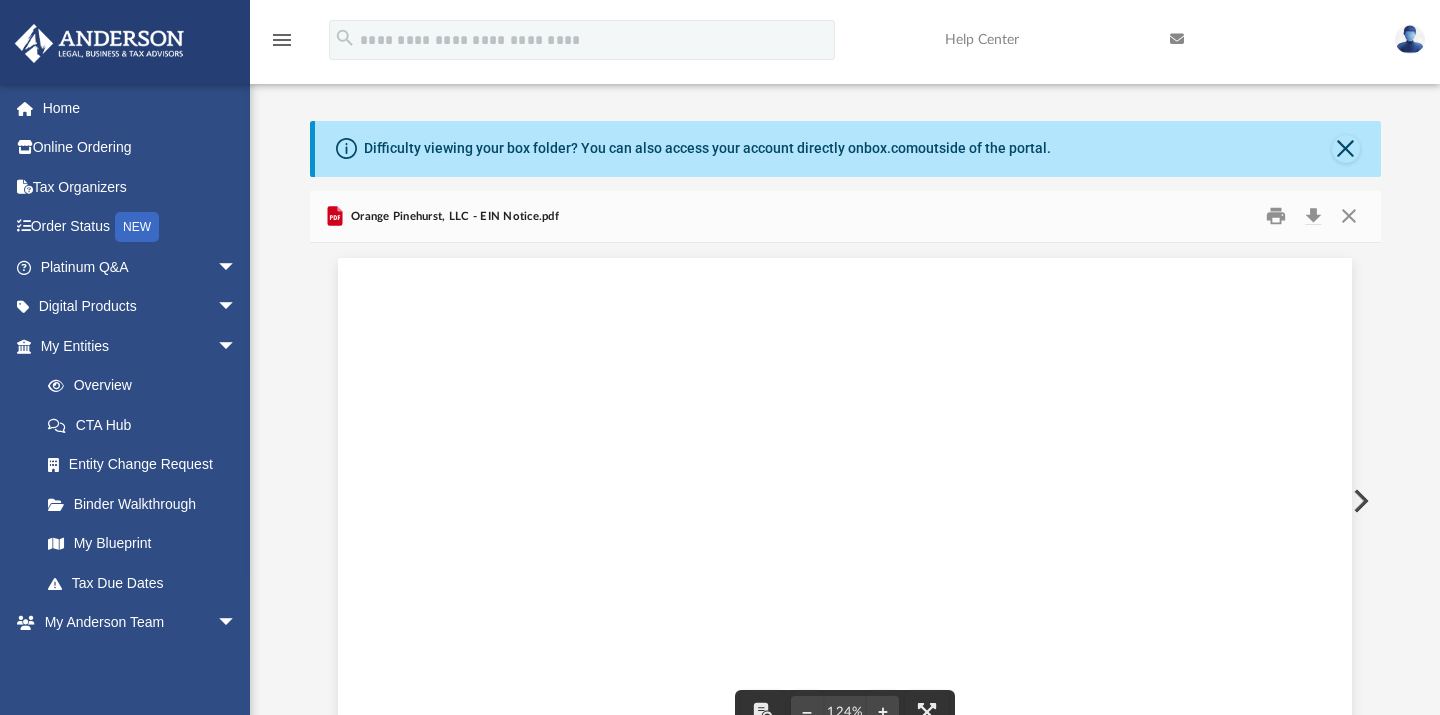 scroll, scrollTop: 43, scrollLeft: 0, axis: vertical 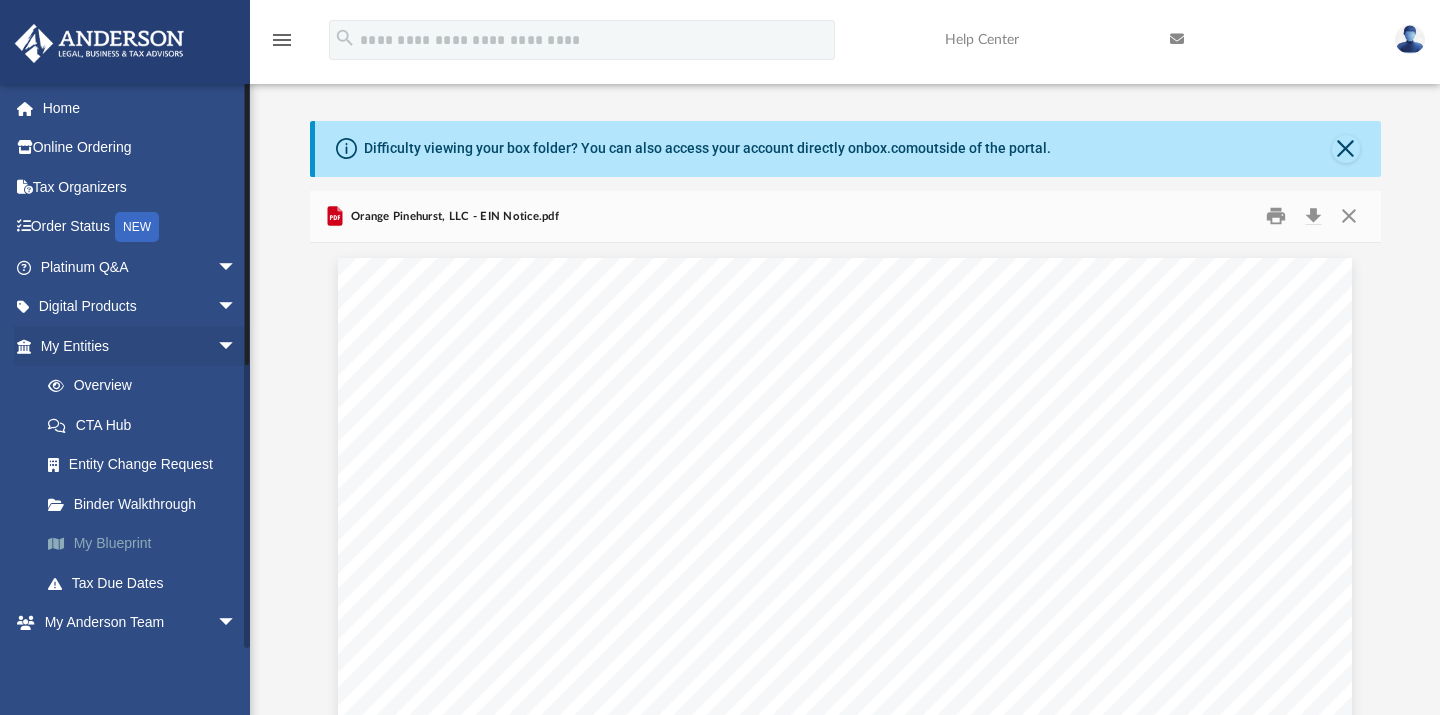 click on "My Blueprint" at bounding box center (147, 544) 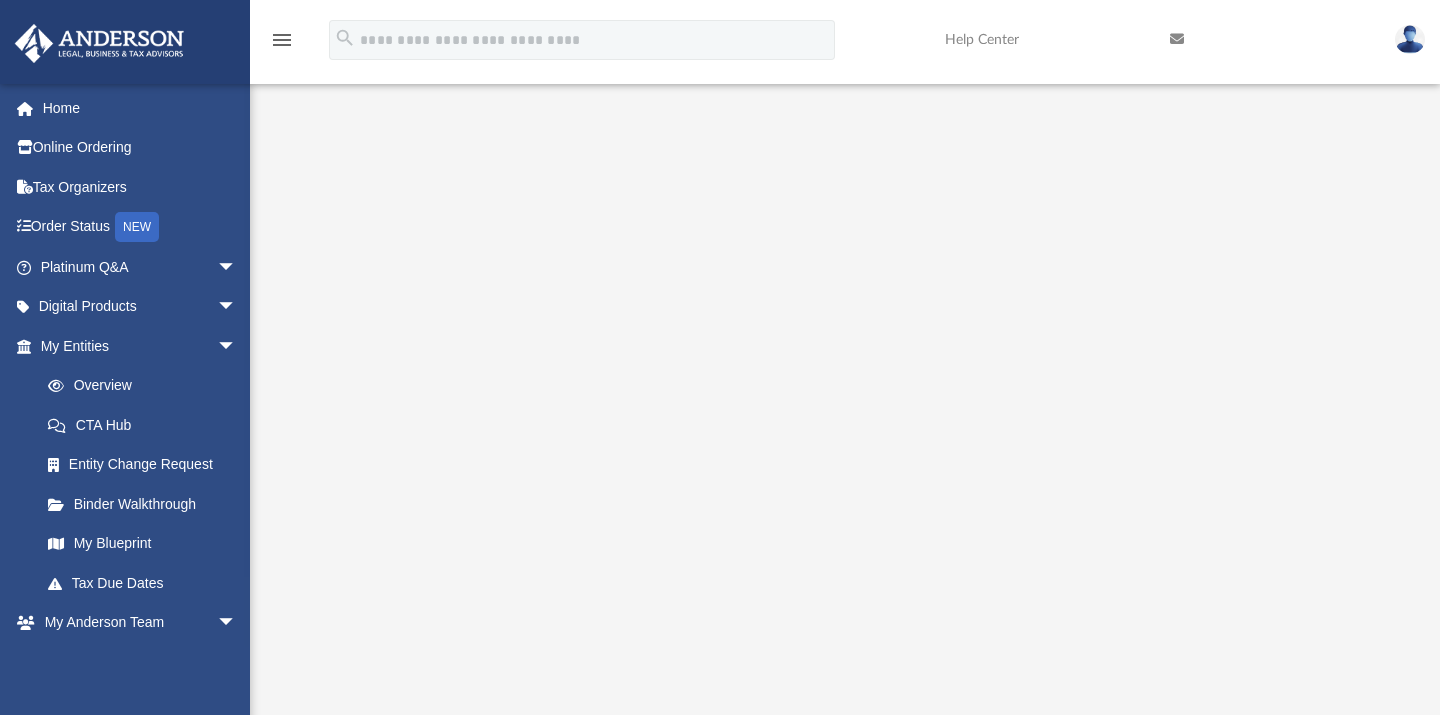 scroll, scrollTop: 21, scrollLeft: 0, axis: vertical 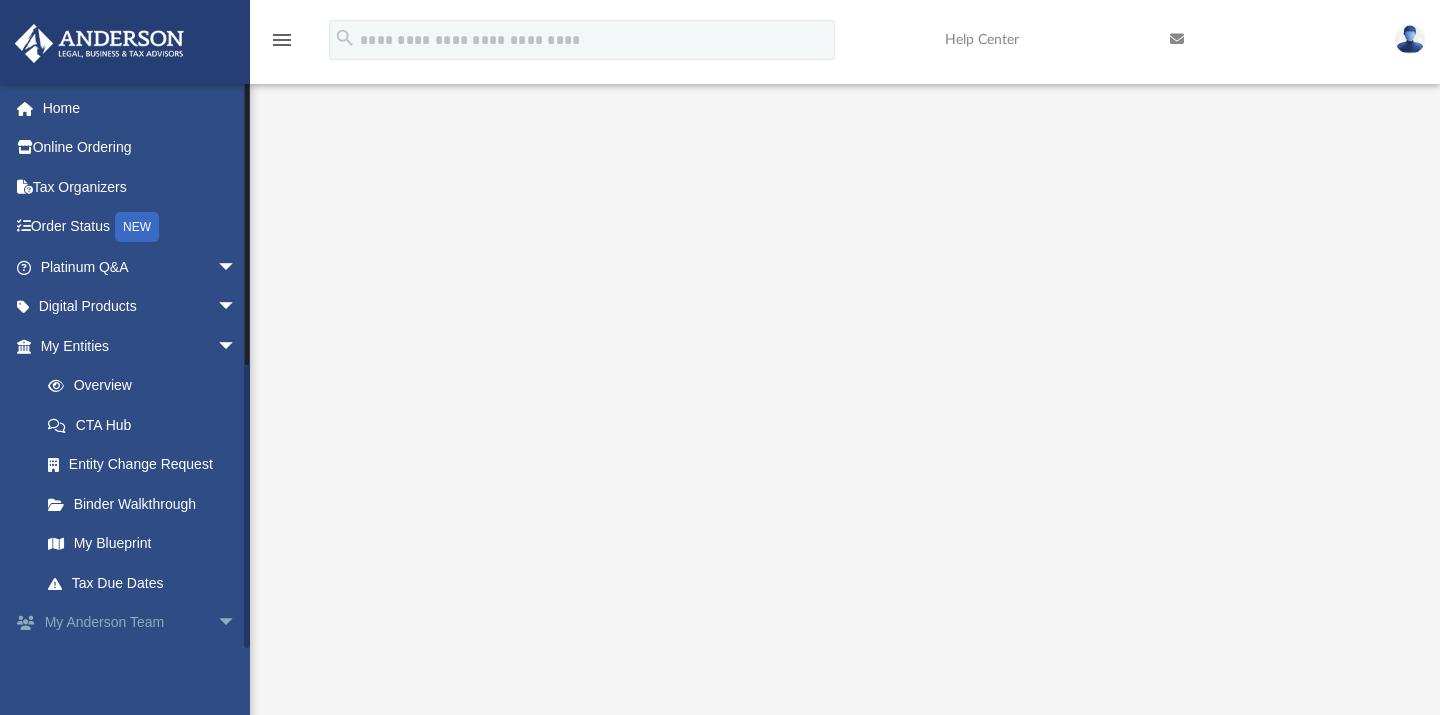 click on "arrow_drop_down" at bounding box center [237, 623] 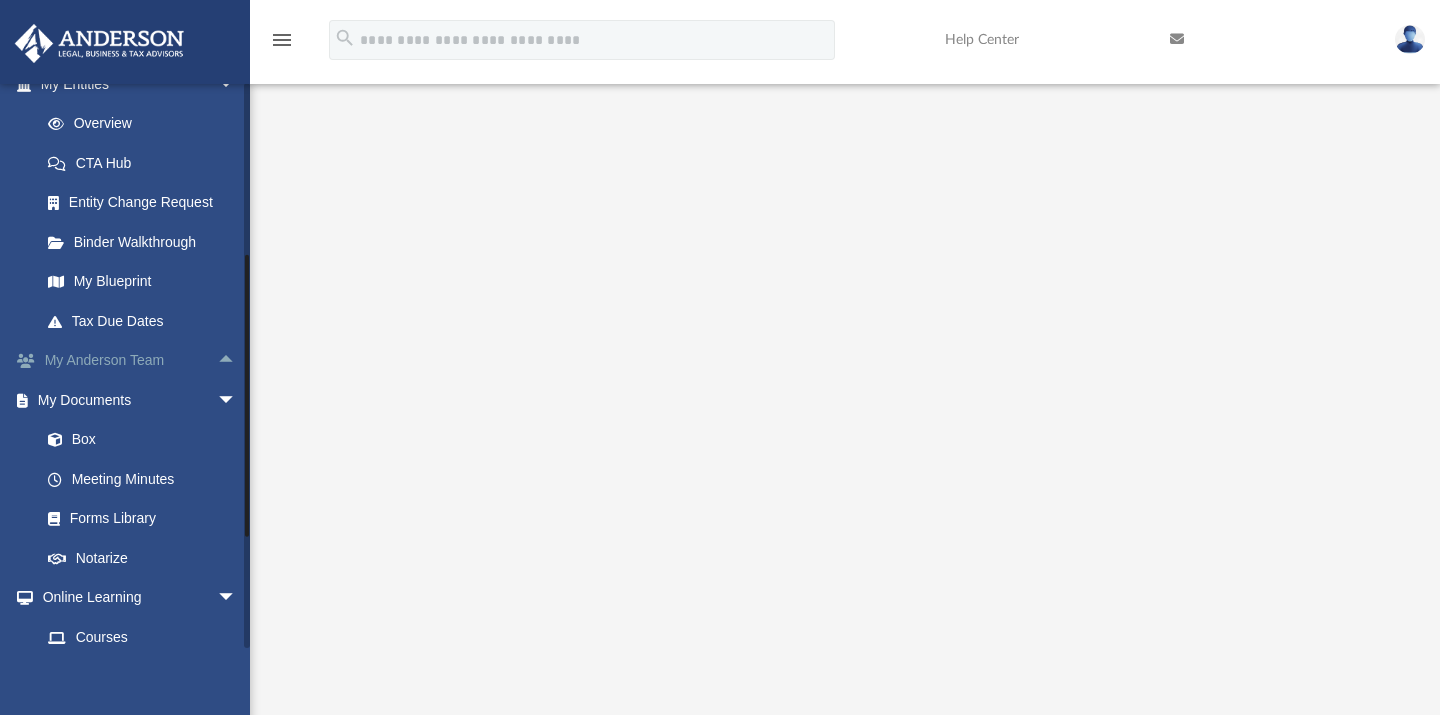 scroll, scrollTop: 264, scrollLeft: 0, axis: vertical 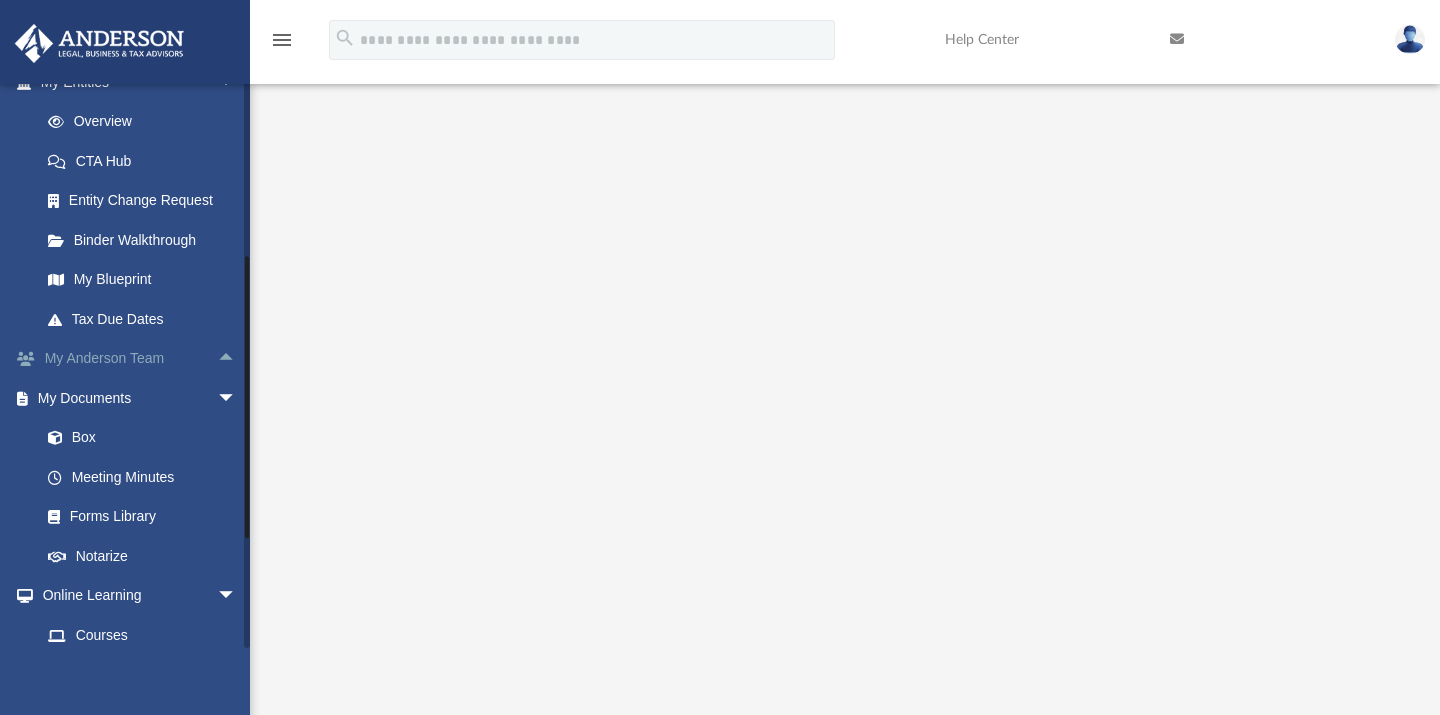 click on "arrow_drop_up" at bounding box center [237, 359] 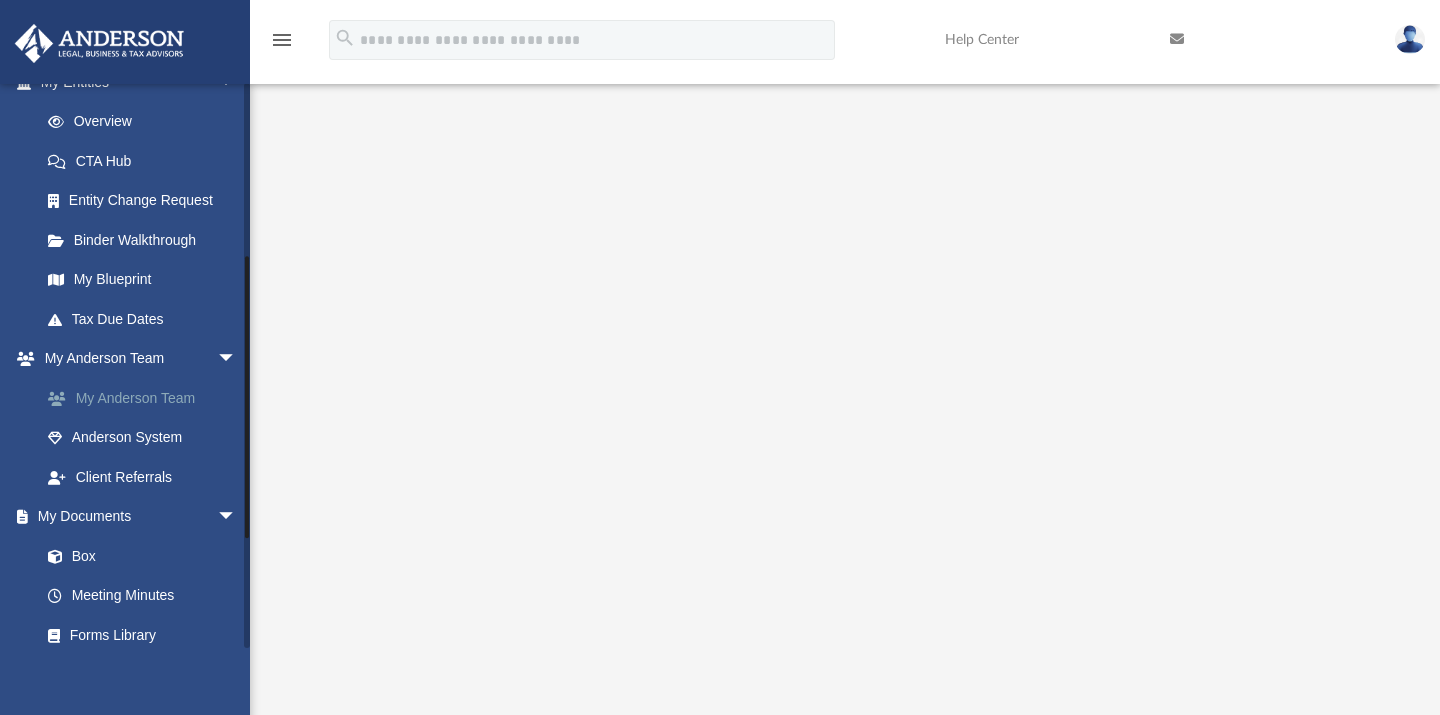 click on "My Anderson Team" at bounding box center (147, 398) 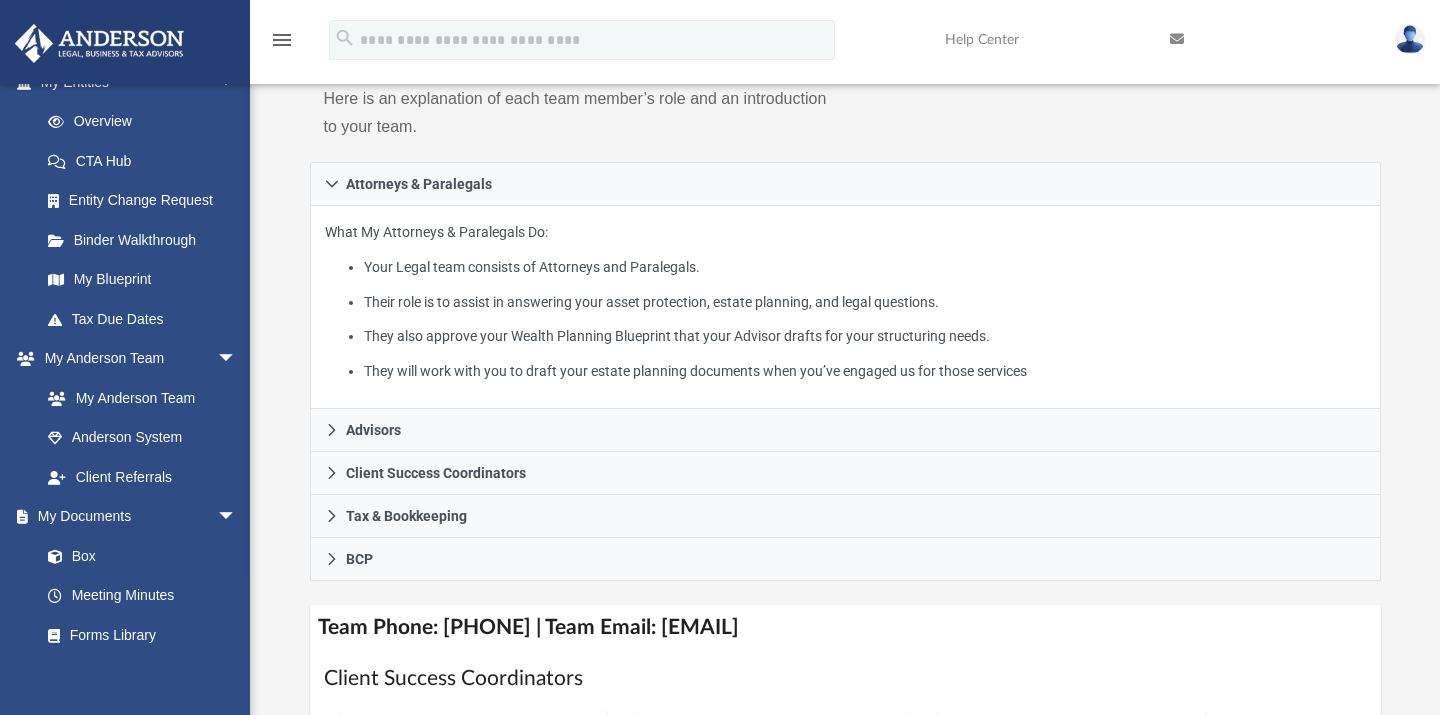 scroll, scrollTop: 263, scrollLeft: 0, axis: vertical 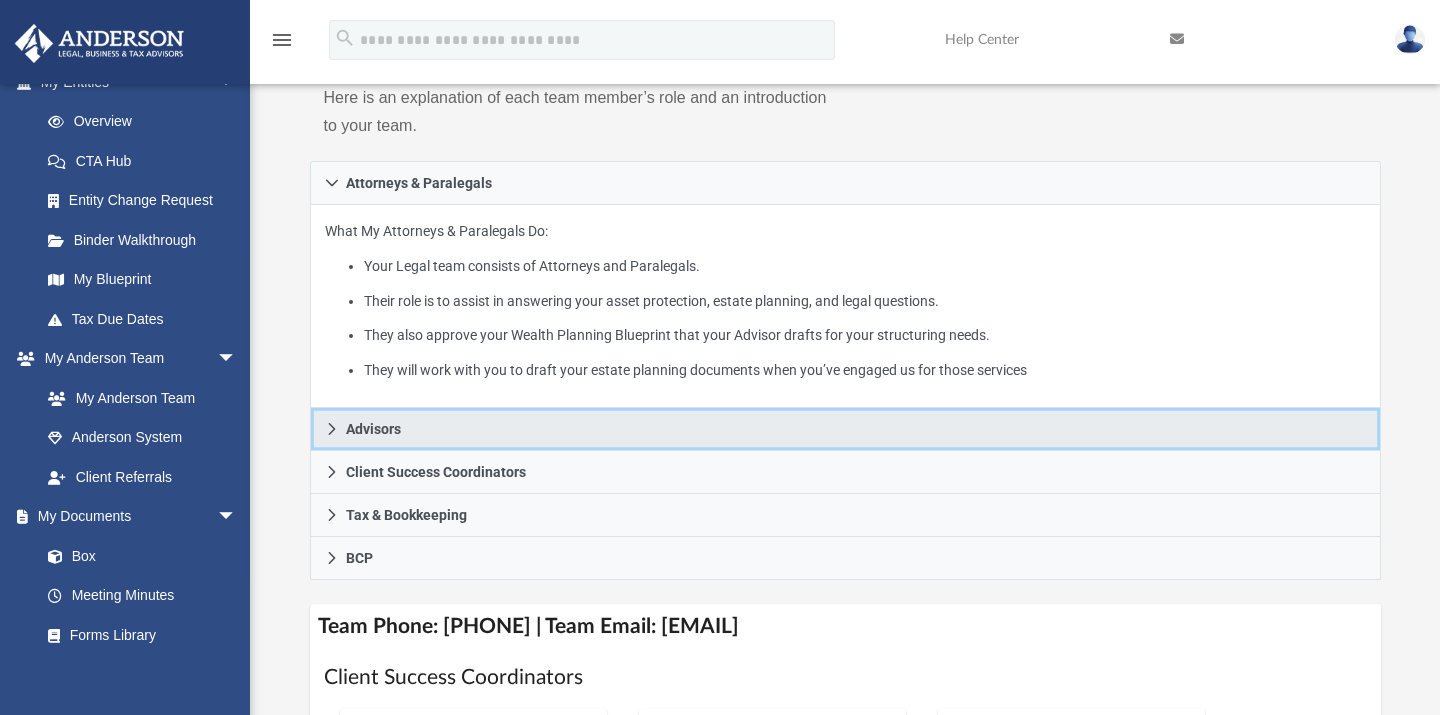 click on "Advisors" at bounding box center (373, 429) 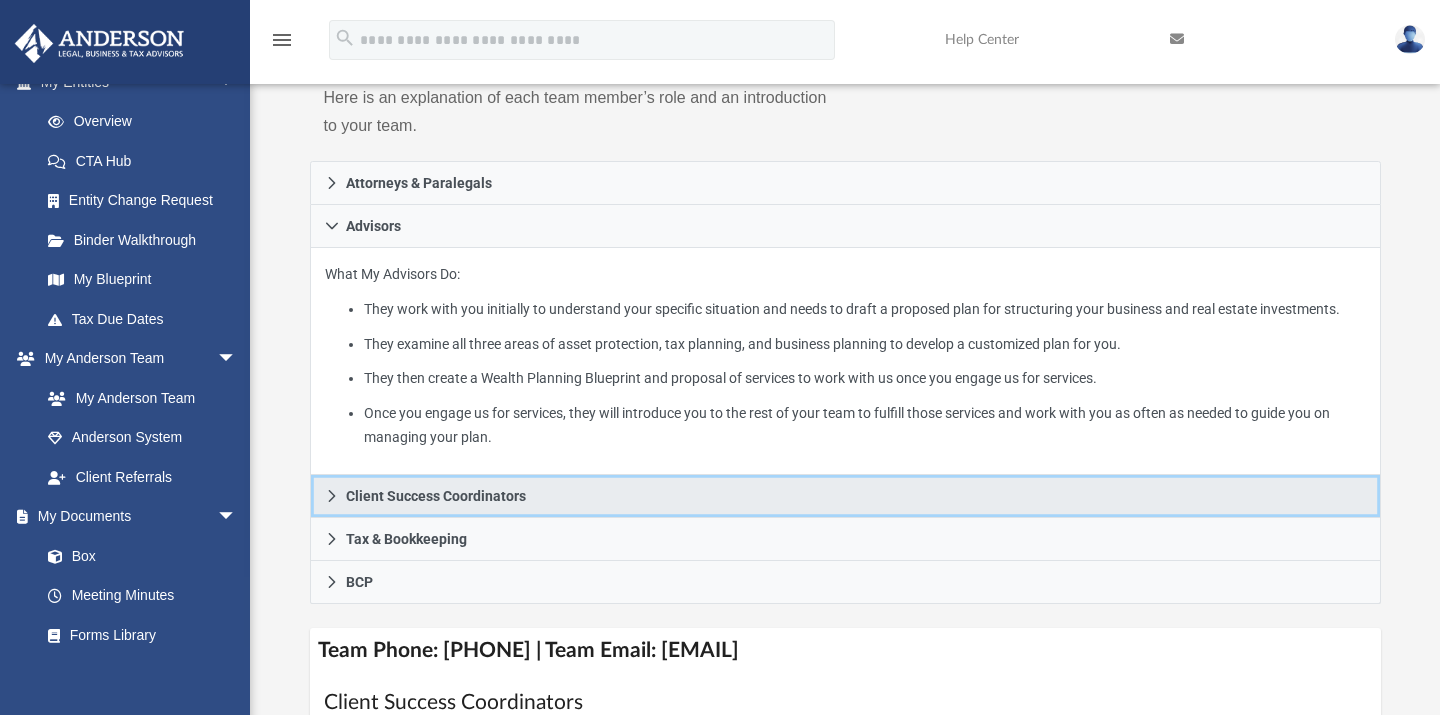 click on "Client Success Coordinators" at bounding box center (436, 496) 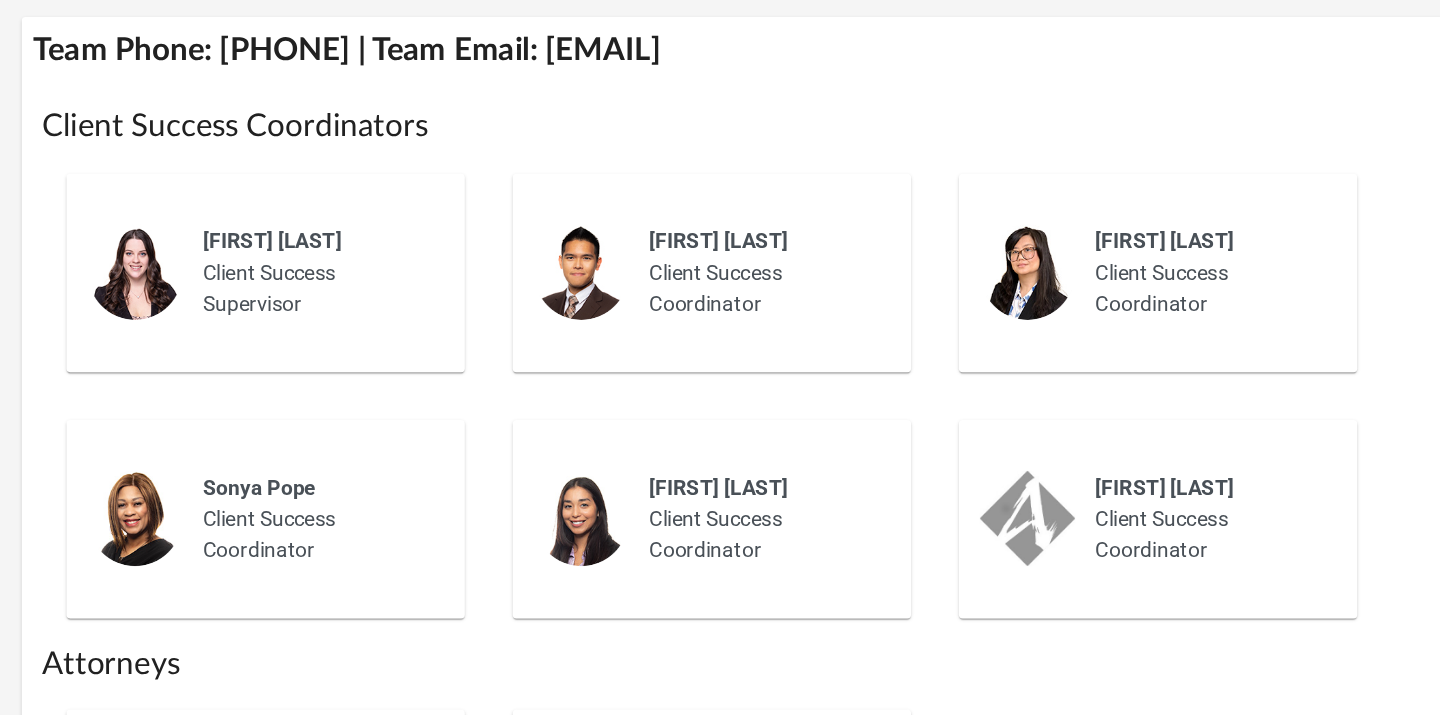 scroll, scrollTop: 540, scrollLeft: 0, axis: vertical 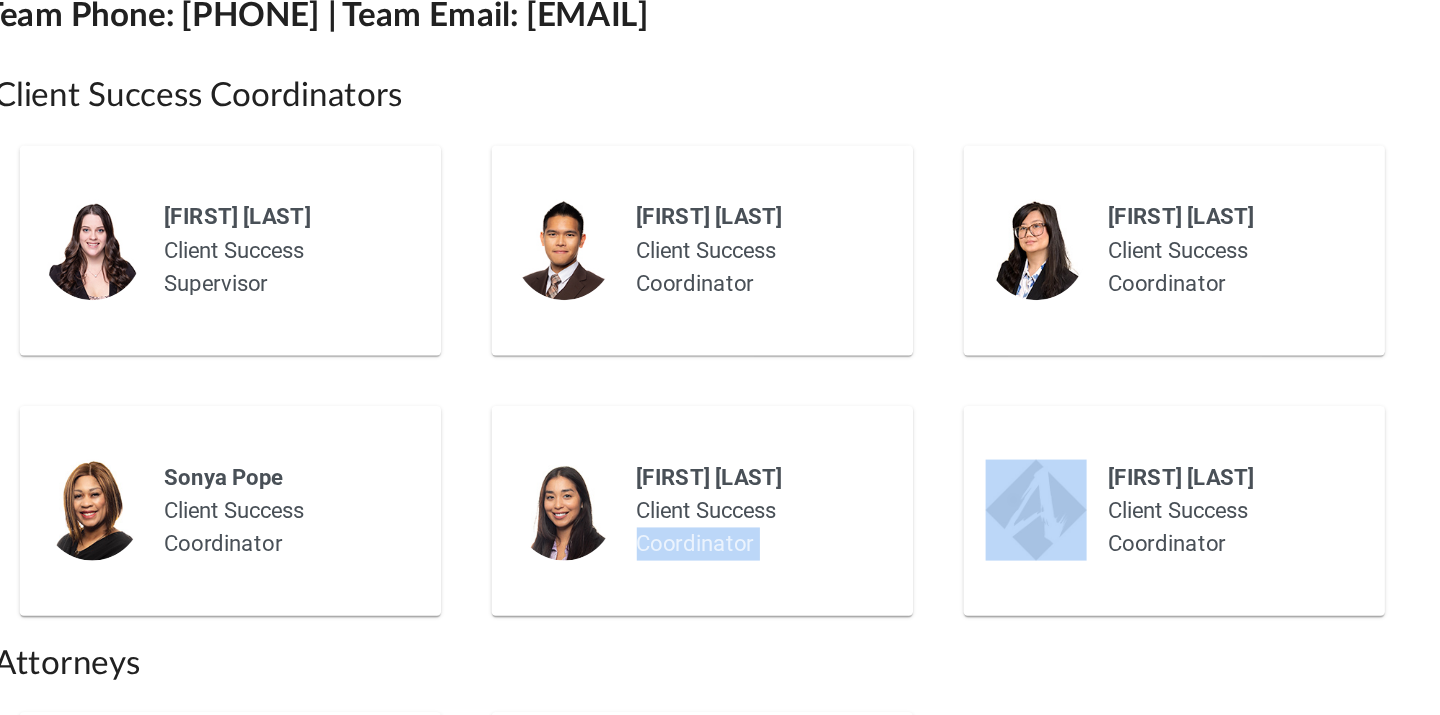 drag, startPoint x: 881, startPoint y: 621, endPoint x: 969, endPoint y: 584, distance: 95.462036 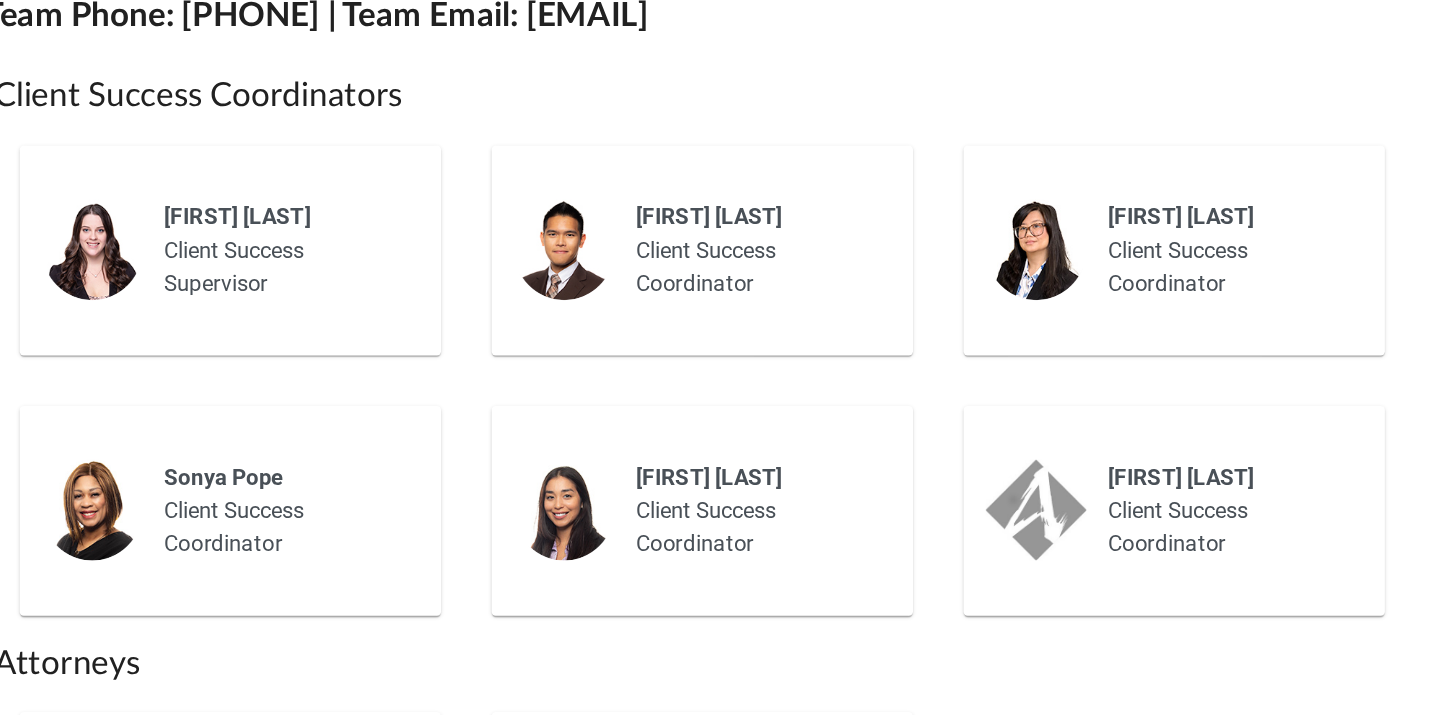 drag, startPoint x: 969, startPoint y: 584, endPoint x: 931, endPoint y: 509, distance: 84.07735 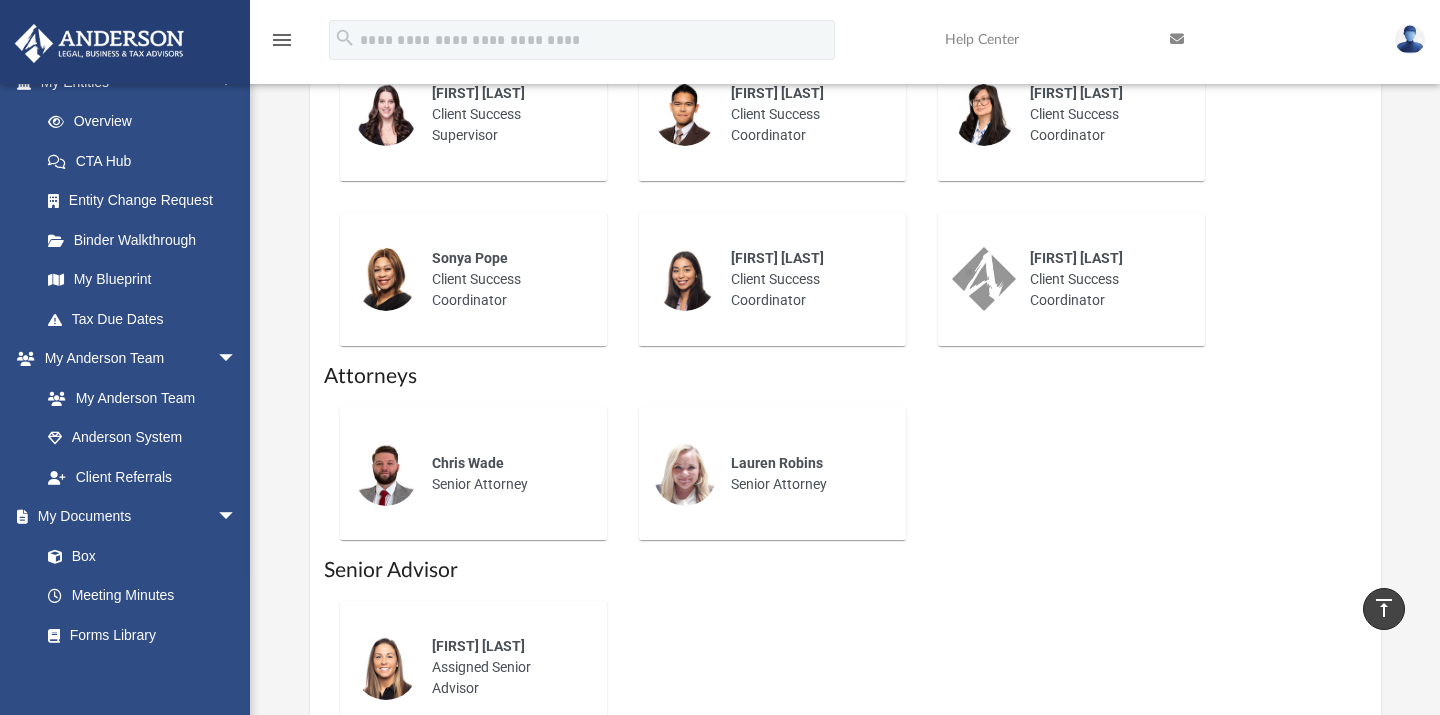 scroll, scrollTop: 914, scrollLeft: 0, axis: vertical 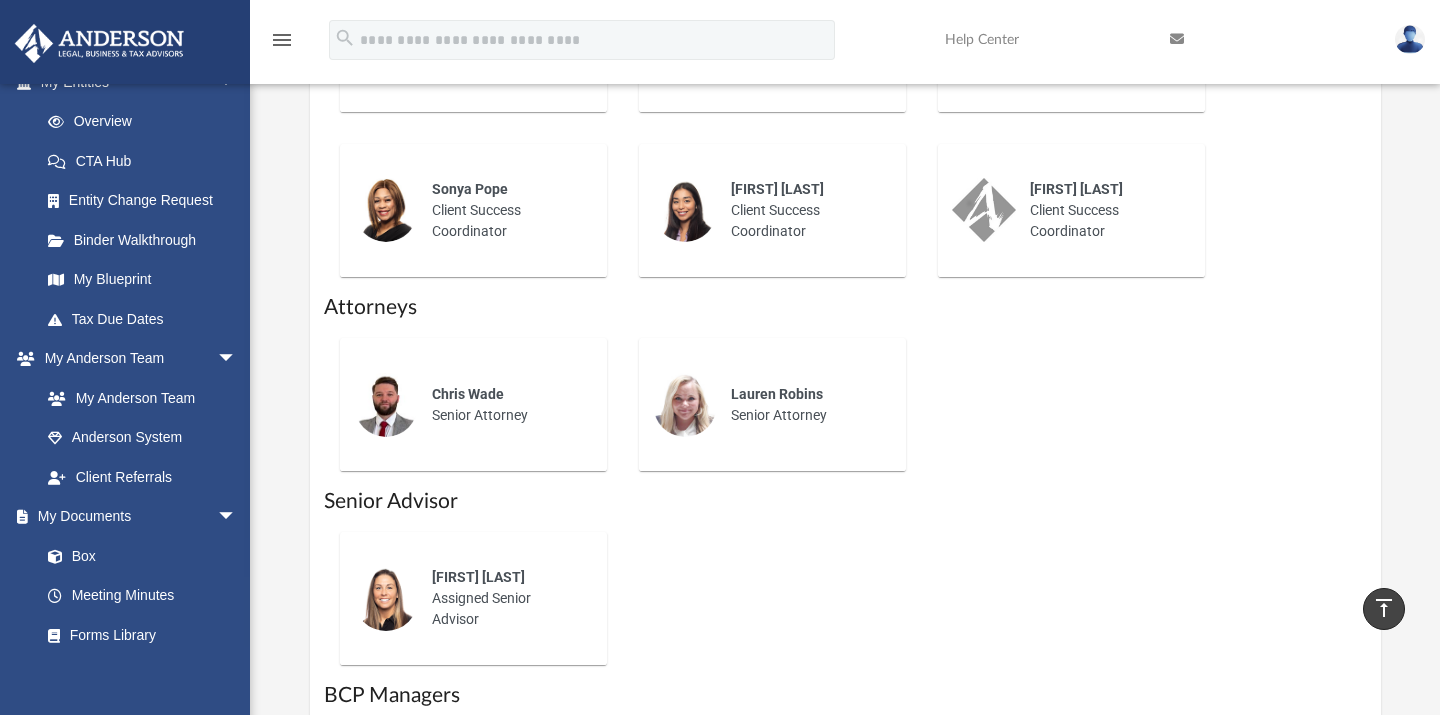 drag, startPoint x: 618, startPoint y: 606, endPoint x: 634, endPoint y: 563, distance: 45.88028 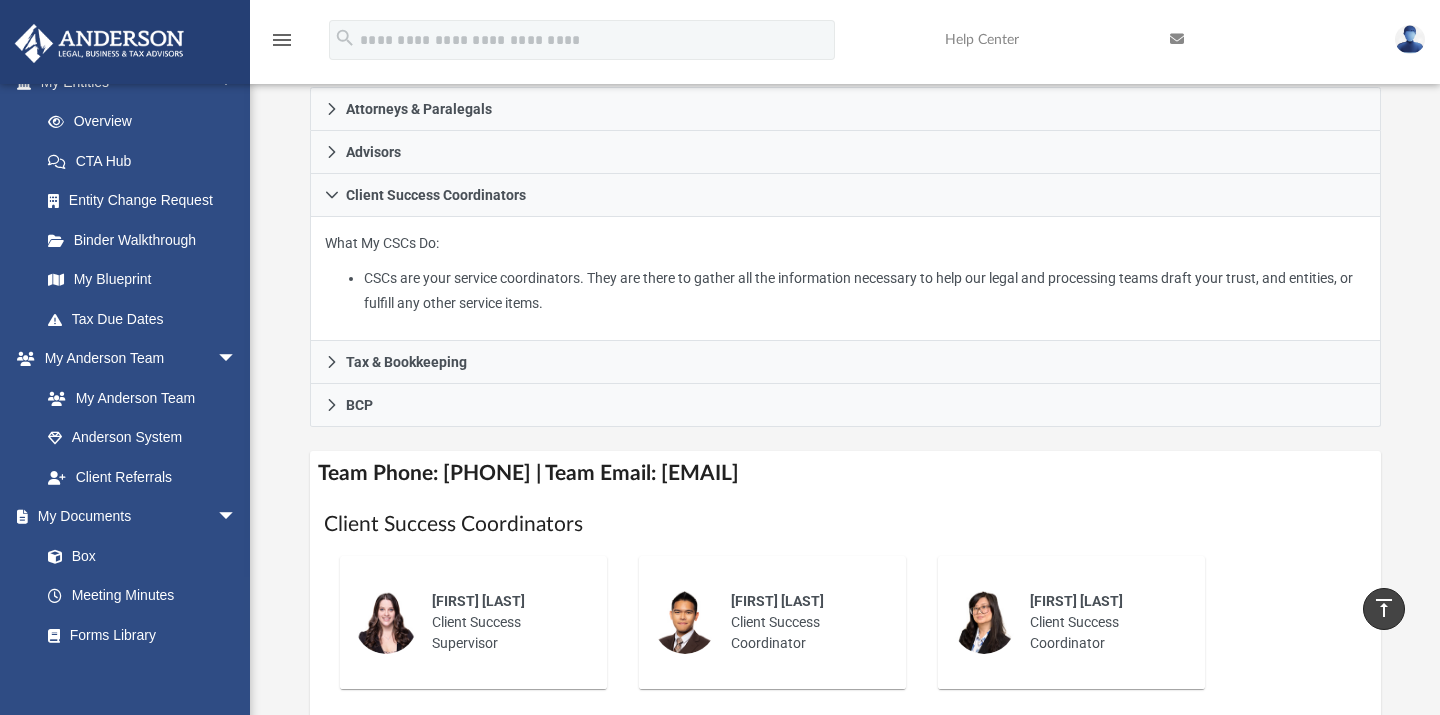 scroll, scrollTop: 324, scrollLeft: 0, axis: vertical 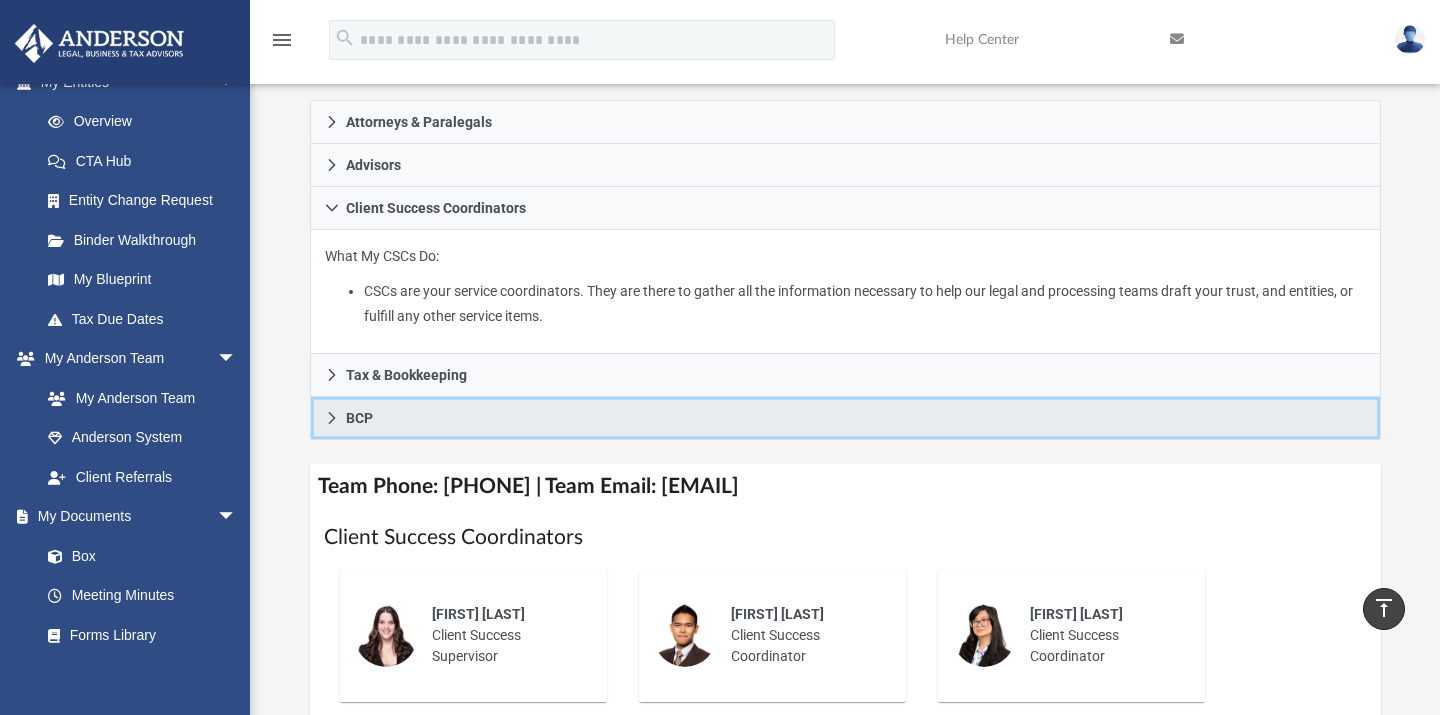 click on "BCP" at bounding box center (845, 418) 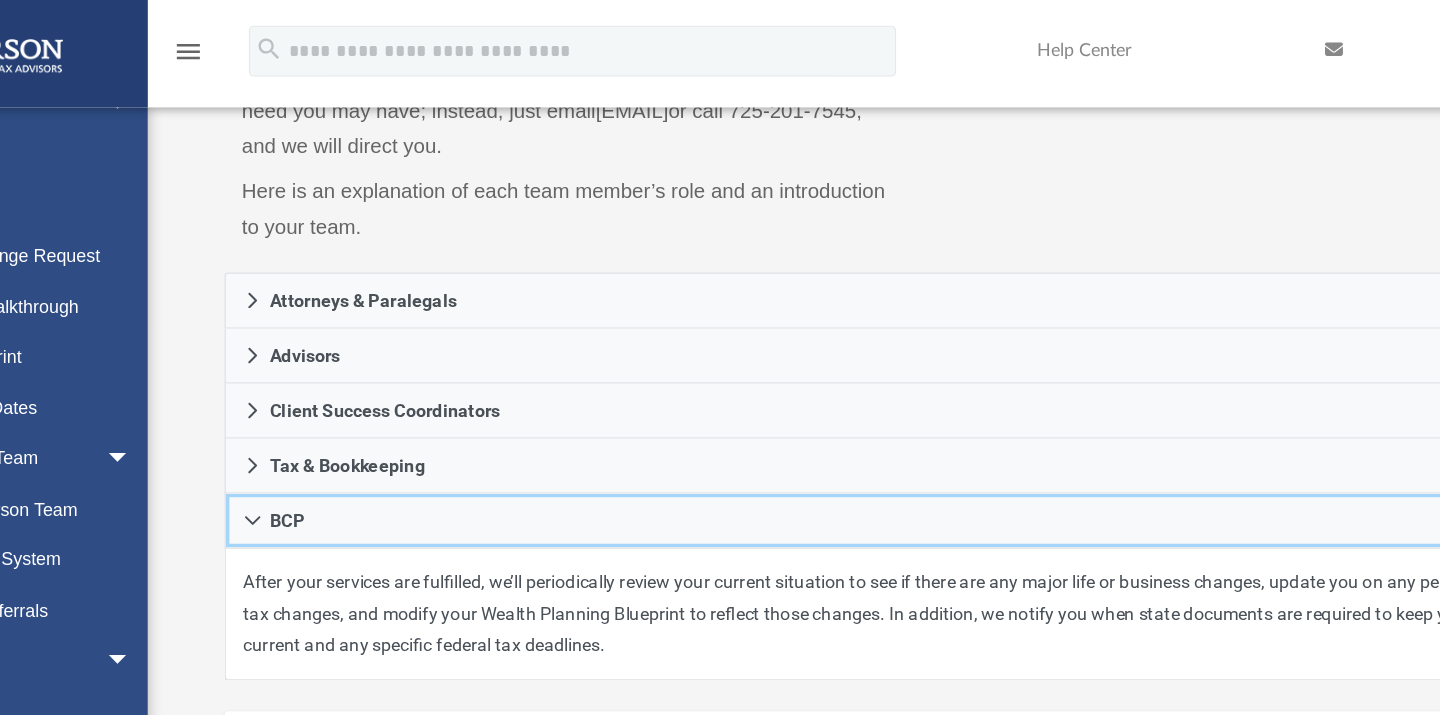 scroll, scrollTop: 210, scrollLeft: 0, axis: vertical 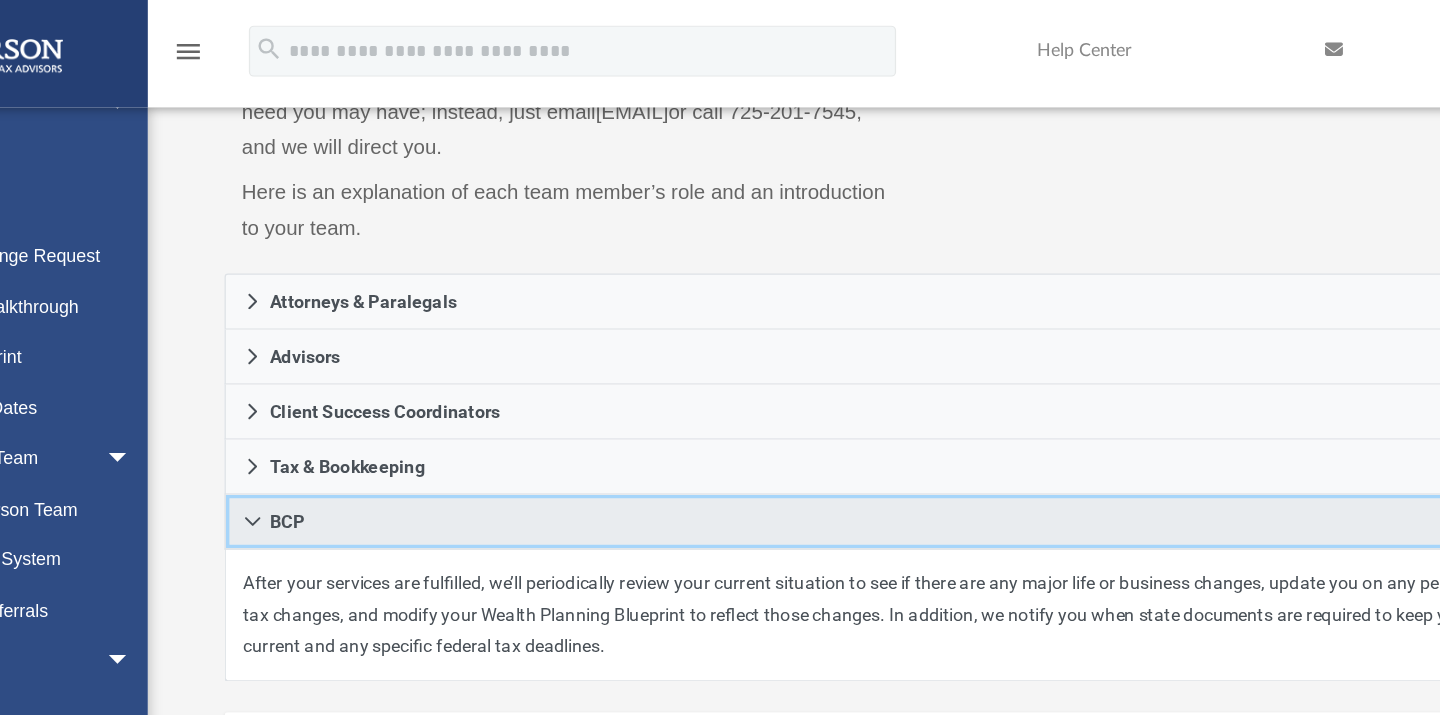 click on "BCP" at bounding box center (359, 408) 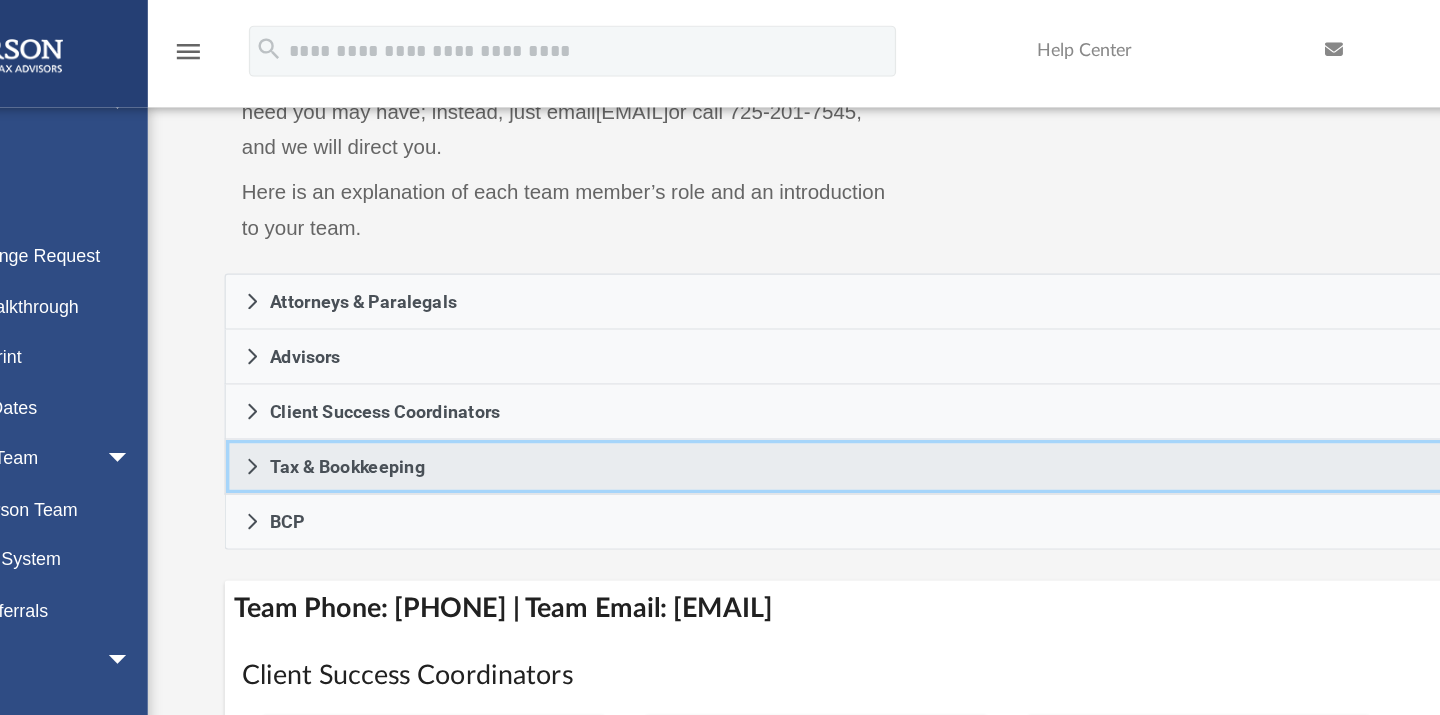 click on "Tax & Bookkeeping" at bounding box center [406, 365] 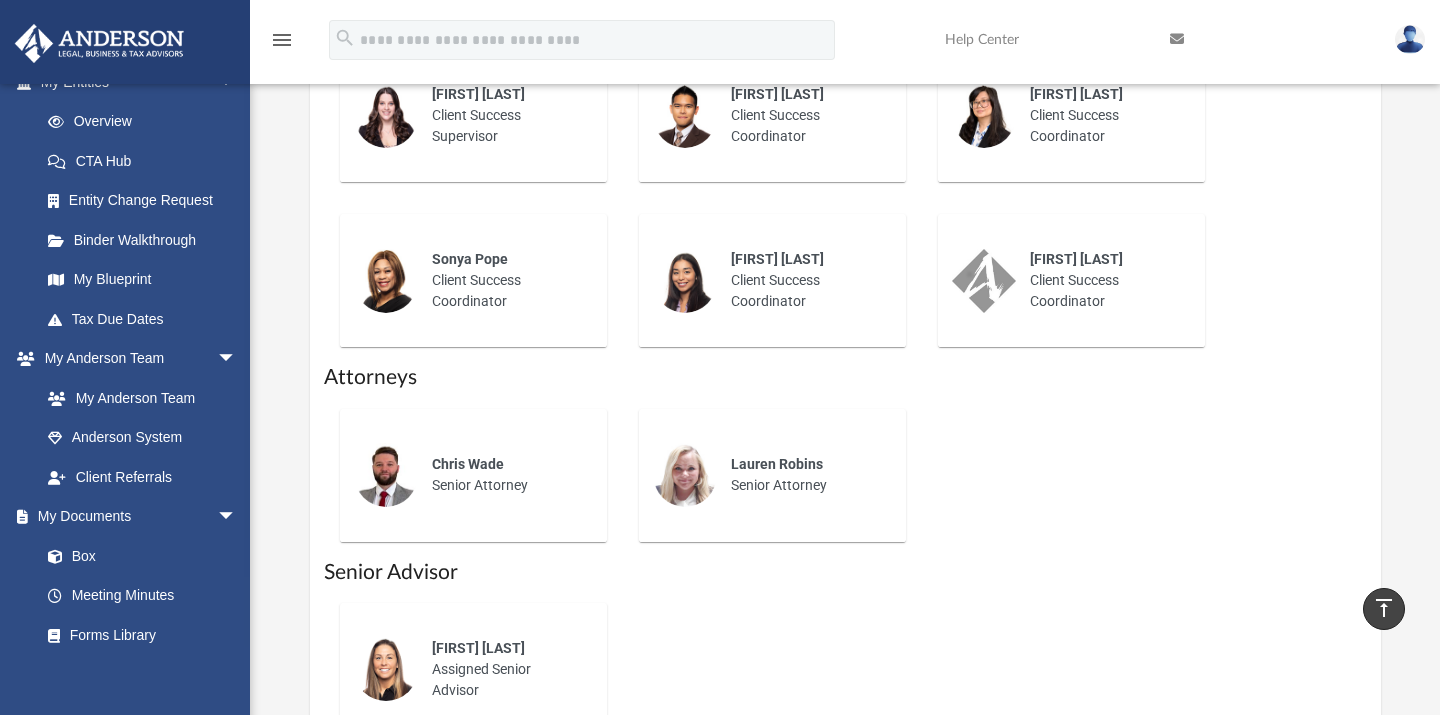 scroll, scrollTop: 1094, scrollLeft: 0, axis: vertical 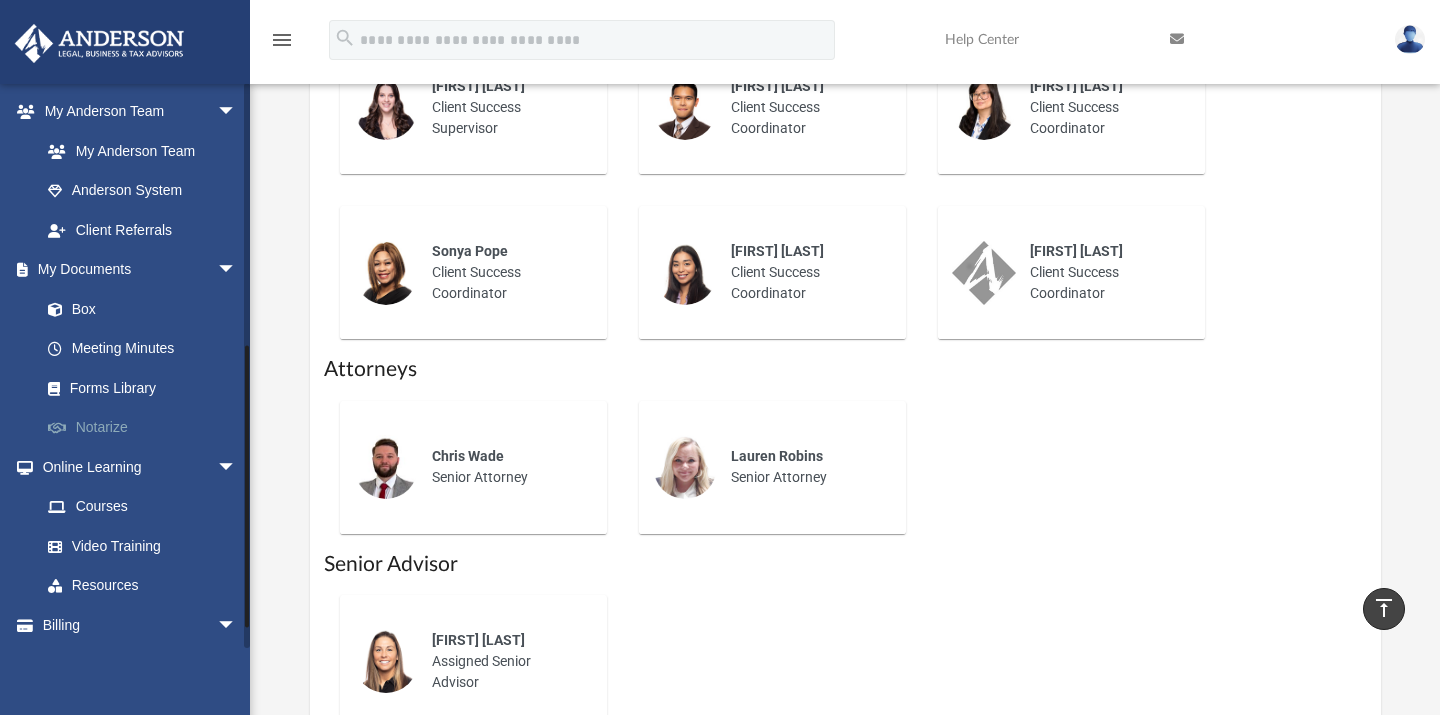 click on "Notarize" at bounding box center [147, 428] 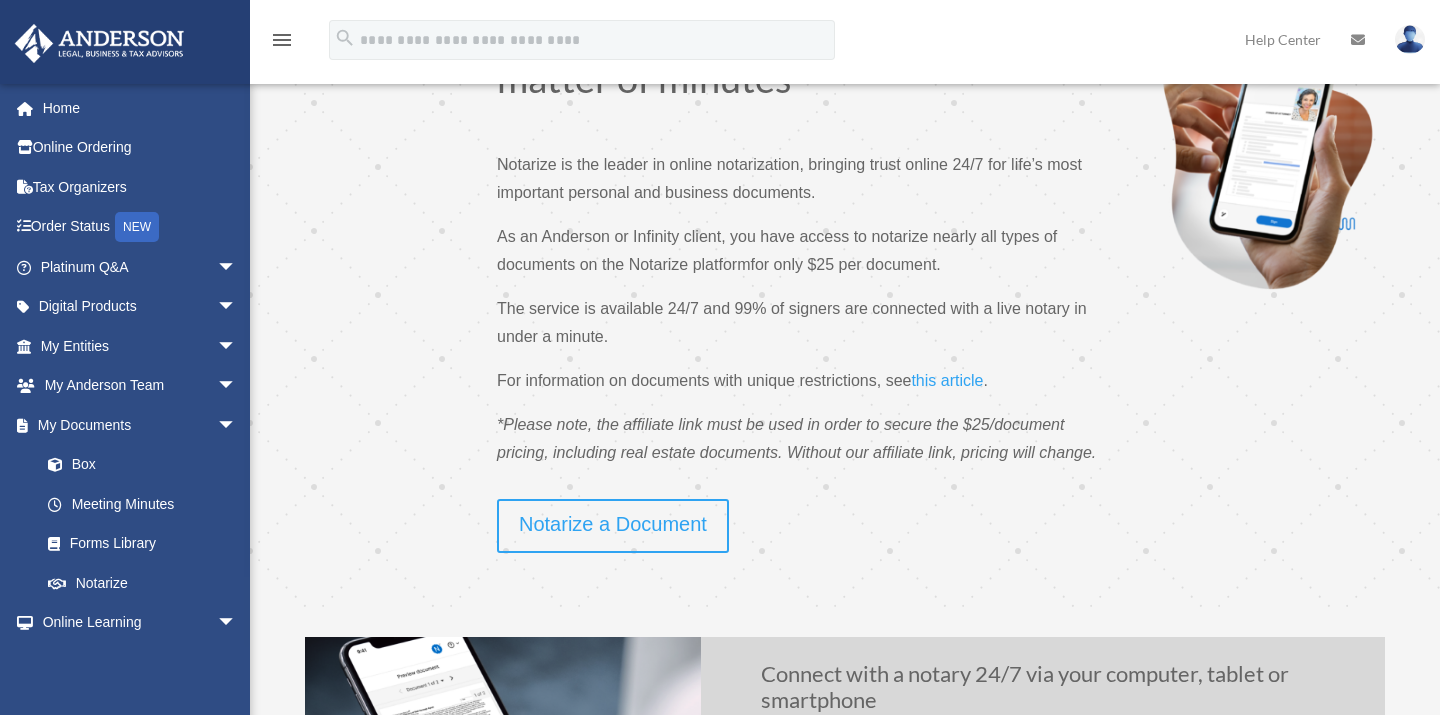scroll, scrollTop: 106, scrollLeft: 0, axis: vertical 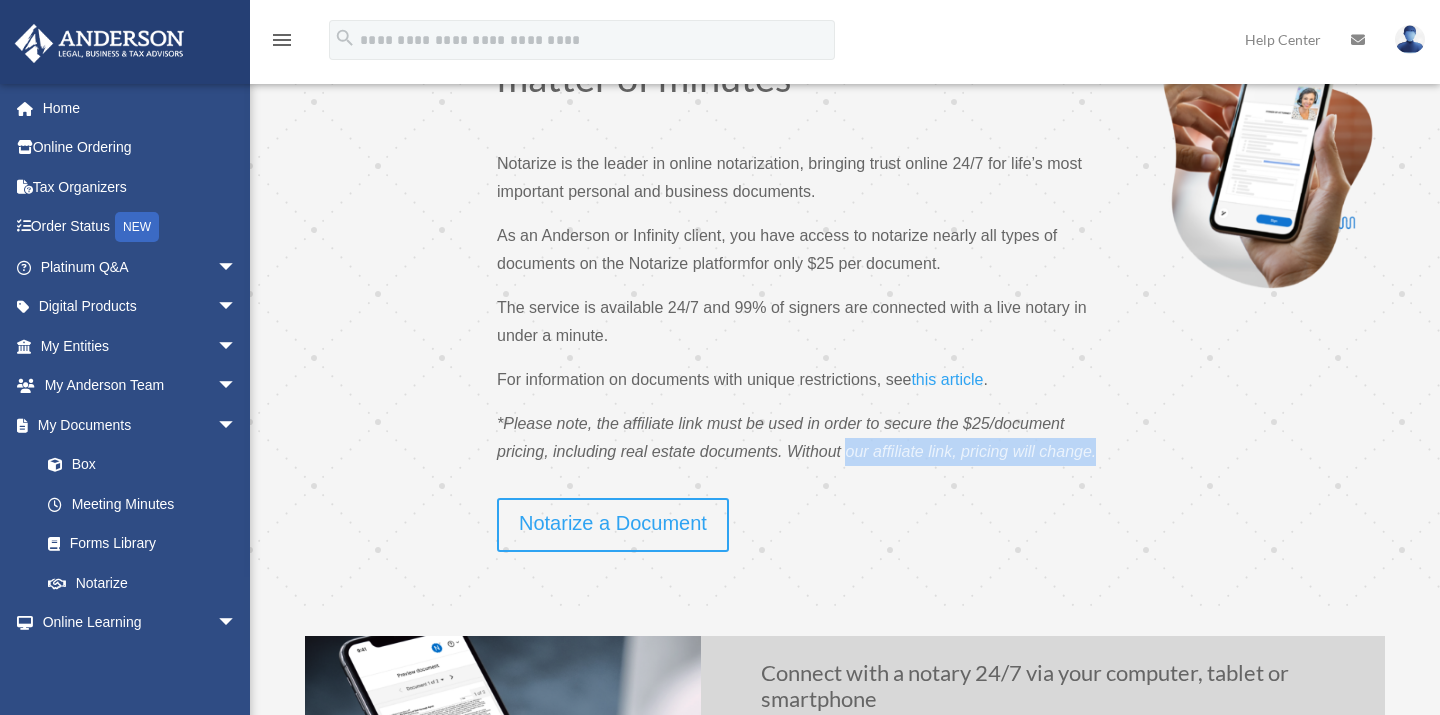 drag, startPoint x: 795, startPoint y: 488, endPoint x: 846, endPoint y: 478, distance: 51.971146 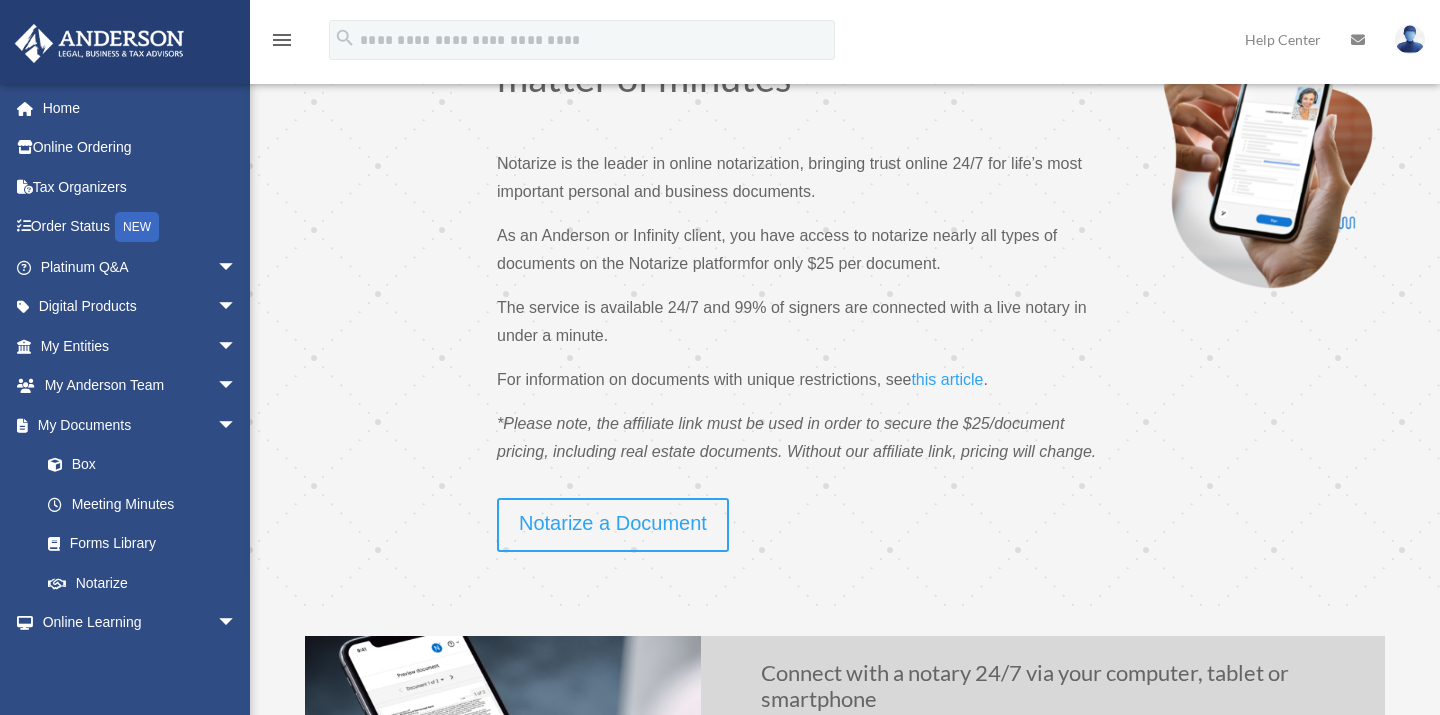 drag, startPoint x: 846, startPoint y: 478, endPoint x: 884, endPoint y: 548, distance: 79.64923 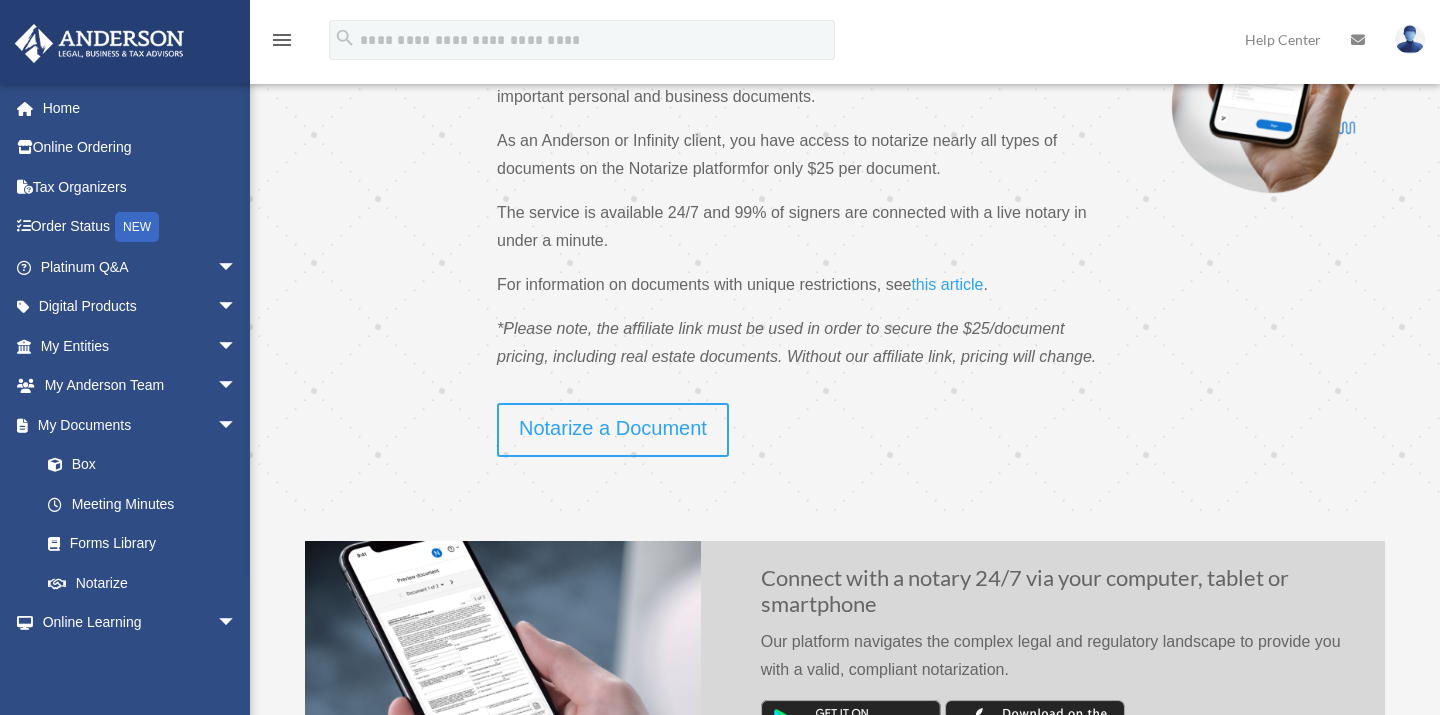 scroll, scrollTop: 202, scrollLeft: 0, axis: vertical 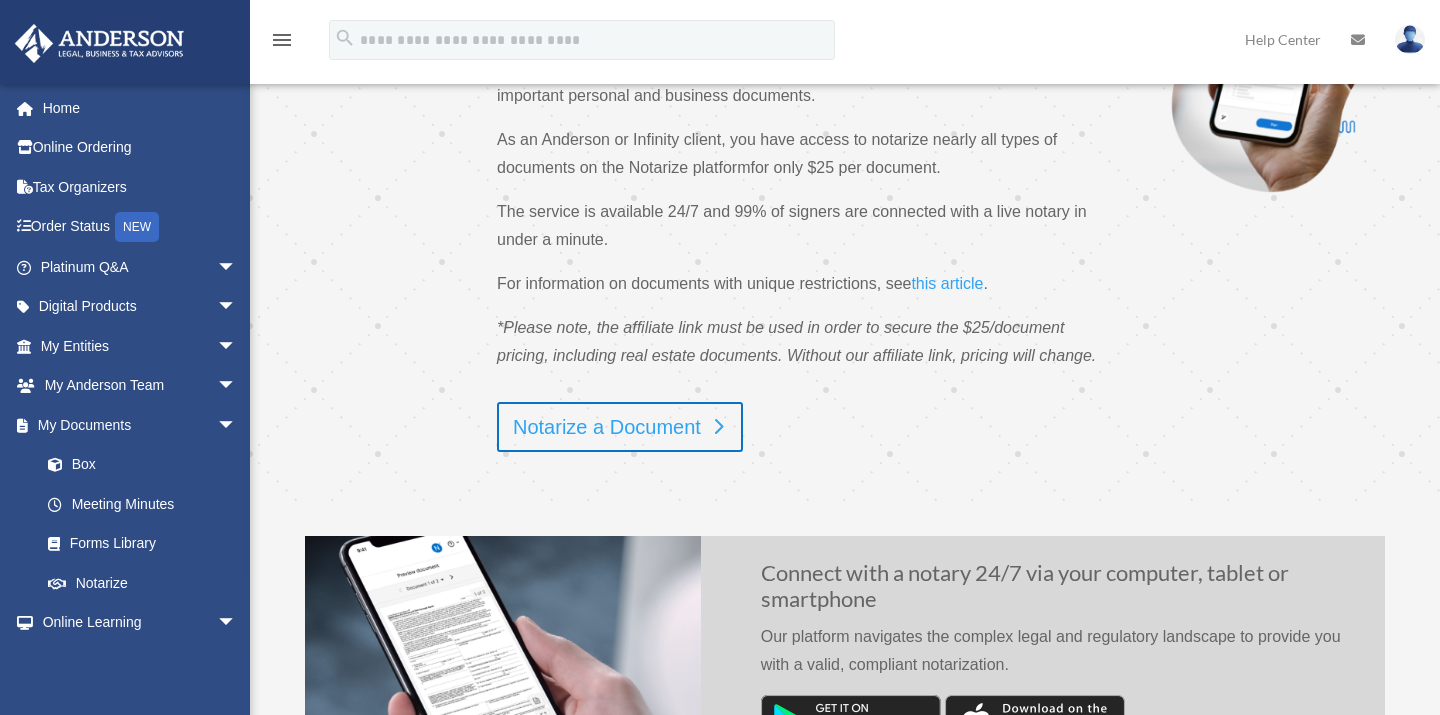 click on "Notarize a Document" at bounding box center (620, 427) 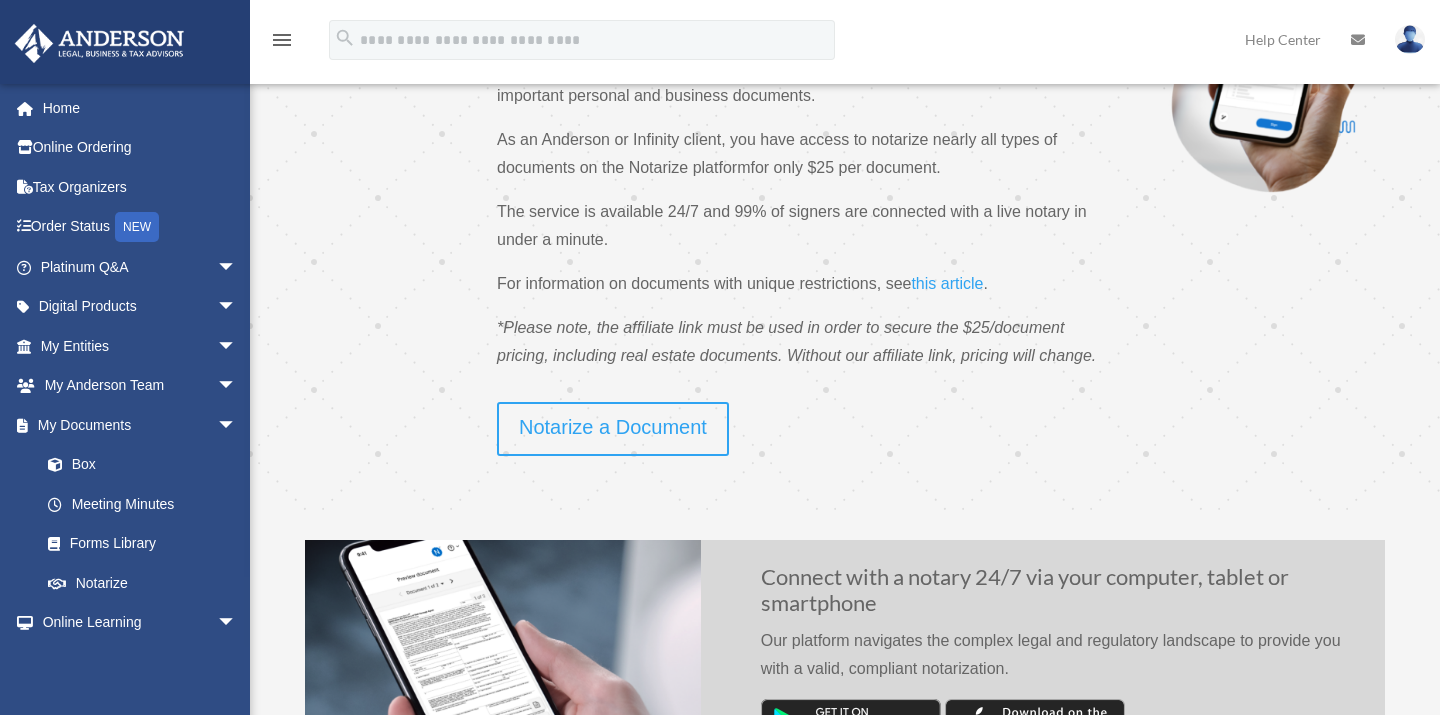 click on "Notarize your documents in a matter of minutes
Notarize is the leader in online notarization, bringing trust online 24/7 for life’s most important personal and business documents.
As an Anderson or Infinity client, you have access to notarize nearly all types of documents on the Notarize platform  for only $25 per document.
The service is available 24/7 and 99% of signers are connected with a live notary in under a minute.
For information on documents with unique restrictions, see  this article .
*Please note, the affiliate link must be used in order to secure the $25/document pricing, including real estate documents. Without our affiliate link, pricing will change." at bounding box center [704, 163] 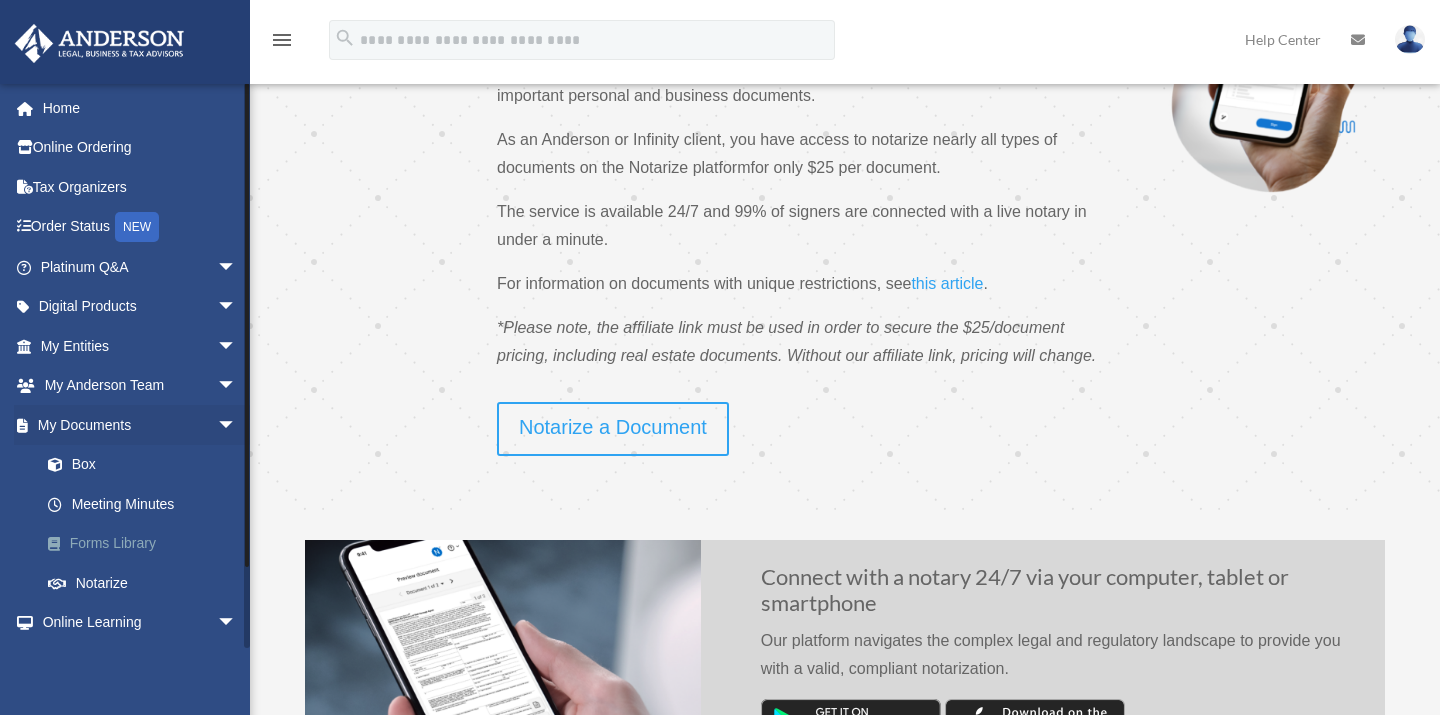 click on "Forms Library" at bounding box center (147, 544) 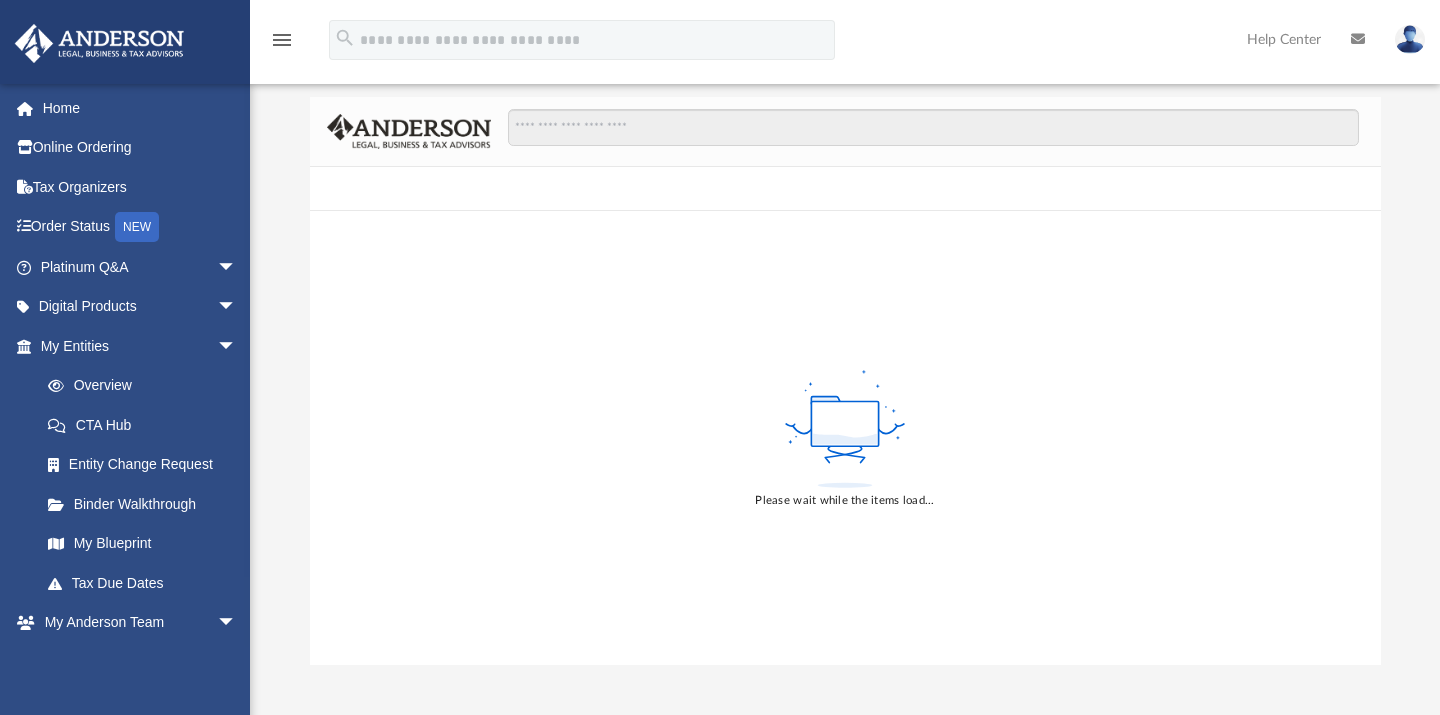 scroll, scrollTop: 26, scrollLeft: 0, axis: vertical 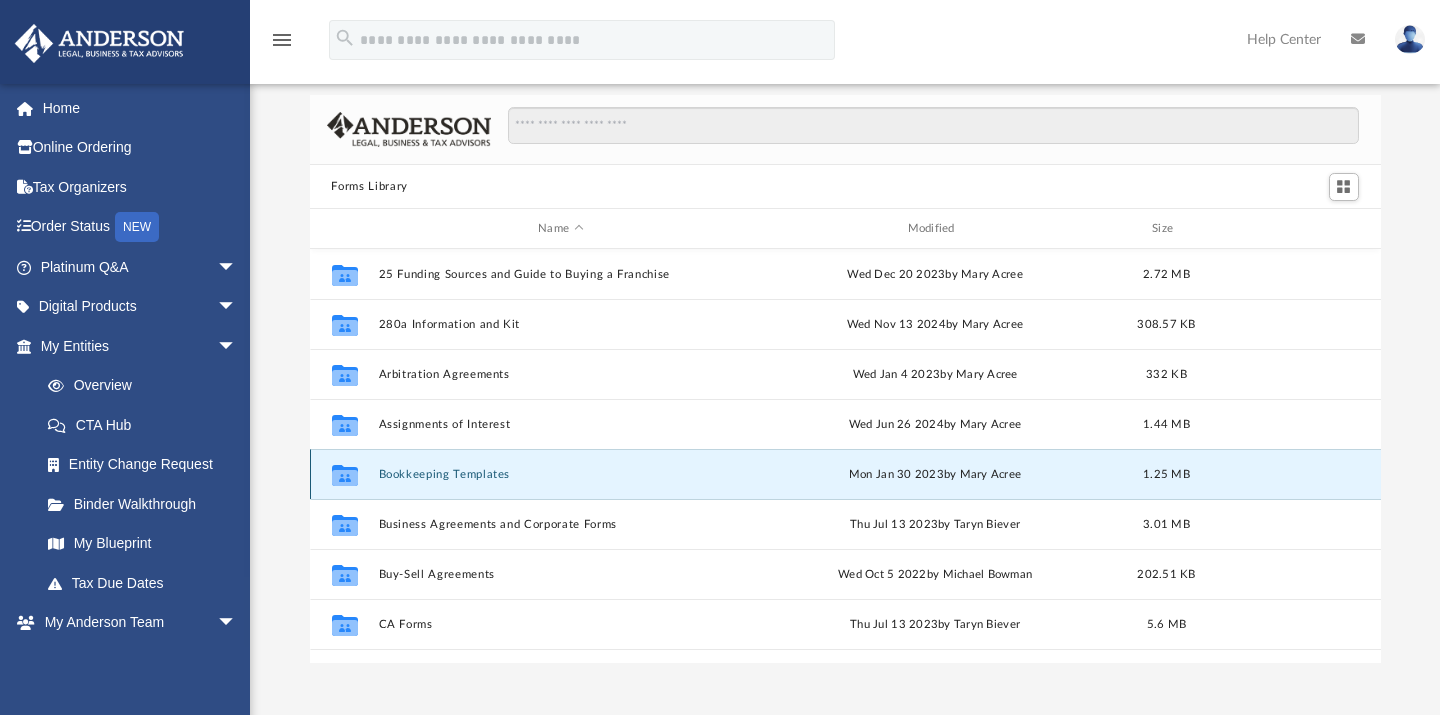 click on "Bookkeeping Templates" at bounding box center [560, 474] 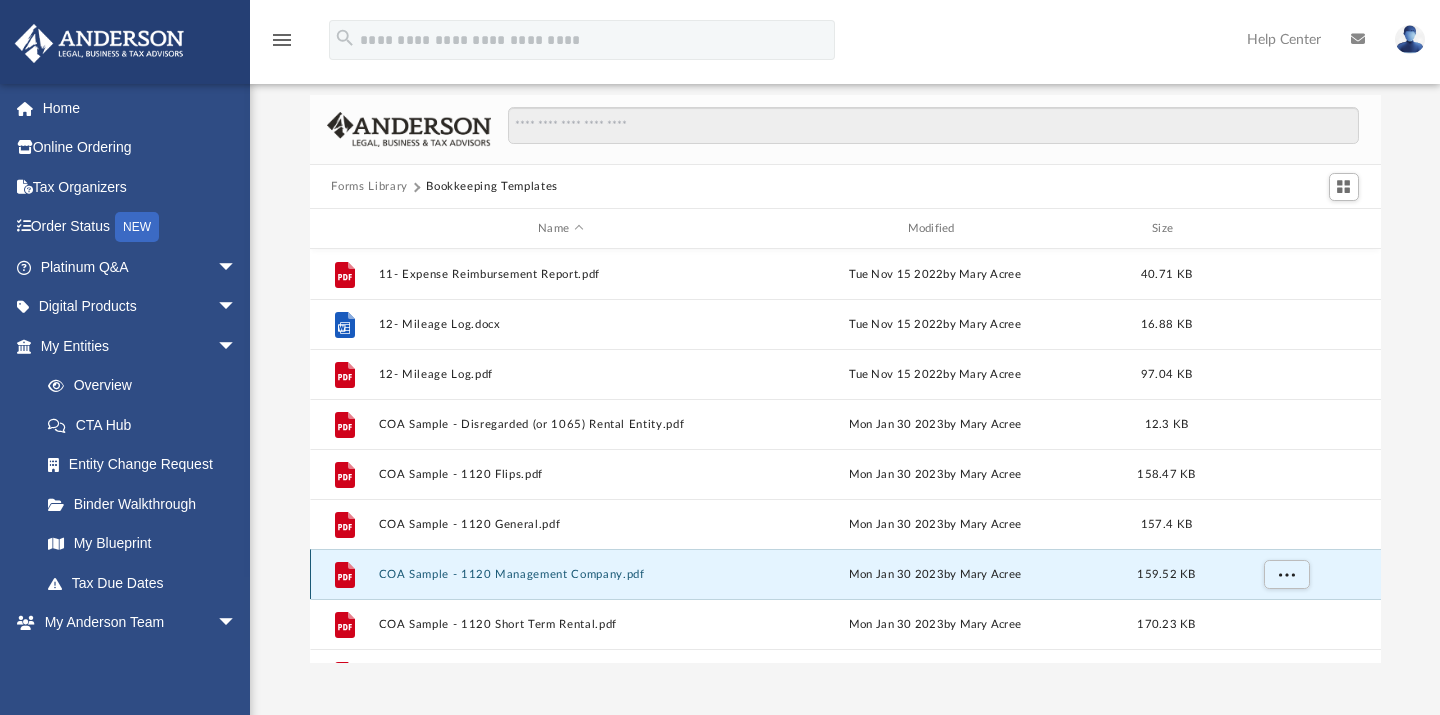 click on "COA Sample - 1120 Management Company.pdf" at bounding box center [560, 574] 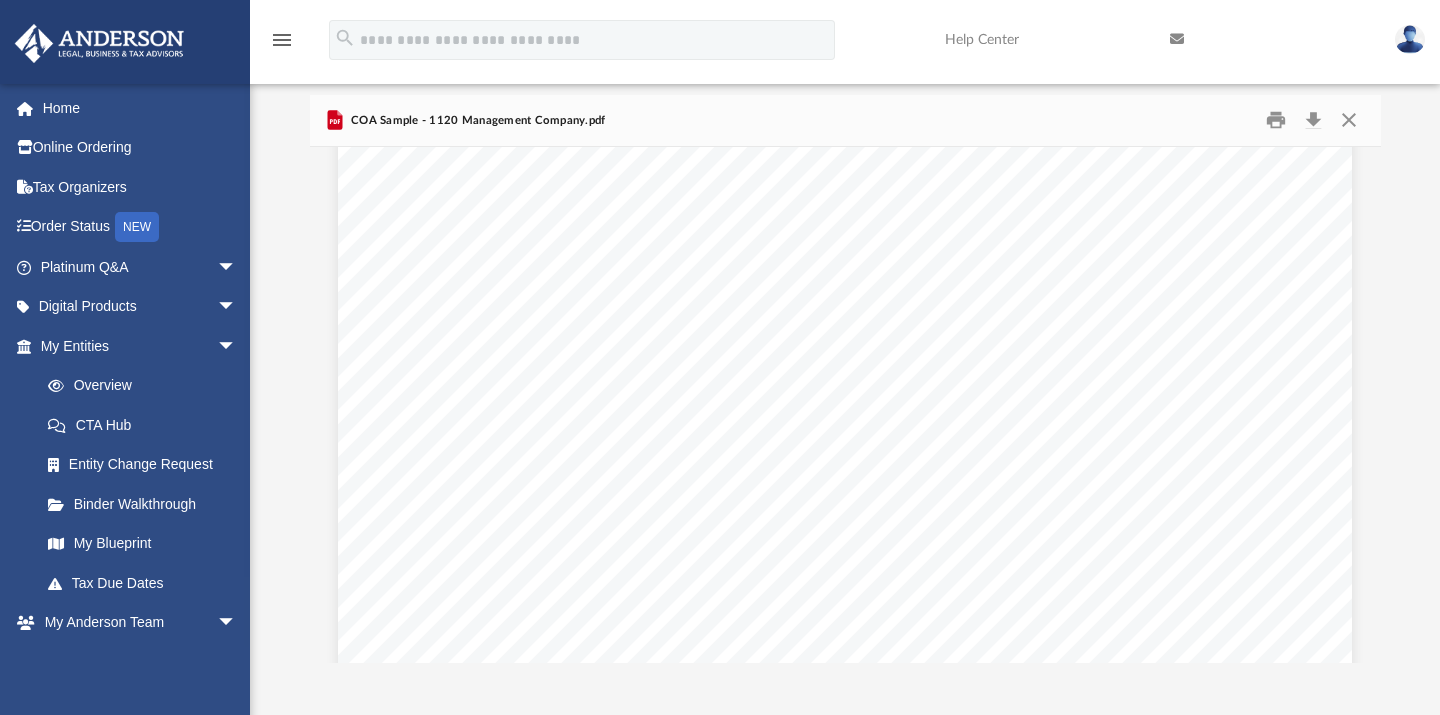 scroll, scrollTop: 0, scrollLeft: 0, axis: both 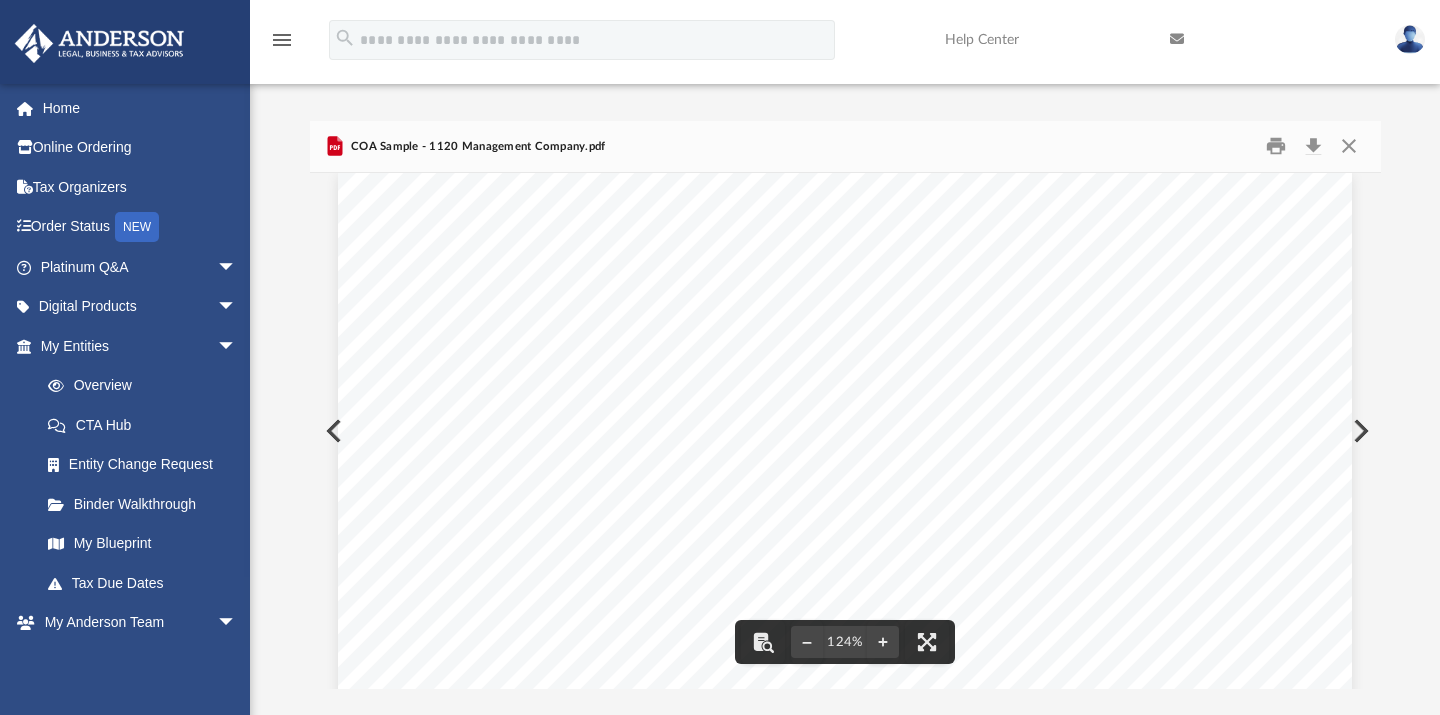 click at bounding box center (1359, 431) 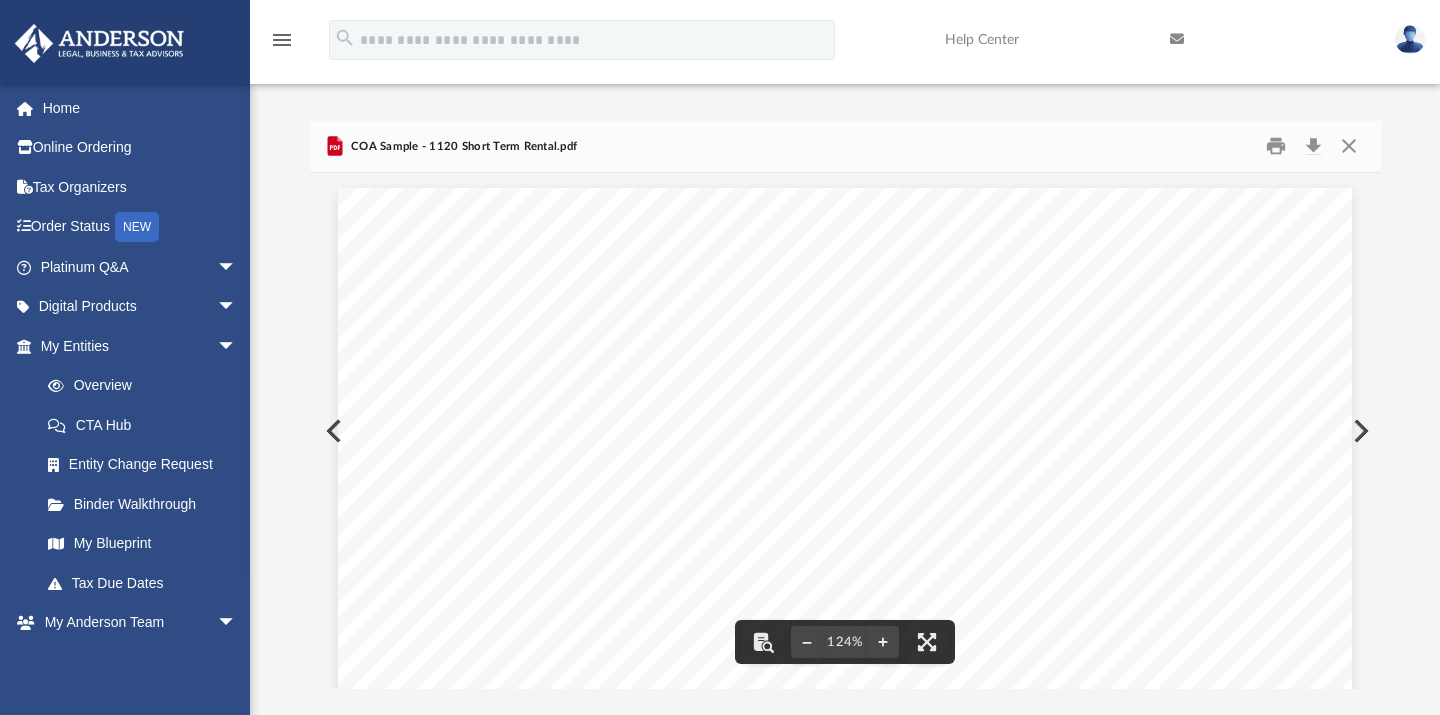 click on "Chart   of   Accounts   (Sample) 1120 Short Term Rental 1 Account   Name   QBD   Type   QBO   Type   QBO   Detail   Type Cash   in   Bank   Bank   Bank   Cash   on   hand Cash   in   Bank:   Bank   Name   Chk   ‐   XXXX   Bank   Bank   Checking Cash   in   Bank:   Bank   Name   Sav   ‐   XXXX   Bank   Bank   Savings Accumulated   Amortization   Fixed   Asset   Fixed   Assets   Accumulated   Amortization Accumulated   Depreciation   Fixed   Asset   Fixed   Assets   Accumulated   Depreciation Building   Fixed   Asset   Fixed   Assets   Buildings Building:   XXX   Address   Fixed   Asset   Fixed   Assets   Buildings Fixed   Asset   Fixed   Assets Improvement   Fixed   Asset   Fixed   Assets   Other   Fixed   Assets Improvement:   XXX   Address   Fixed   Asset   Fixed   Assets   Other   Fixed   Assets Land   Fixed   Asset   Fixed   Assets   Land Land:   XXX   Address   Fixed   Asset   Fixed   Assets   Land Organizational   Costs   Fixed   Asset   Fixed   Assets   Other   Fixed   Assets Property   Management" at bounding box center (845, 844) 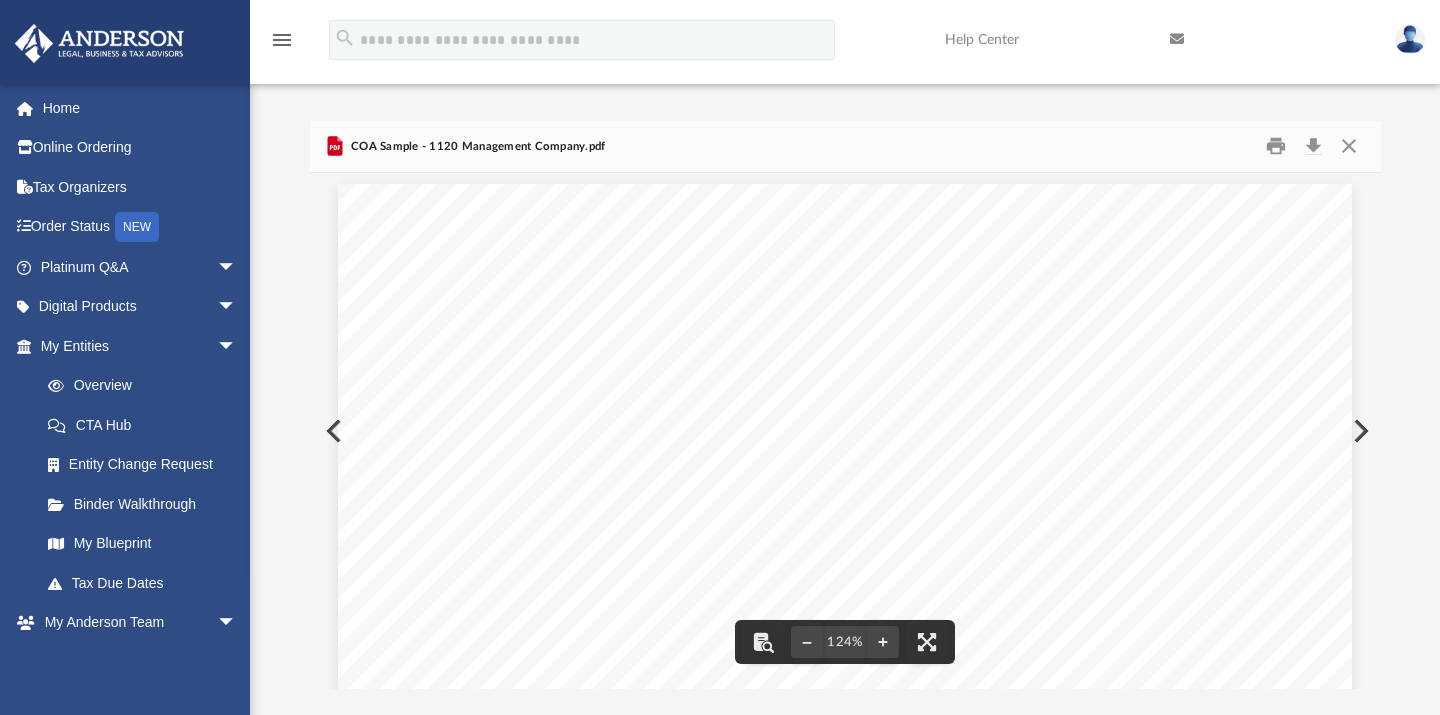 scroll, scrollTop: 0, scrollLeft: 0, axis: both 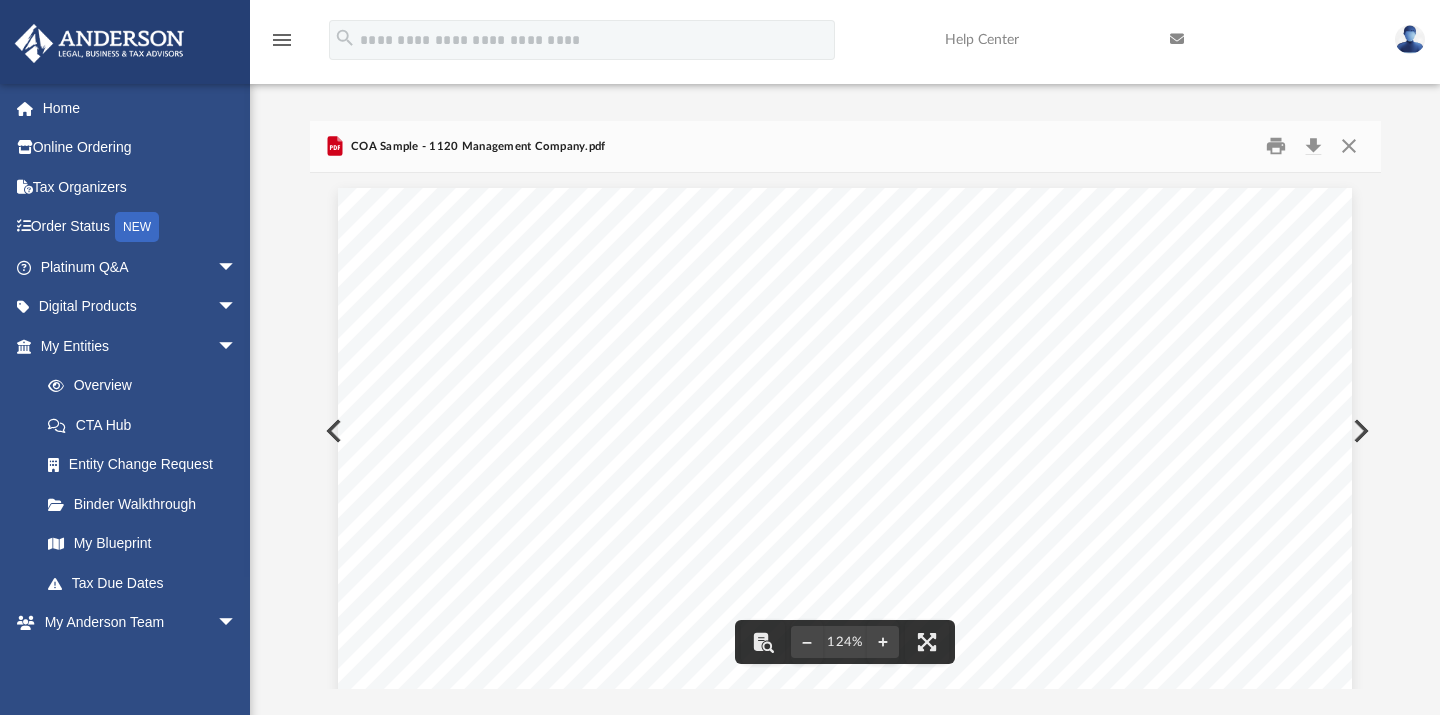 click on "Chart   of   Accounts   (Sample) 1120 Management Company 1 Account   Name   QBD   Type   QBO   Type   QBO   Detail   Type Cash   in   Bank   Bank   Bank   Cash   on   hand Cash   in   Bank:   Bank   Name   Chk   ‐   XXXX   Bank   Bank   Checking Cash   in   Bank:   Bank   Name   Sav   ‐   XXXX   Bank   Bank   Savings Computers   &   Equipment   Fixed   Asset   Fixed   Assets   Fixed   Asset   Computers Accumulated   Amortization   Fixed   Asset   Fixed   Assets   Accumulated   Amortization Accumulated   Depreciation   Fixed   Asset   Fixed   Assets   Accumulated   Depreciation Organizational   Costs   Fixed   Asset   Fixed   Assets   Other   fixed   assets Start ‐ Up   Costs   (MM.DD.YYYY)   Fixed   Asset   Fixed   Assets   Other   fixed   assets Start ‐ Up   Costs   (MM.DD.YYYY):   Meals   Expense   Fixed   Asset   Fixed   Assets   Other   fixed   assets Start ‐ Up   Costs   (MM.DD.YYYY):   Seminars   &   Education   Fixed   Asset   Fixed   Assets   Other   fixed   assets Start ‐ Up   Costs" at bounding box center (845, 844) 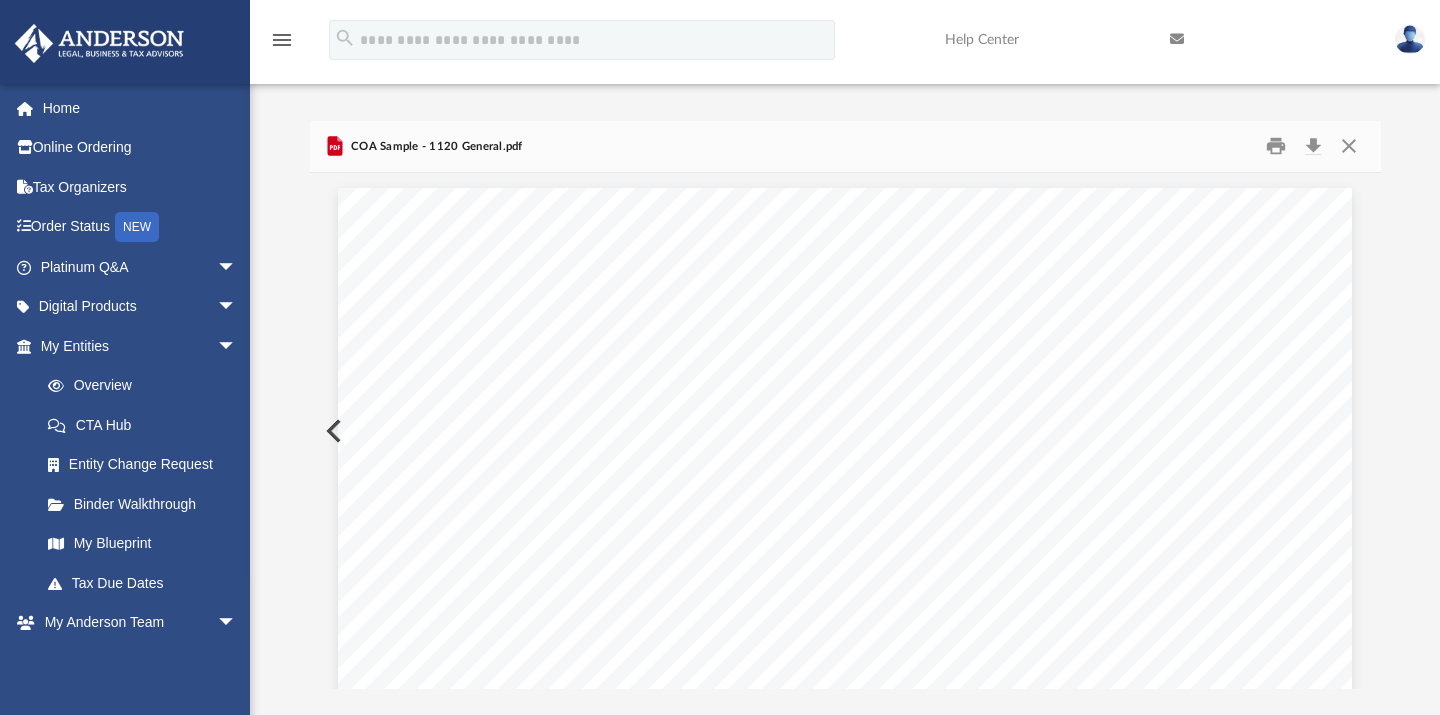 click at bounding box center [332, 431] 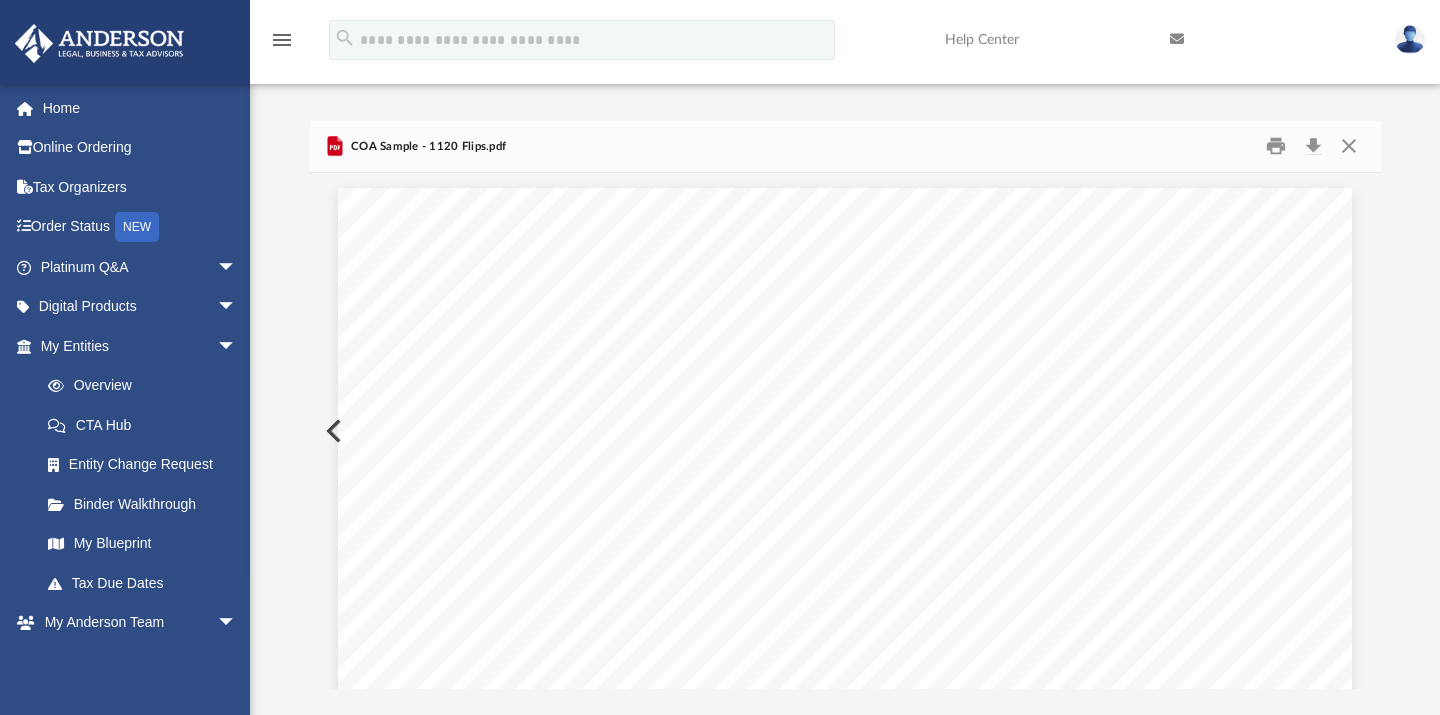 click at bounding box center [332, 431] 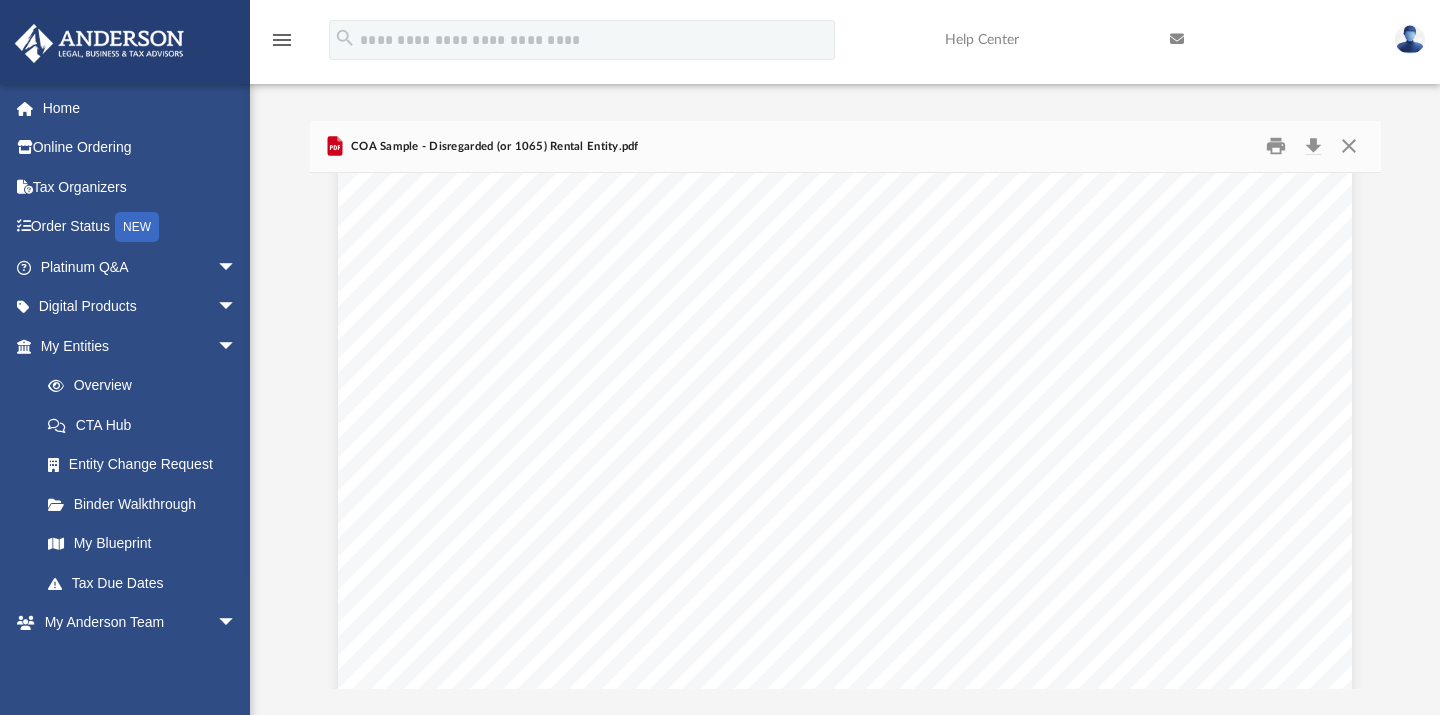 scroll, scrollTop: 0, scrollLeft: 0, axis: both 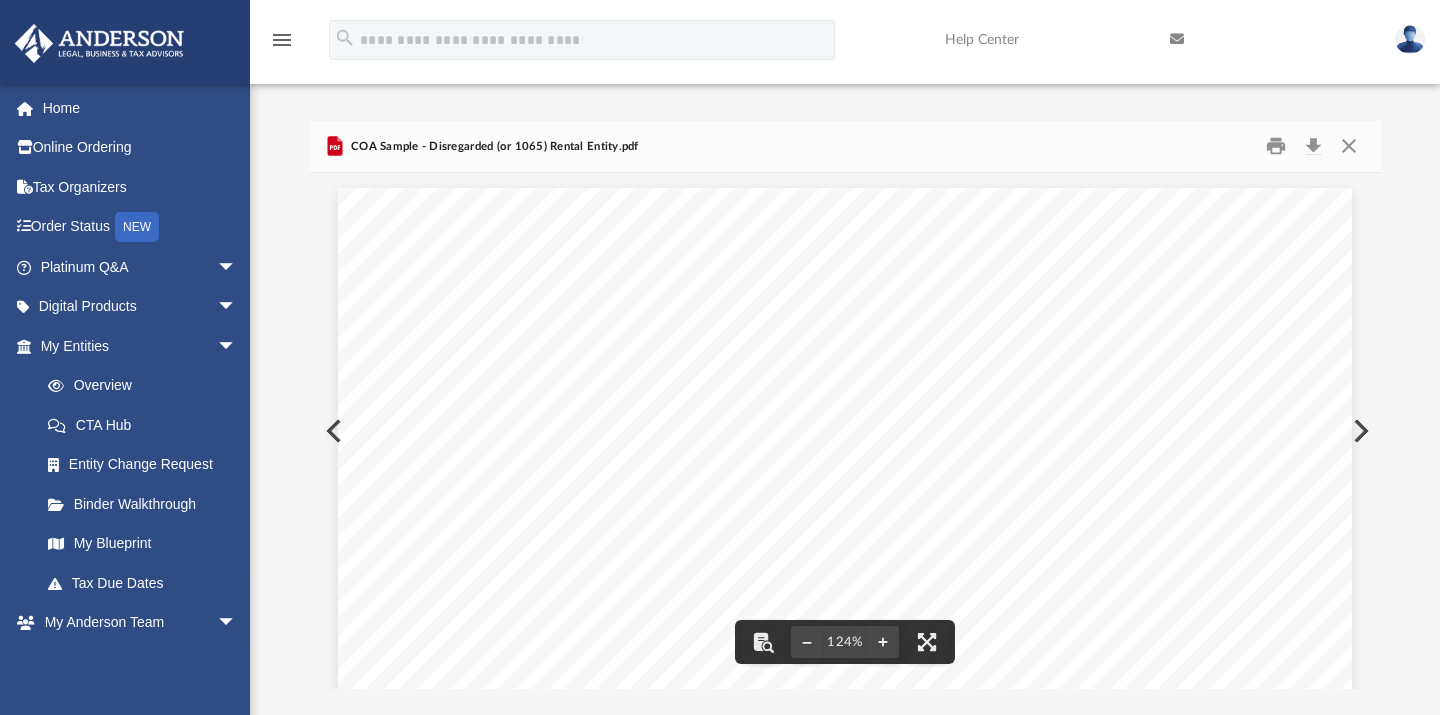 click on "Account   Type Cash in Bank   Bank Chk - XXXX   Bank Sav - XXXX   Bank Accumulated Amortization   Fixed Asset Accumulated Depreciation   Fixed Asset Building   Fixed Asset Address 1   Fixed Asset Improvements   Fixed Asset Address 1   Fixed Asset Land   Fixed Asset Address 1   Fixed Asset Organizational Costs   Fixed Asset Payroll Liabilities   Other Current Liability Security Deposits   Other Current Liability Address 1   Other Current Liability Loans from Shareholder   Long Term Liability Retained Earnings   Equity Rental Income   Income Amortization Expense   Expense Bank Service Charges   Expense Computer & Internet   Expense Insurance Expense   Expense Licenses & Permits   Expense Meals & Entertainment   Expense Office Supplies   Expense Parking & Tolls   Expense Payroll Expenses   Expense Professional Fees   Expense Property Taxes   Expense Repairs & Maintenance   Expense Telephone Expense   Expense Travel Expense   Expense Utilities   Expense Late Fee Income   Other Income Ask My Accountant     Page 1" at bounding box center (845, 844) 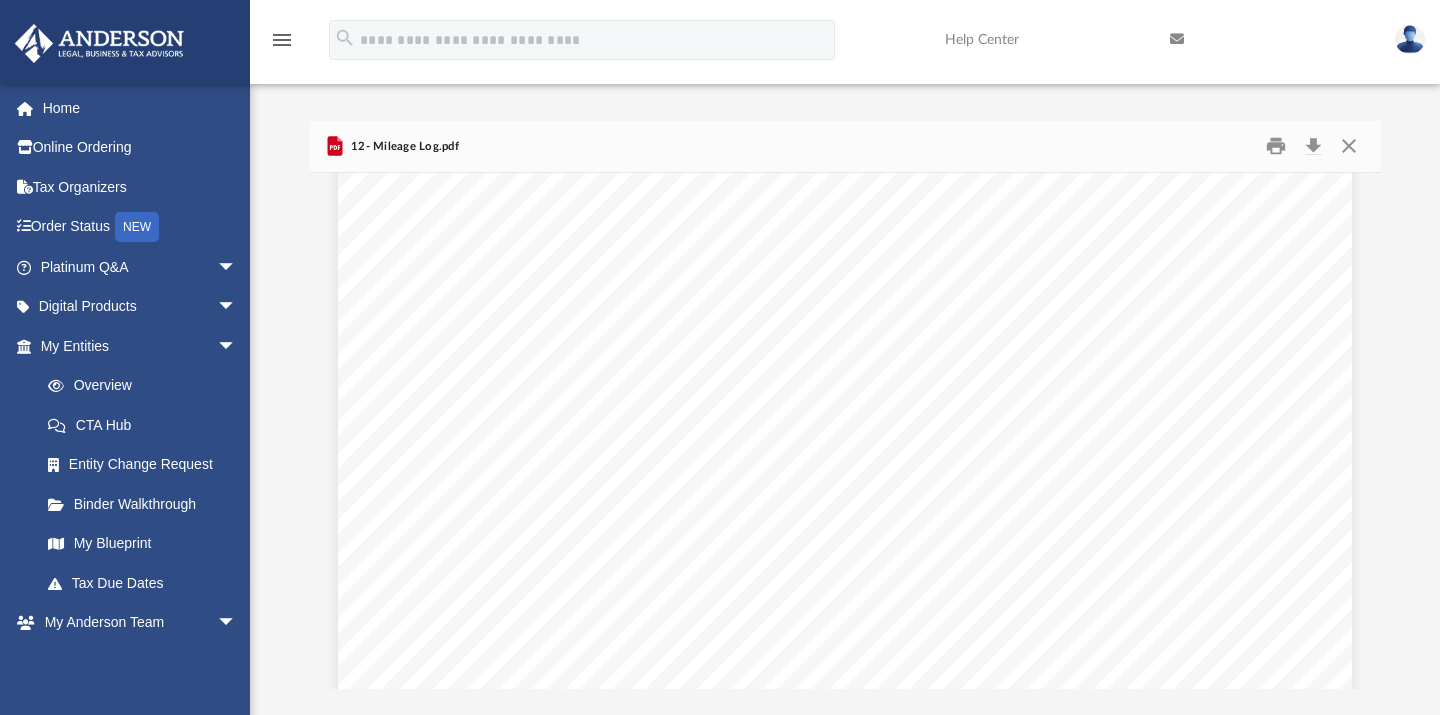 scroll, scrollTop: 196, scrollLeft: 0, axis: vertical 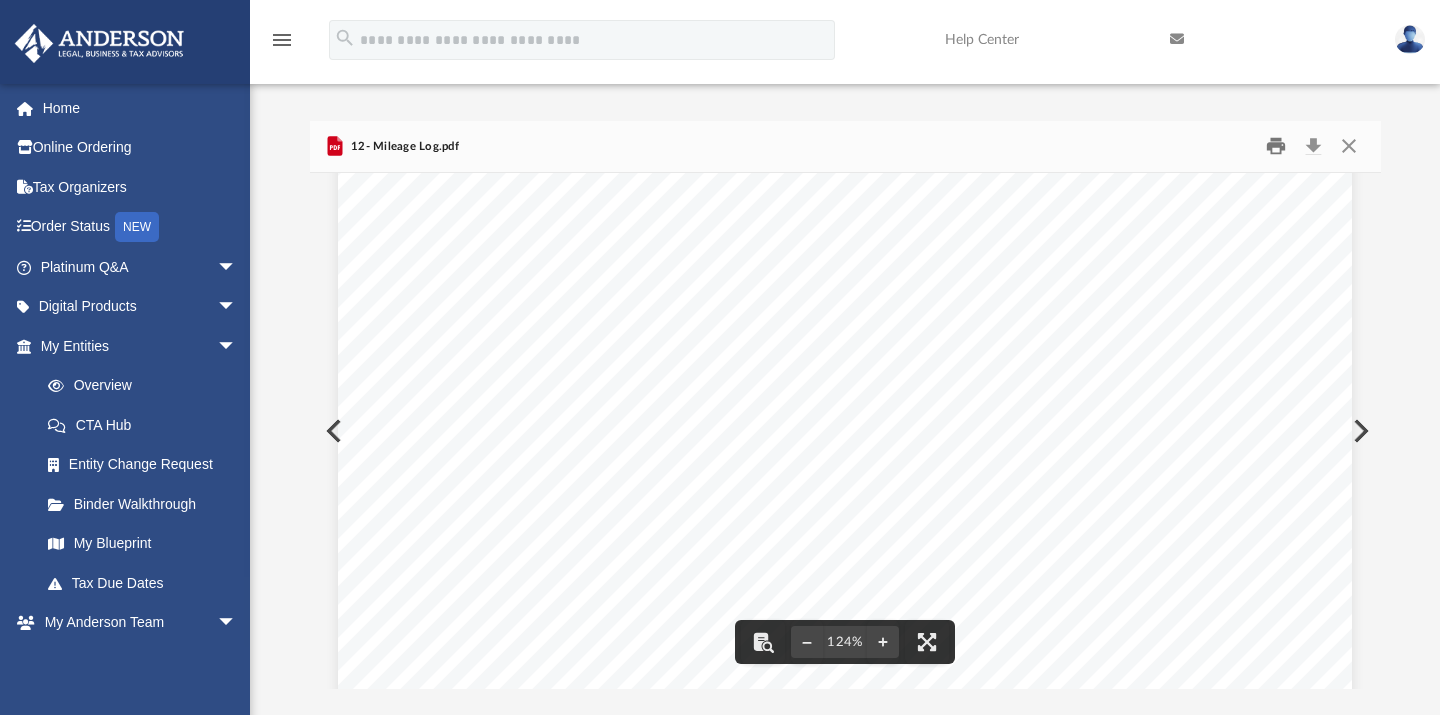 click at bounding box center (1276, 146) 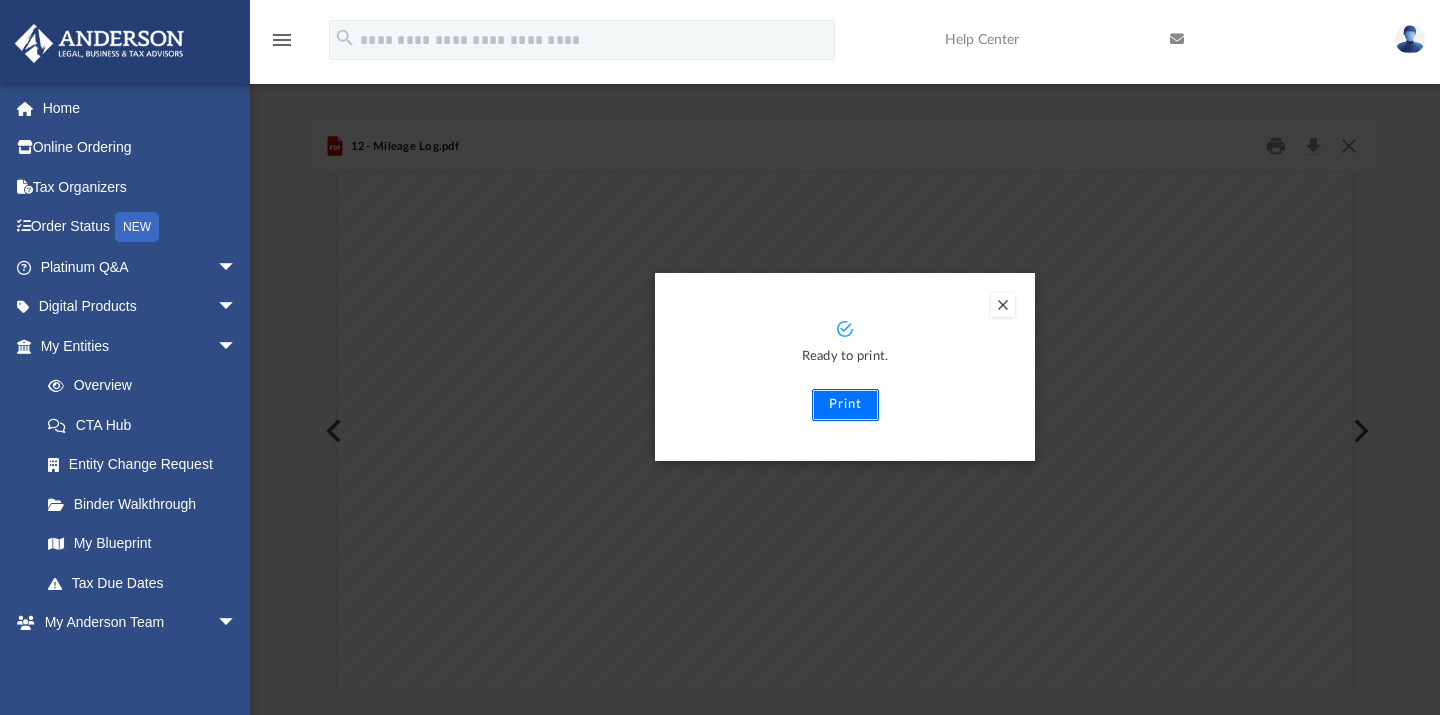 click on "Print" at bounding box center (845, 405) 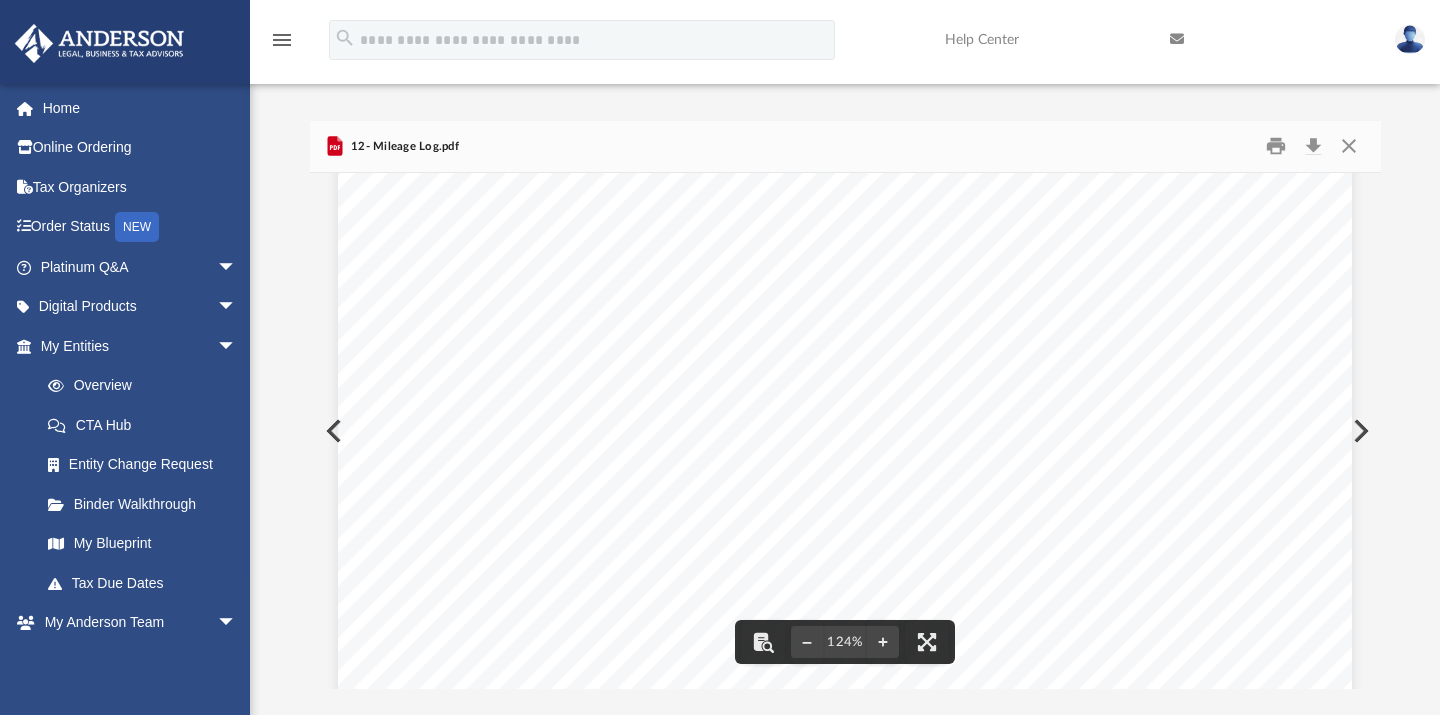 click on "MILEAGE LOG Employee ID :   Name : Title :   Dept. : Vehicle ID :   Period :   to Rate :   USD per Mile   Total Mileage :   Total Rate :   USD Date   Starting Place   Destination   Purpose   Start Mile   End Mile   Mileage   Rate Notes : Signature of Employee :   Date : Signature of Supervisor :   Date :" at bounding box center (845, 648) 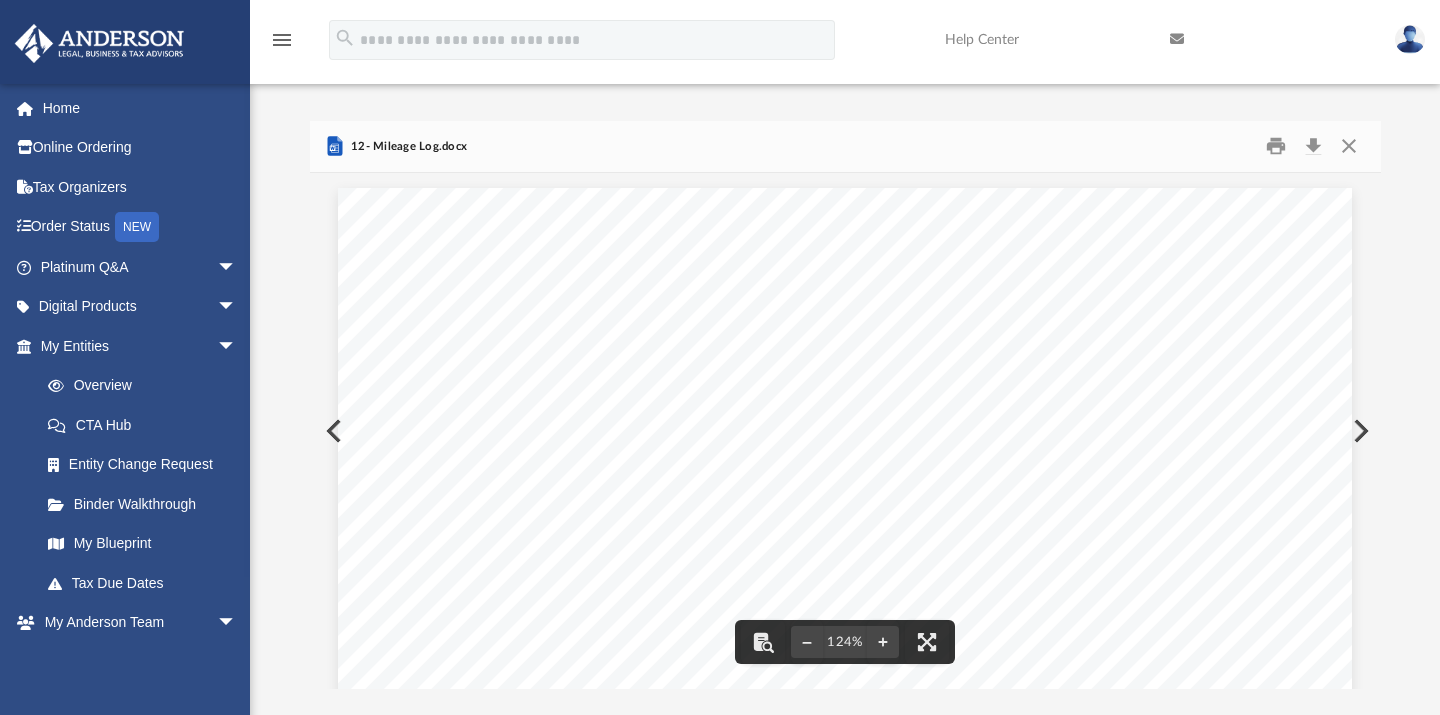click on "MILEAGE LOG Employee ID :   Name : Title :   Dept. : Vehicle ID :   Period :   to Rate :   USD per Mile   Total Mileage :   Total Rate :   USD Date   Starting Place   Destination   Purpose   Start Mile   End Mile   Mileage   Rate Notes : Signature of Employee :   Date : Signature of Supervisor :   Date :" at bounding box center (845, 844) 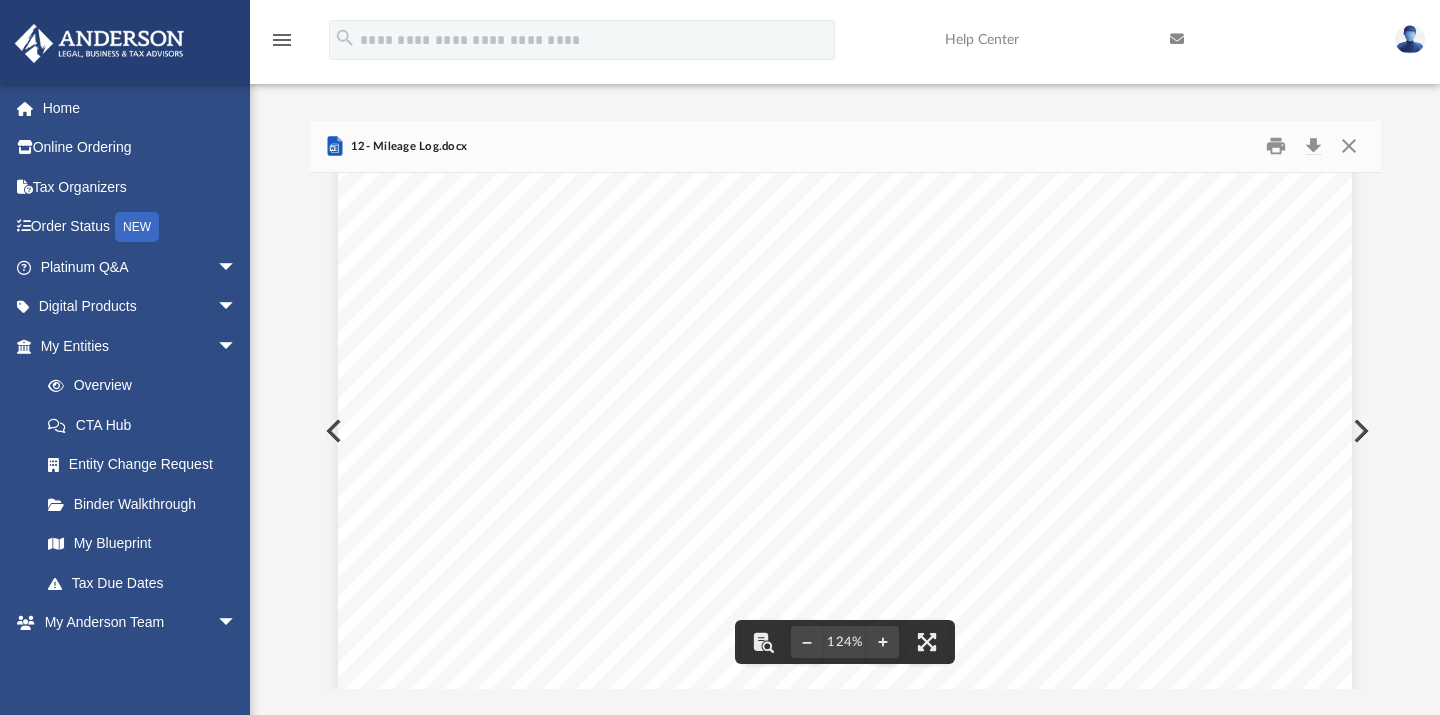 scroll, scrollTop: 268, scrollLeft: 0, axis: vertical 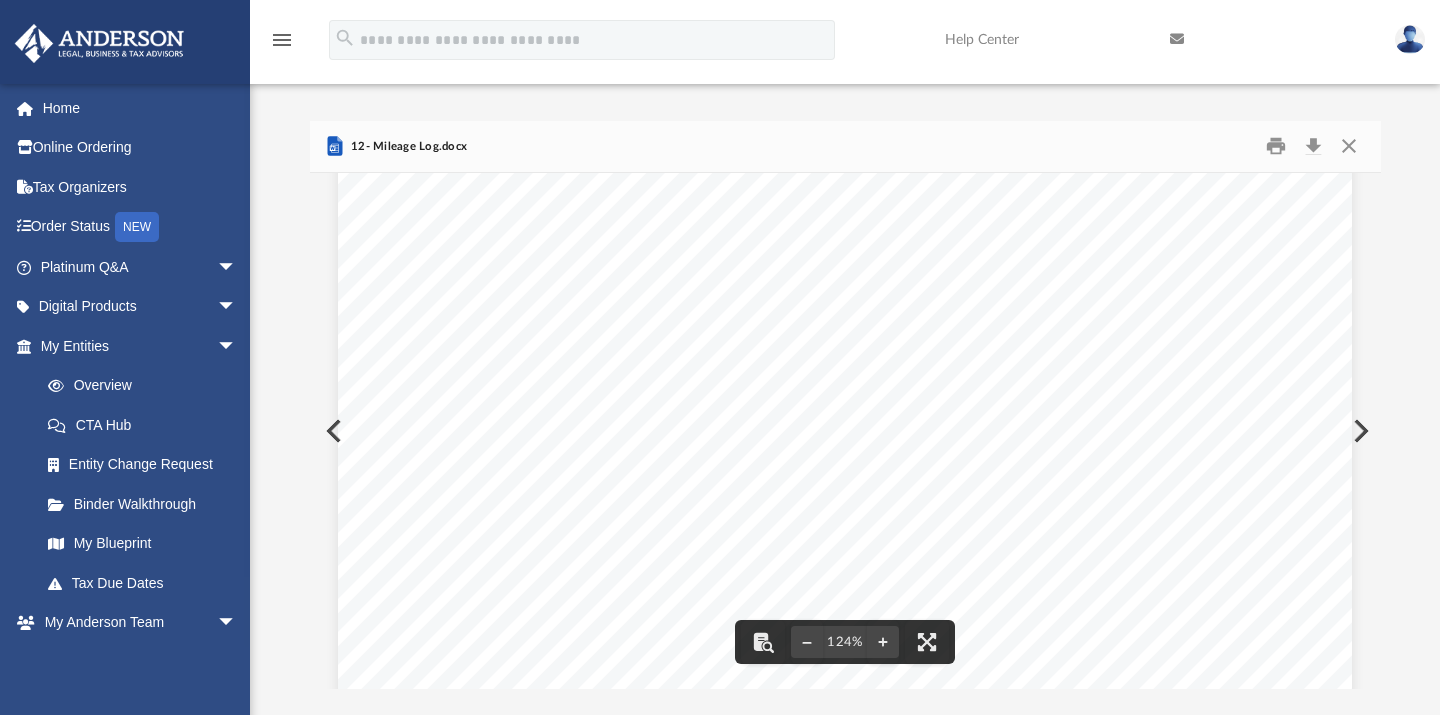 click on "MILEAGE LOG Employee ID :   Name : Title :   Dept. : Vehicle ID :   Period :   to Rate :   USD per Mile   Total Mileage :   Total Rate :   USD Date   Starting Place   Destination   Purpose   Start Mile   End Mile   Mileage   Rate Notes : Signature of Employee :   Date : Signature of Supervisor :   Date :" at bounding box center [845, 576] 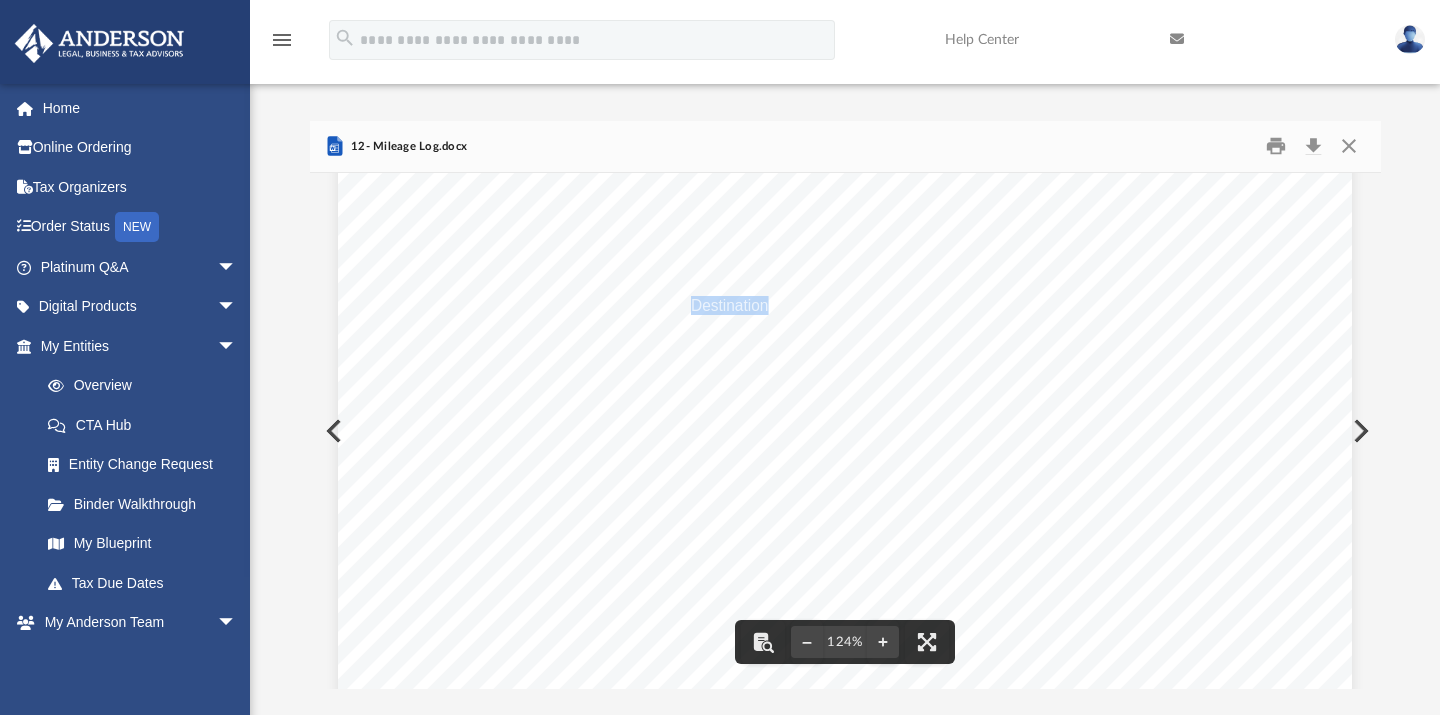 click on "Destination" at bounding box center [729, 306] 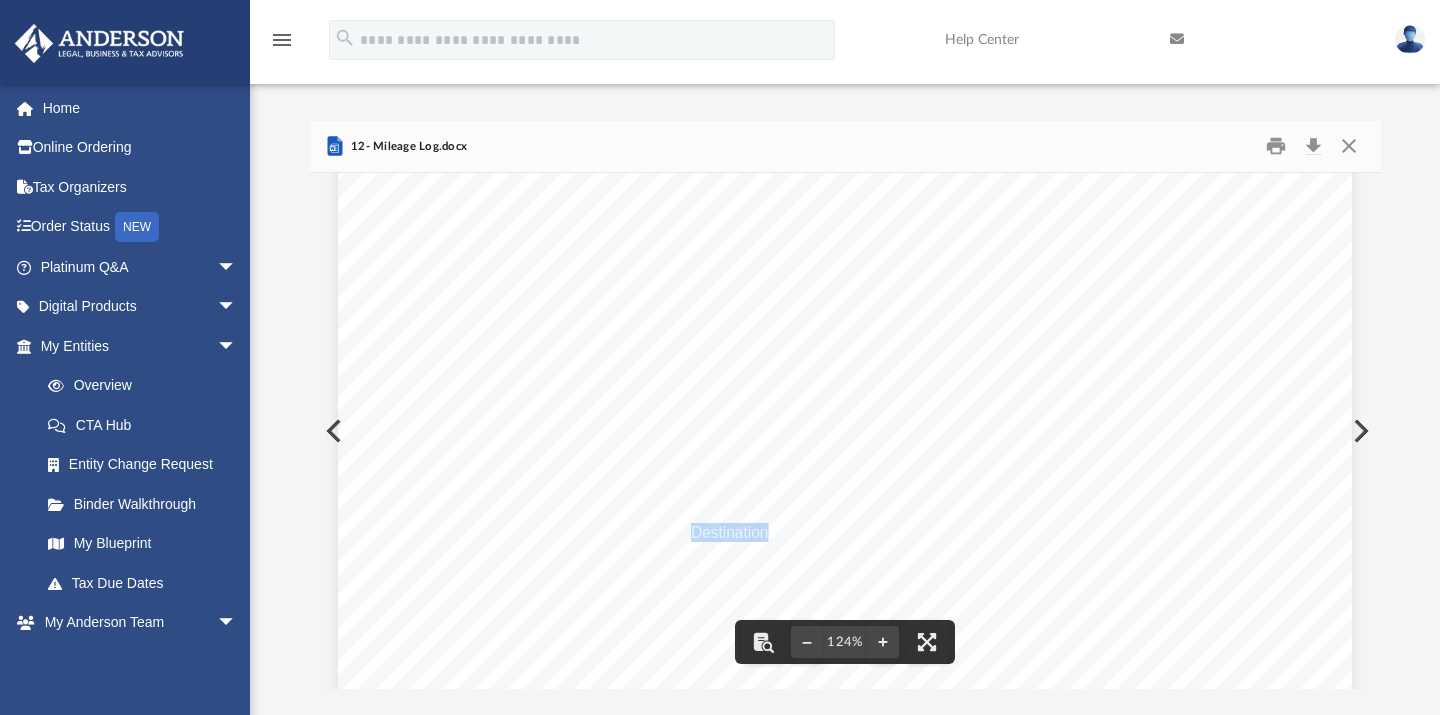 scroll, scrollTop: 0, scrollLeft: 0, axis: both 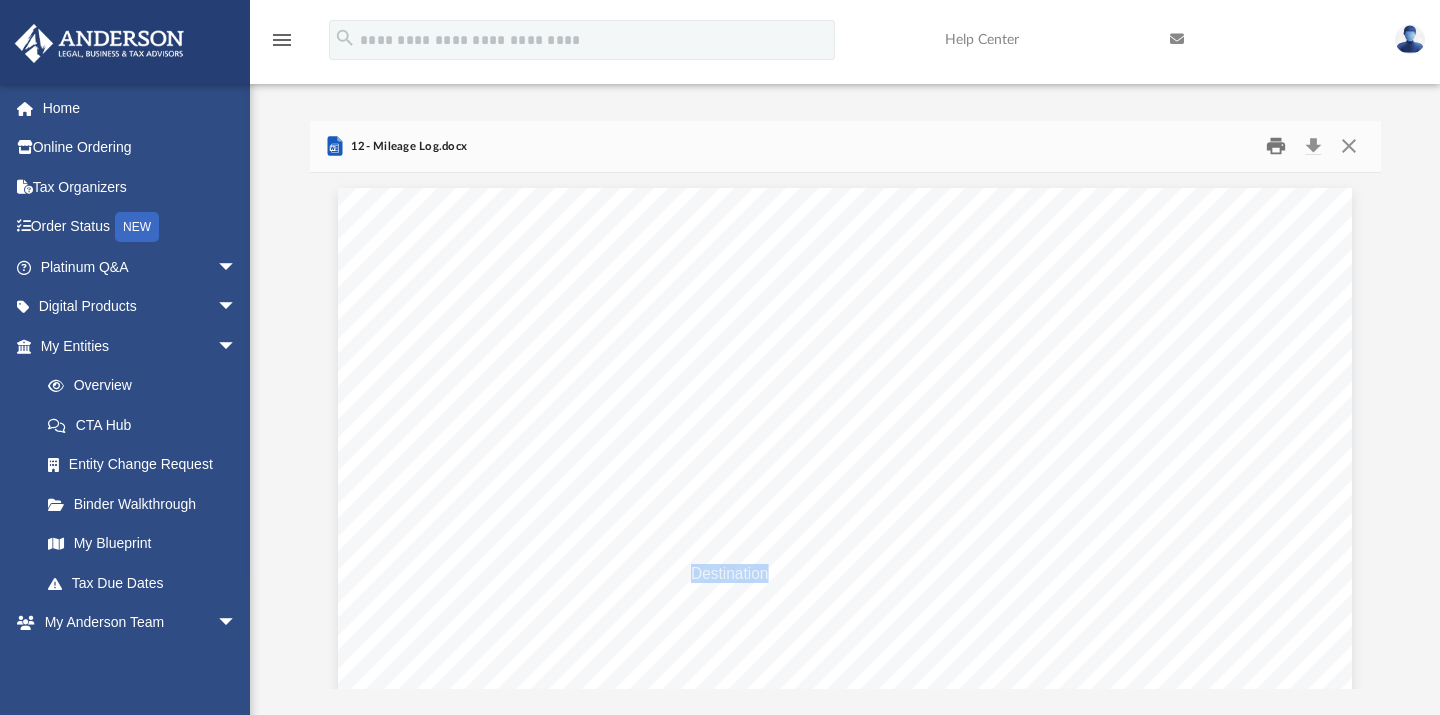 click at bounding box center (1276, 146) 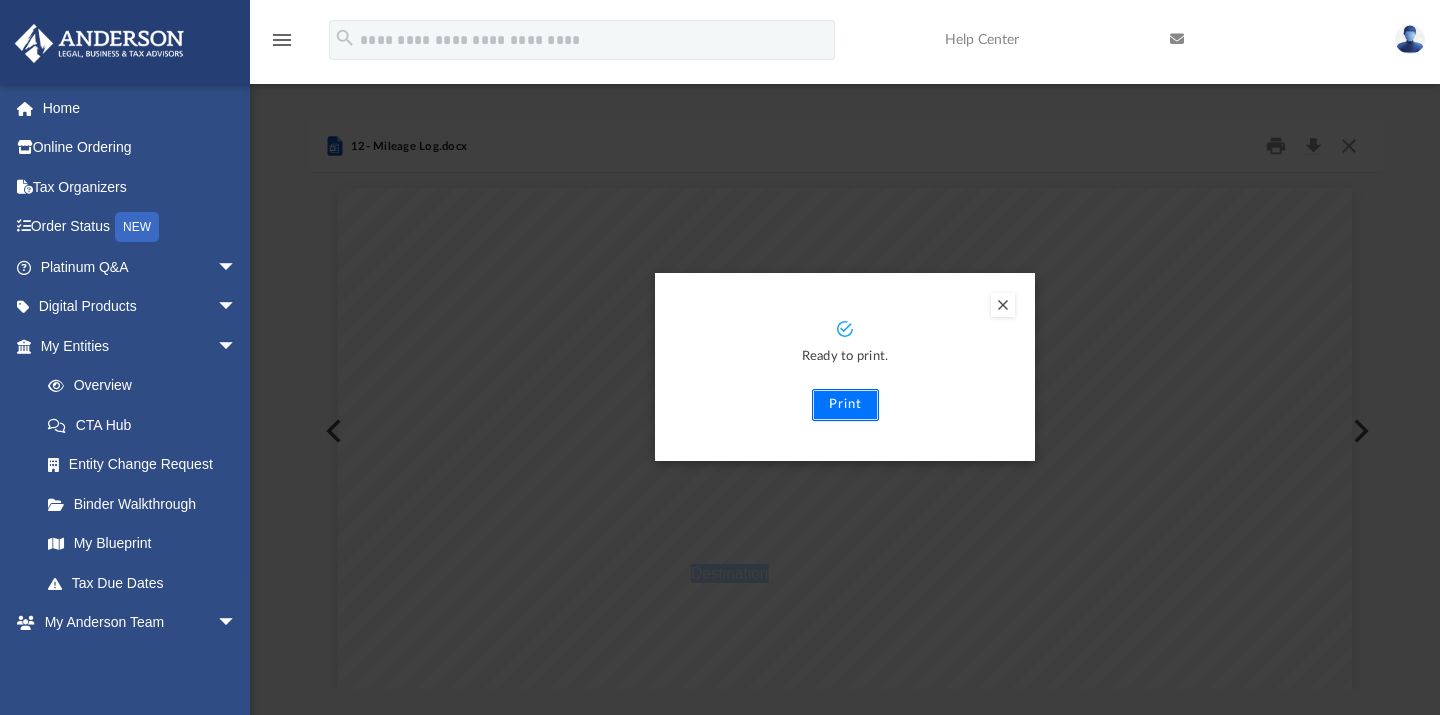 click on "Print" at bounding box center [845, 405] 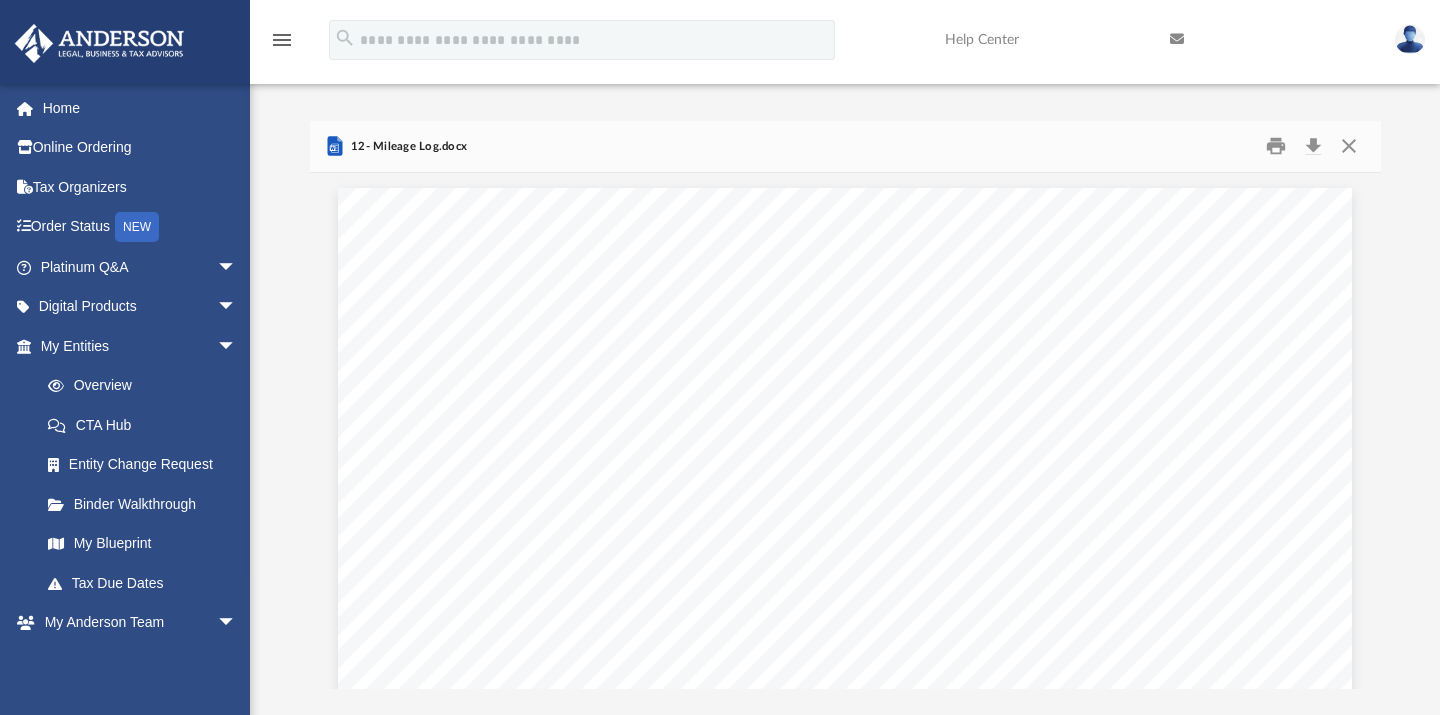 click on "Forms Library Bookkeeping Templates Name    Modified    Size    File 11- Expense Reimbursement Report.pdf Tue Nov 15 2022  by Mary Acree 40.71 KB File 12- Mileage Log.docx Tue Nov 15 2022  by Mary Acree 16.88 KB File 12- Mileage Log.pdf Tue Nov 15 2022  by Mary Acree 97.04 KB File COA Sample -  Disregarded (or 1065) Rental Entity.pdf Mon Jan 30 2023  by Mary Acree 12.3 KB File COA Sample - 1120 Flips.pdf Mon Jan 30 2023  by Mary Acree 158.47 KB File COA Sample - 1120 General.pdf Mon Jan 30 2023  by Mary Acree 157.4 KB File COA Sample - 1120 Management Company.pdf Mon Jan 30 2023  by Mary Acree 159.52 KB File COA Sample - 1120 Short Term Rental.pdf Mon Jan 30 2023  by Mary Acree 170.23 KB File COA Sample - 1120 Trade.pdf Mon Jan 30 2023  by Mary Acree 157.81 KB File Expense Report.xls Tue Nov 15 2022  by Mary Acree 277.5 KB File Medical Expense Reimbursement Report.xls Tue Nov 15 2022  by Mary Acree 34 KB 12- Mileage Log.docx MILEAGE LOG Employee ID :   Name : Title :   Dept. : Vehicle ID :" at bounding box center [845, 384] 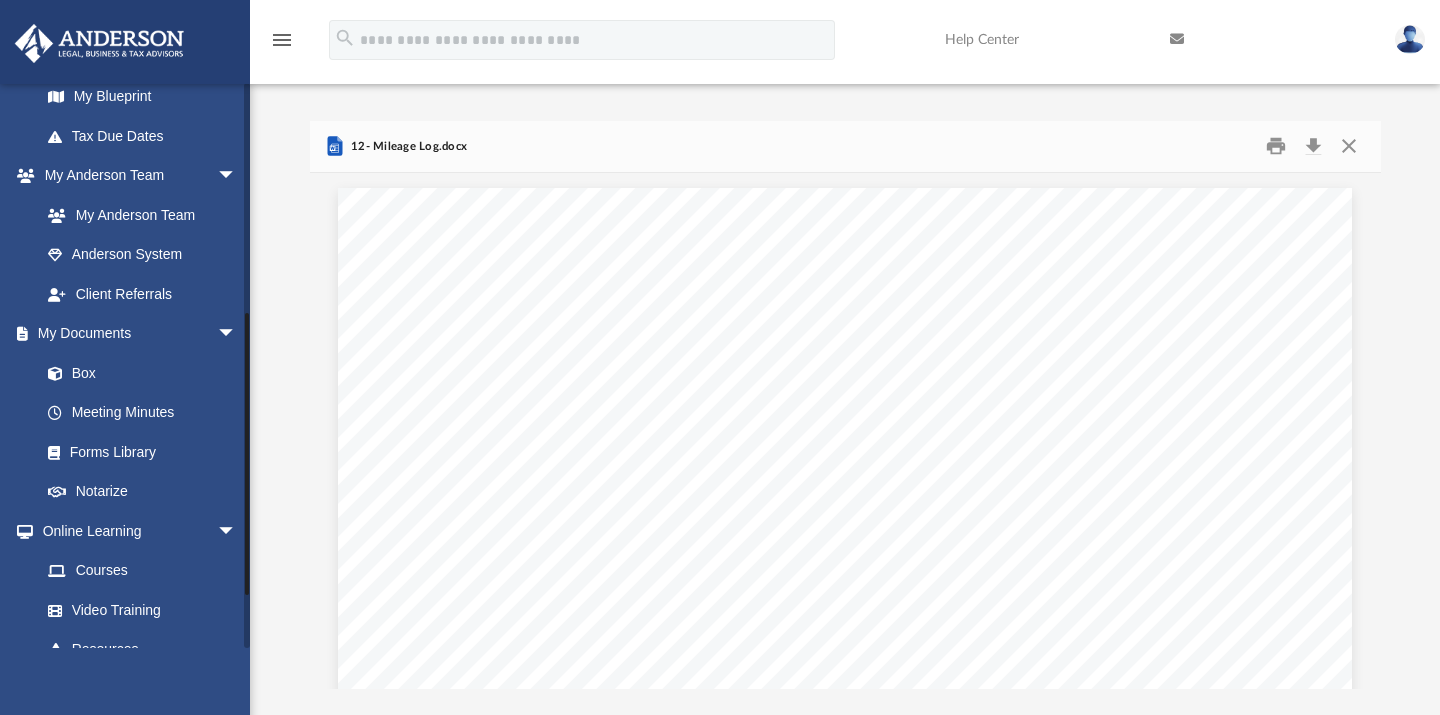 scroll, scrollTop: 550, scrollLeft: 0, axis: vertical 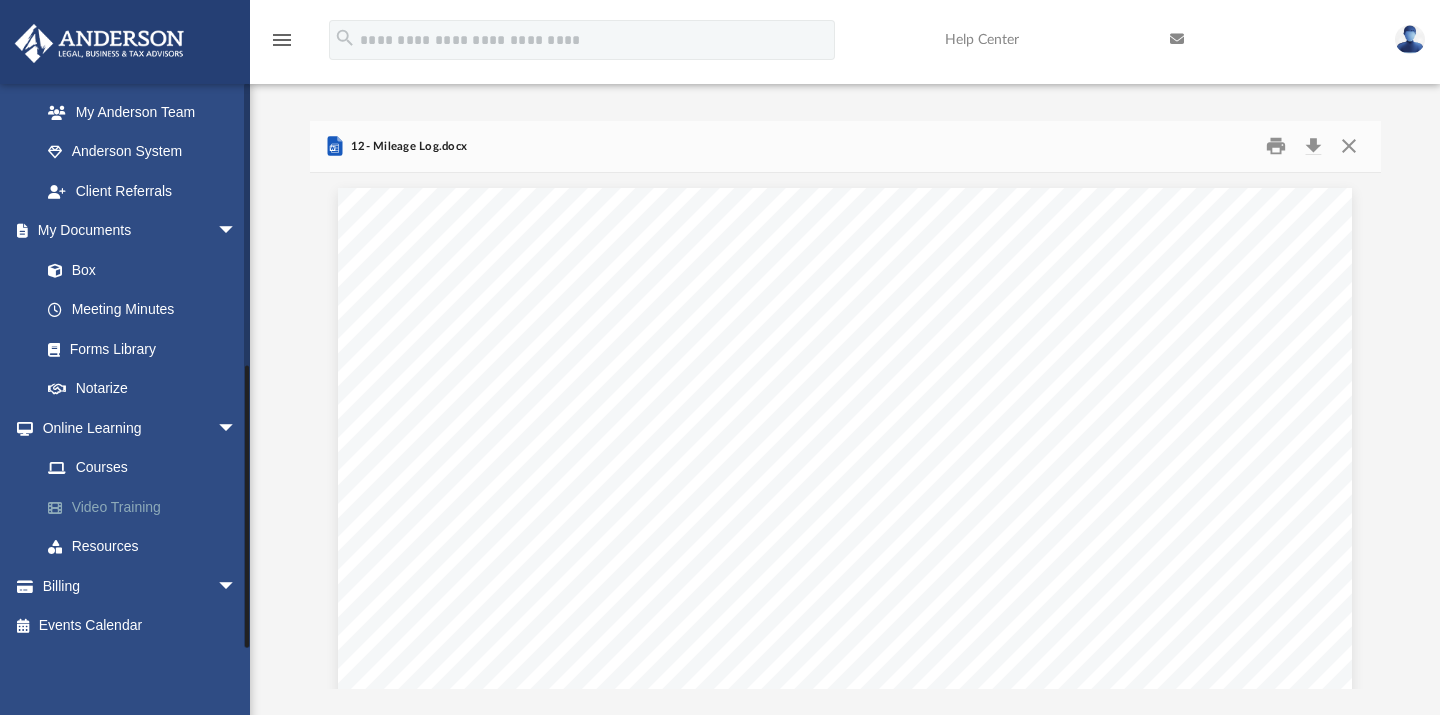 click on "Video Training" at bounding box center [147, 507] 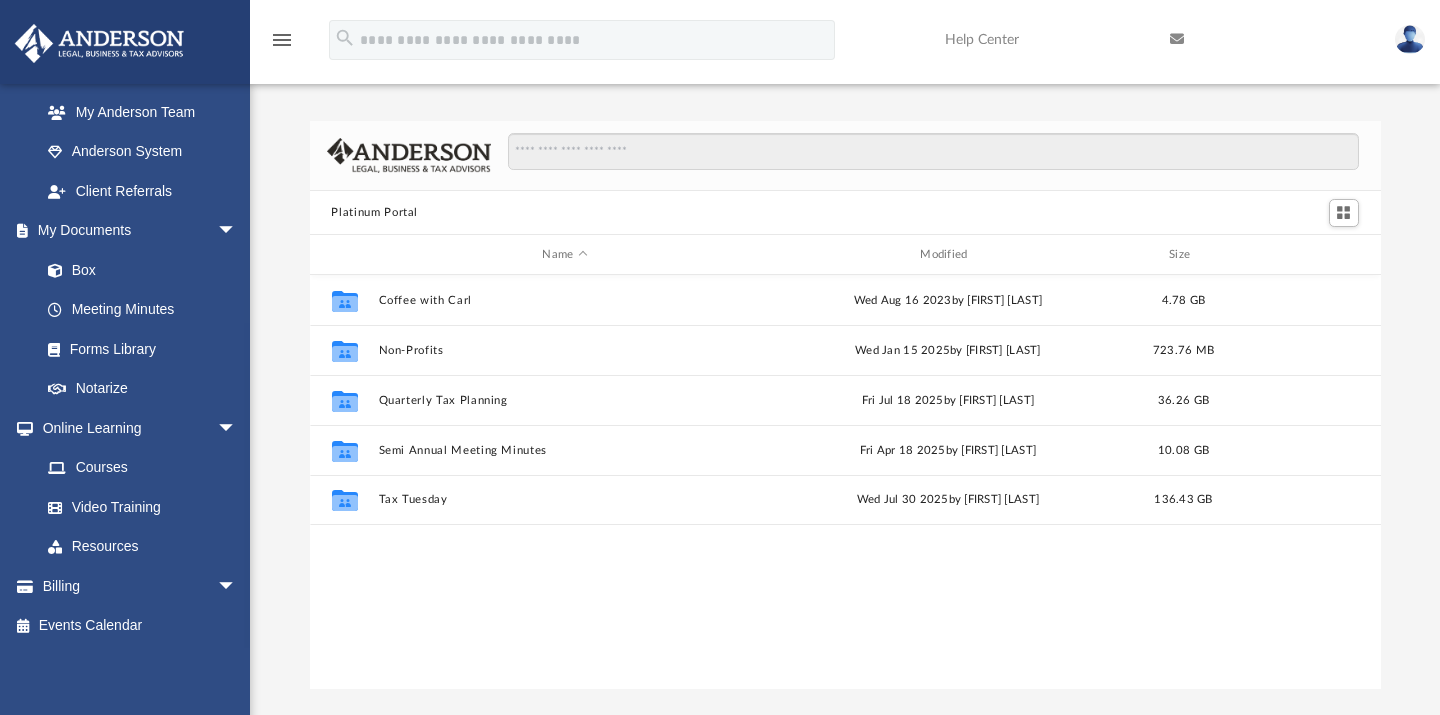 scroll, scrollTop: 17, scrollLeft: 17, axis: both 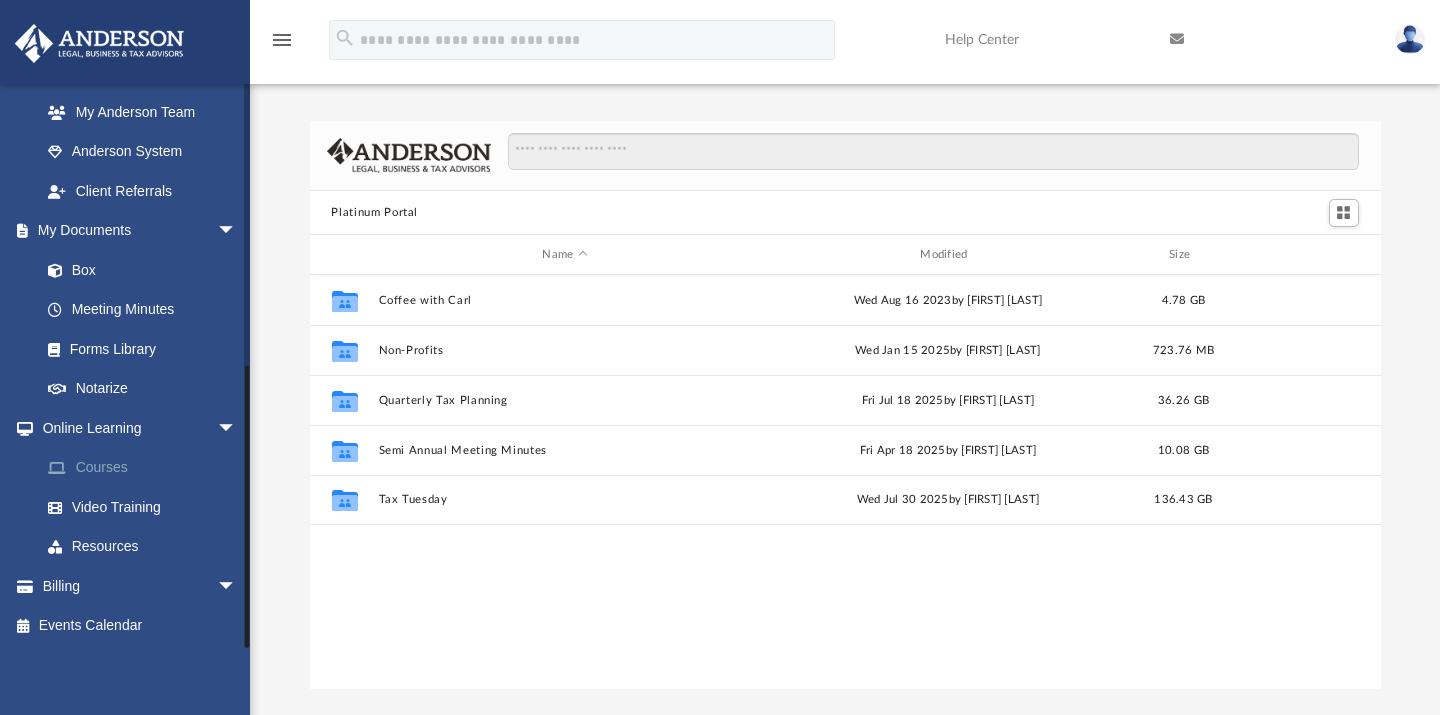 click on "Courses" at bounding box center [147, 468] 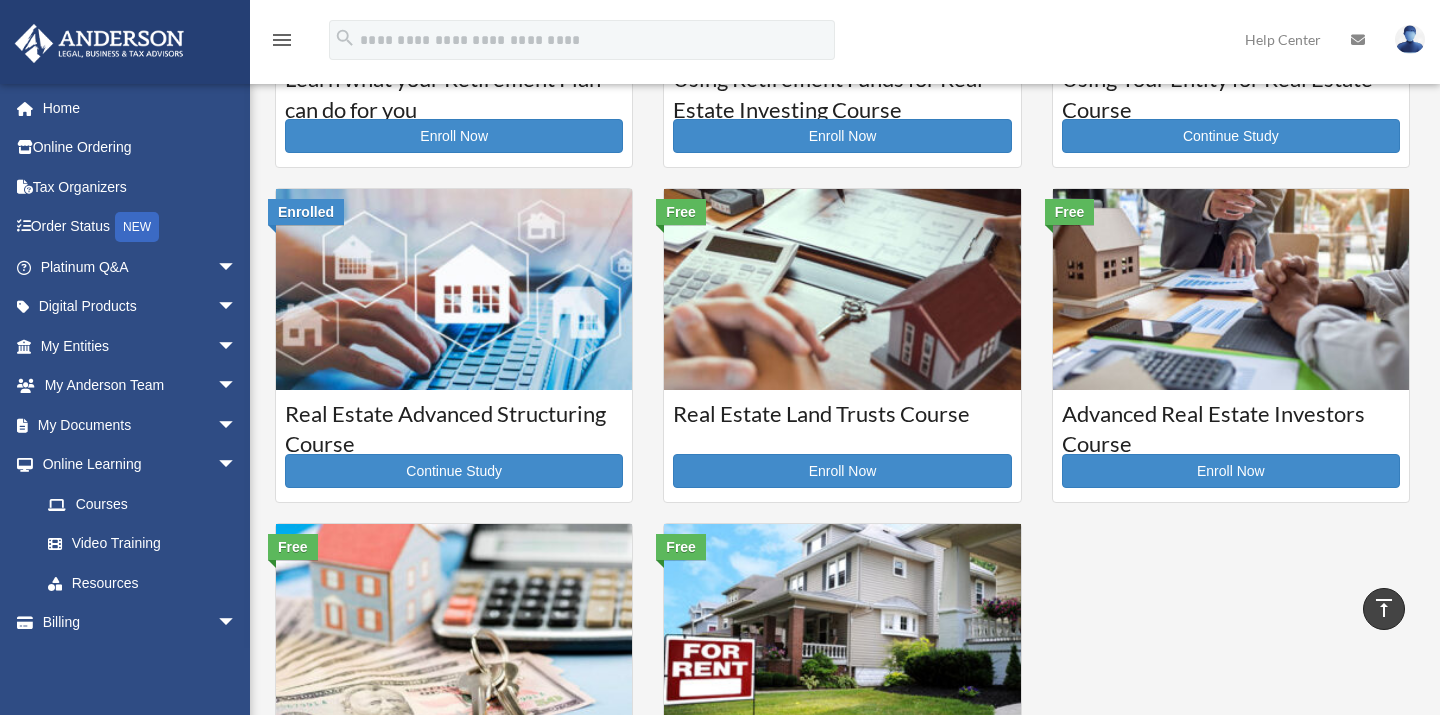 scroll, scrollTop: 258, scrollLeft: 0, axis: vertical 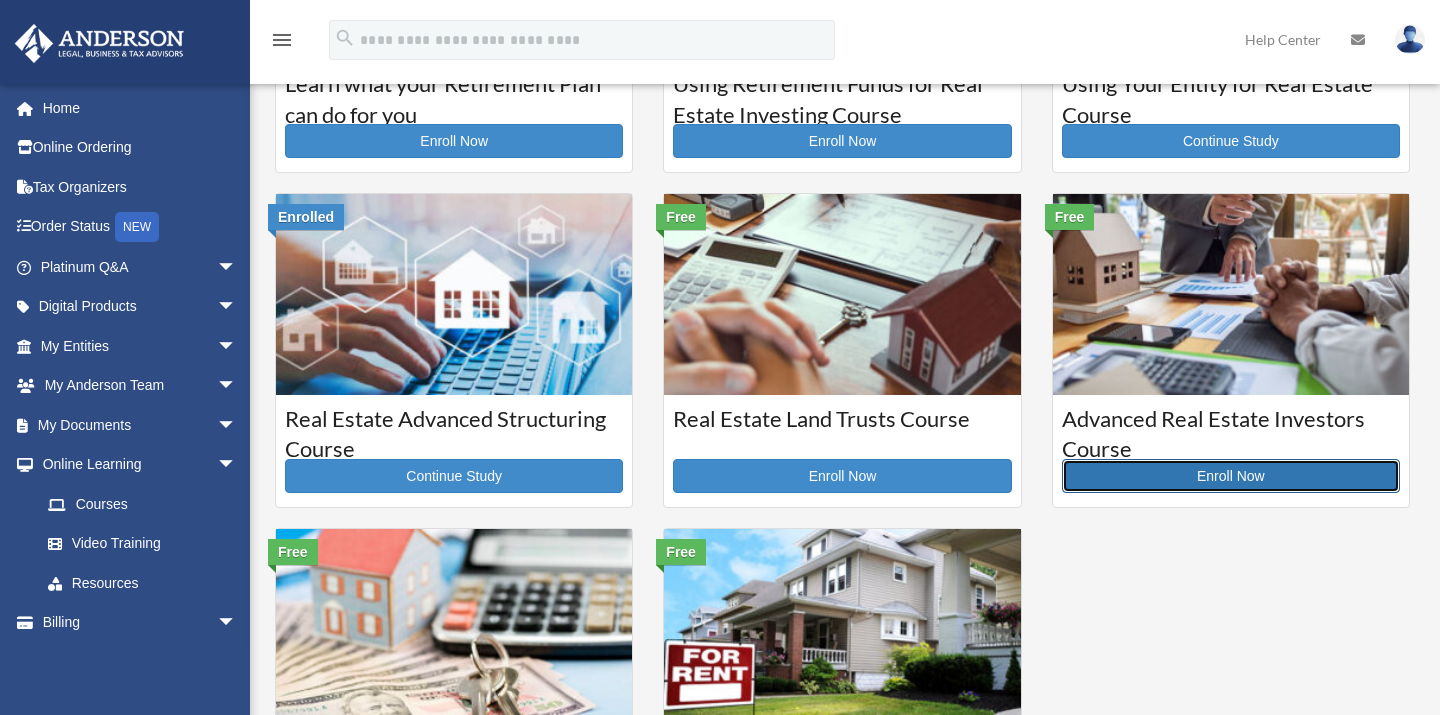 click on "Enroll Now" at bounding box center (1231, 476) 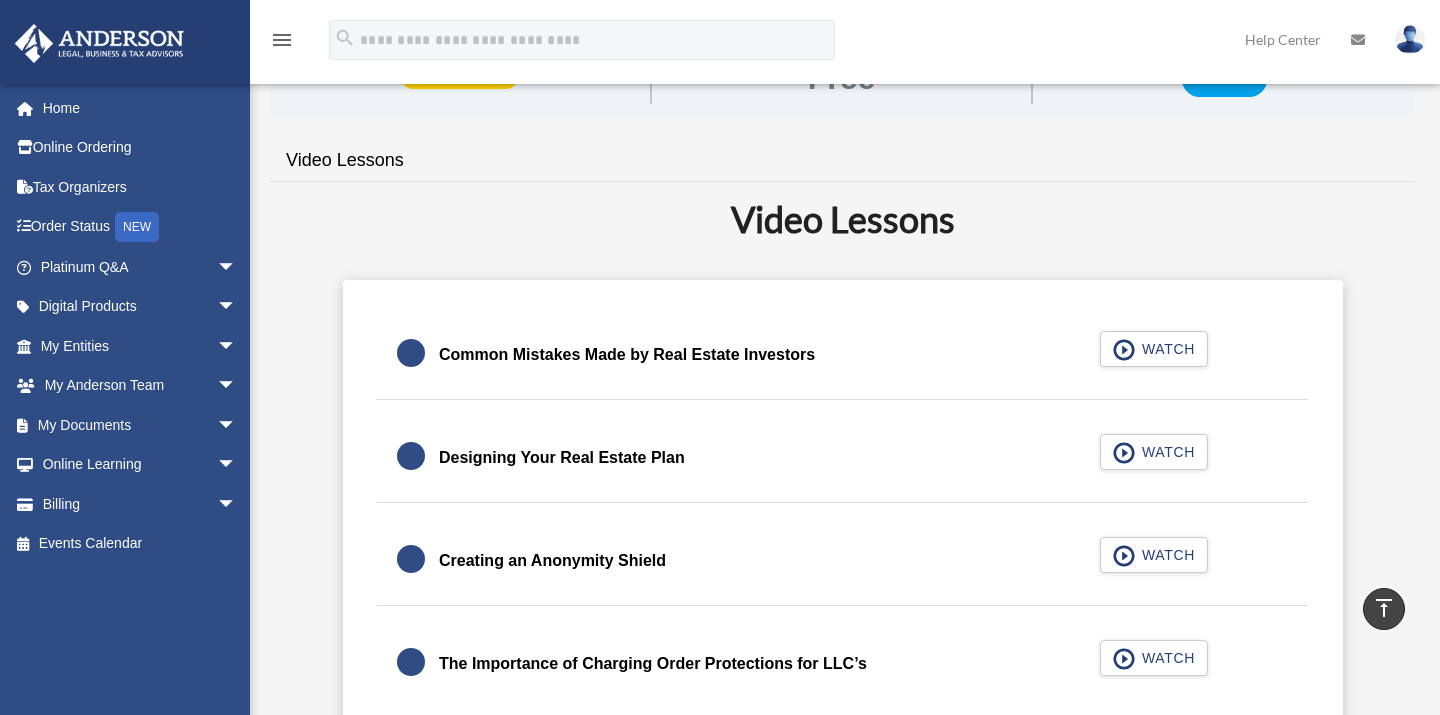 scroll, scrollTop: 384, scrollLeft: 0, axis: vertical 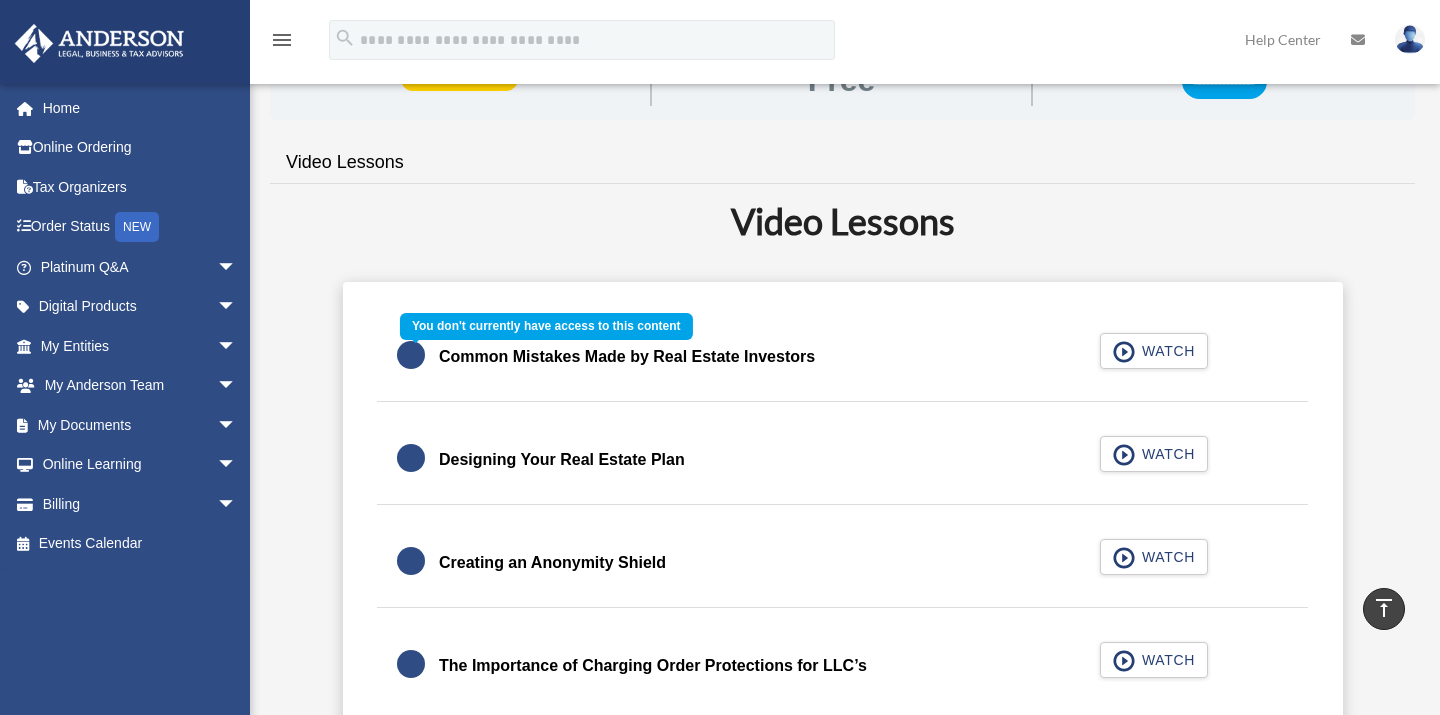 click on "Common Mistakes Made by Real Estate Investors
WATCH" at bounding box center (843, 357) 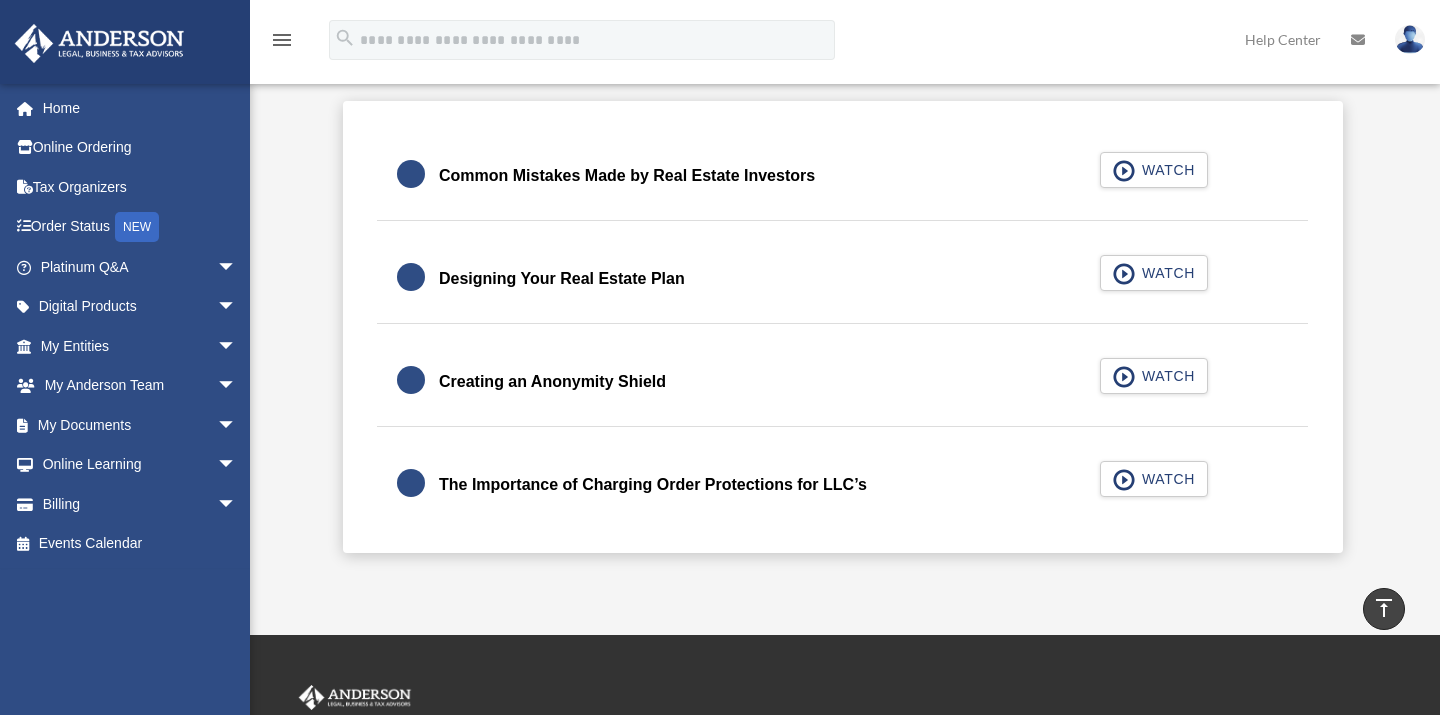 scroll, scrollTop: 570, scrollLeft: 0, axis: vertical 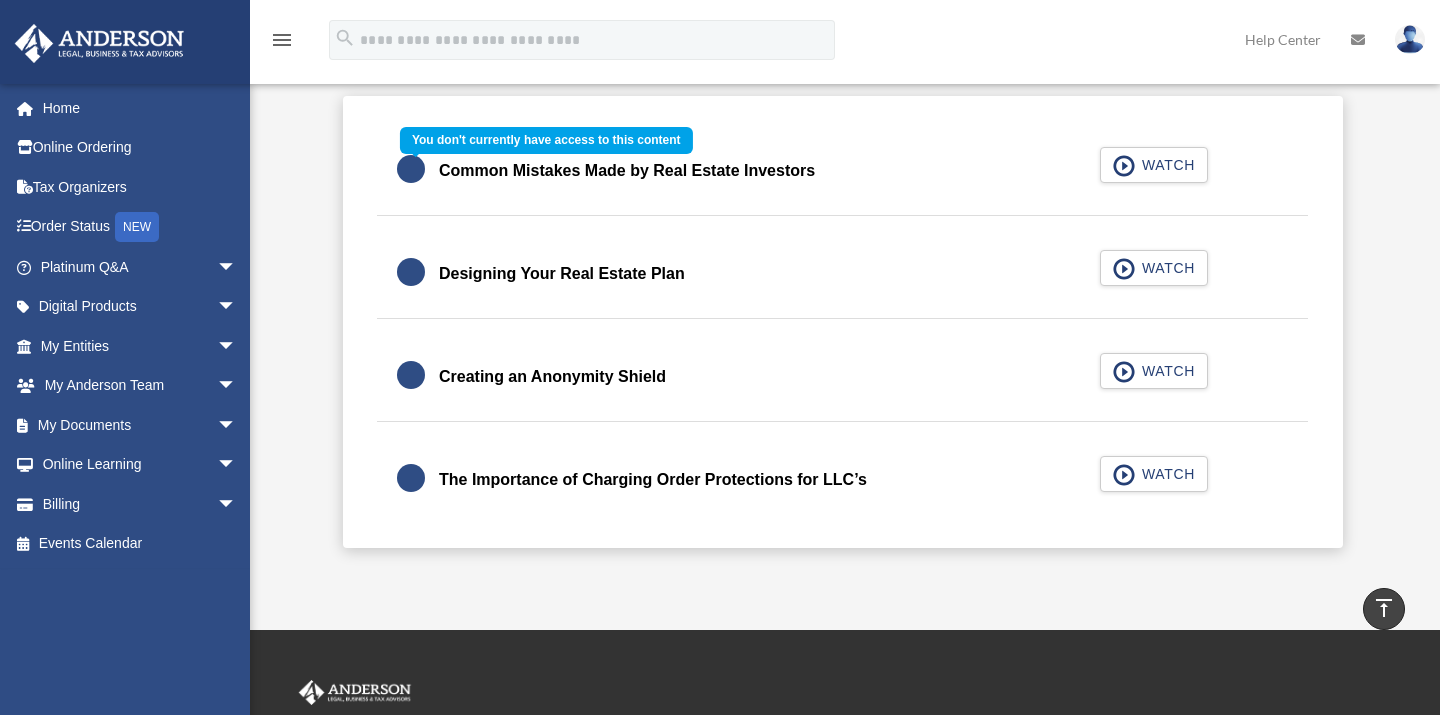 click on "Common Mistakes Made by Real Estate Investors
WATCH" at bounding box center (843, 171) 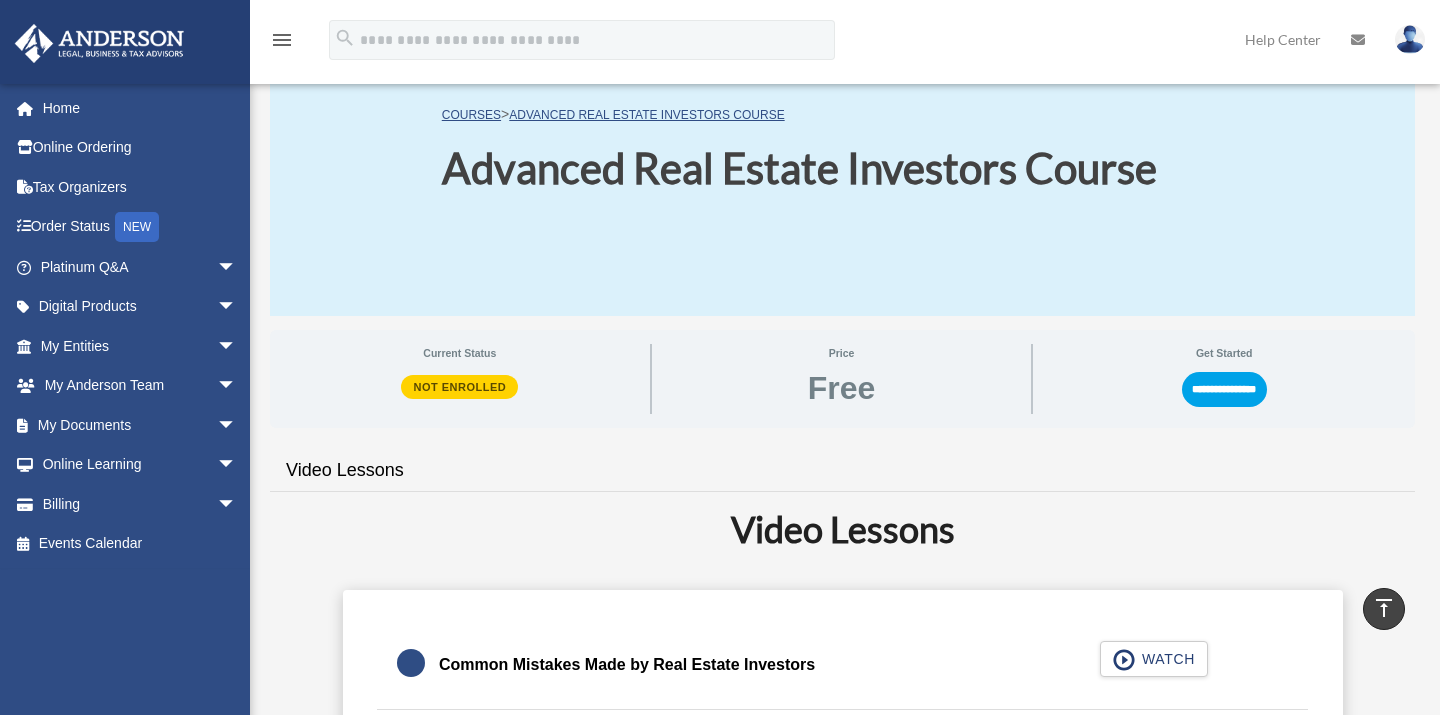 scroll, scrollTop: 75, scrollLeft: 0, axis: vertical 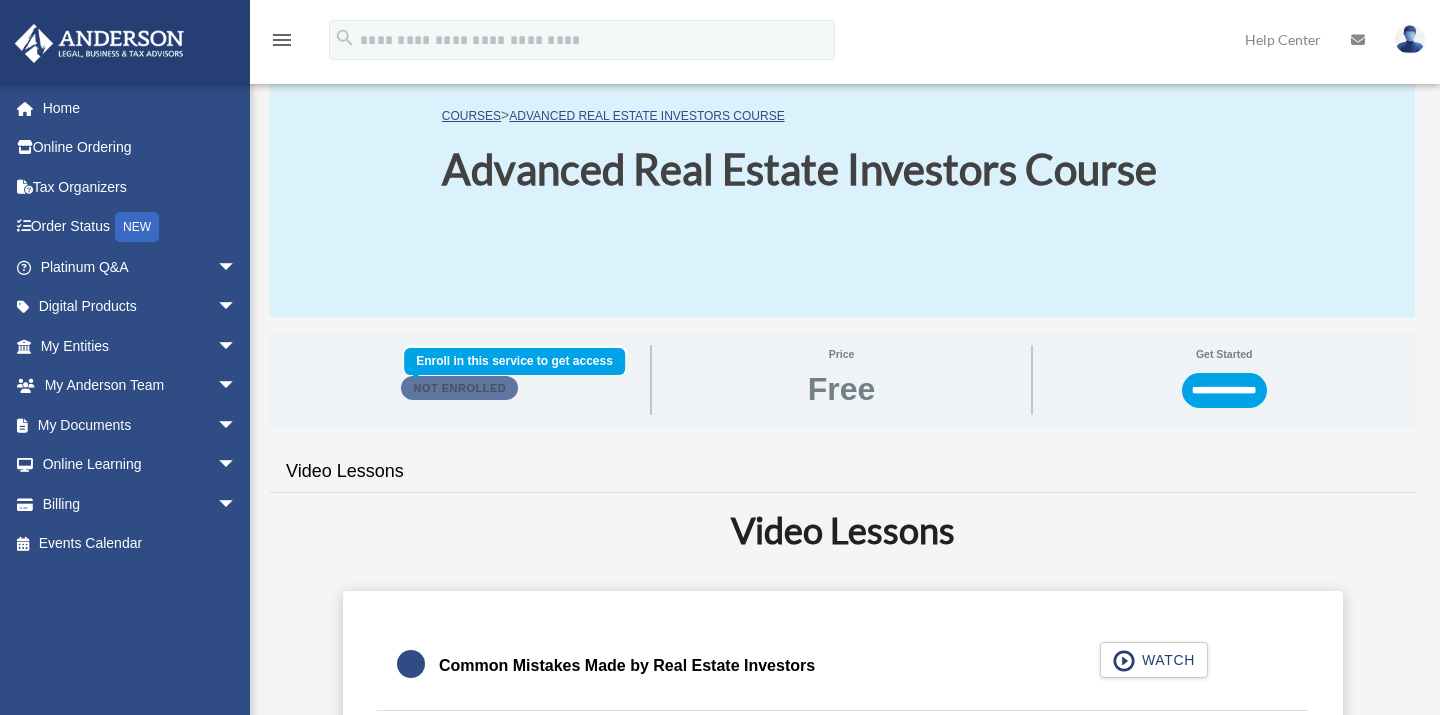 click on "Not Enrolled" at bounding box center [459, 388] 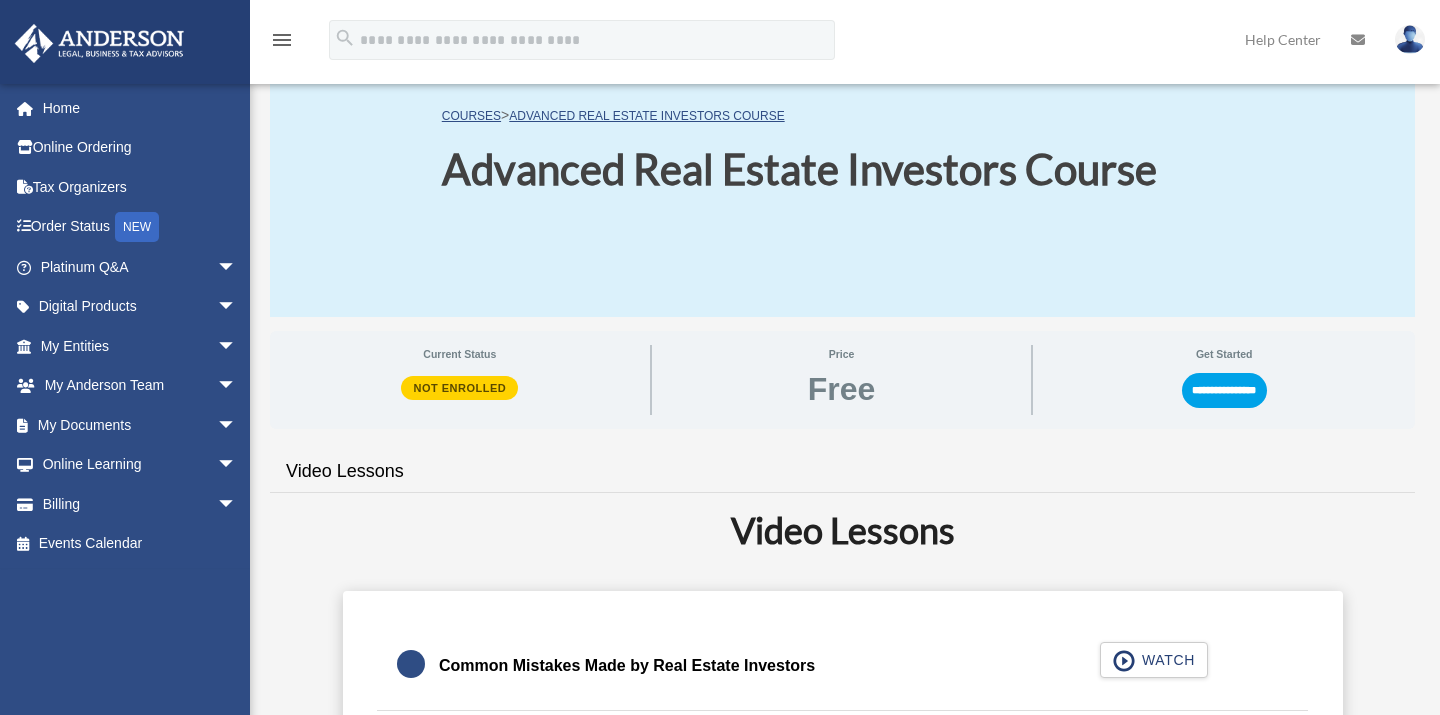 click on "Current Status" at bounding box center (460, 354) 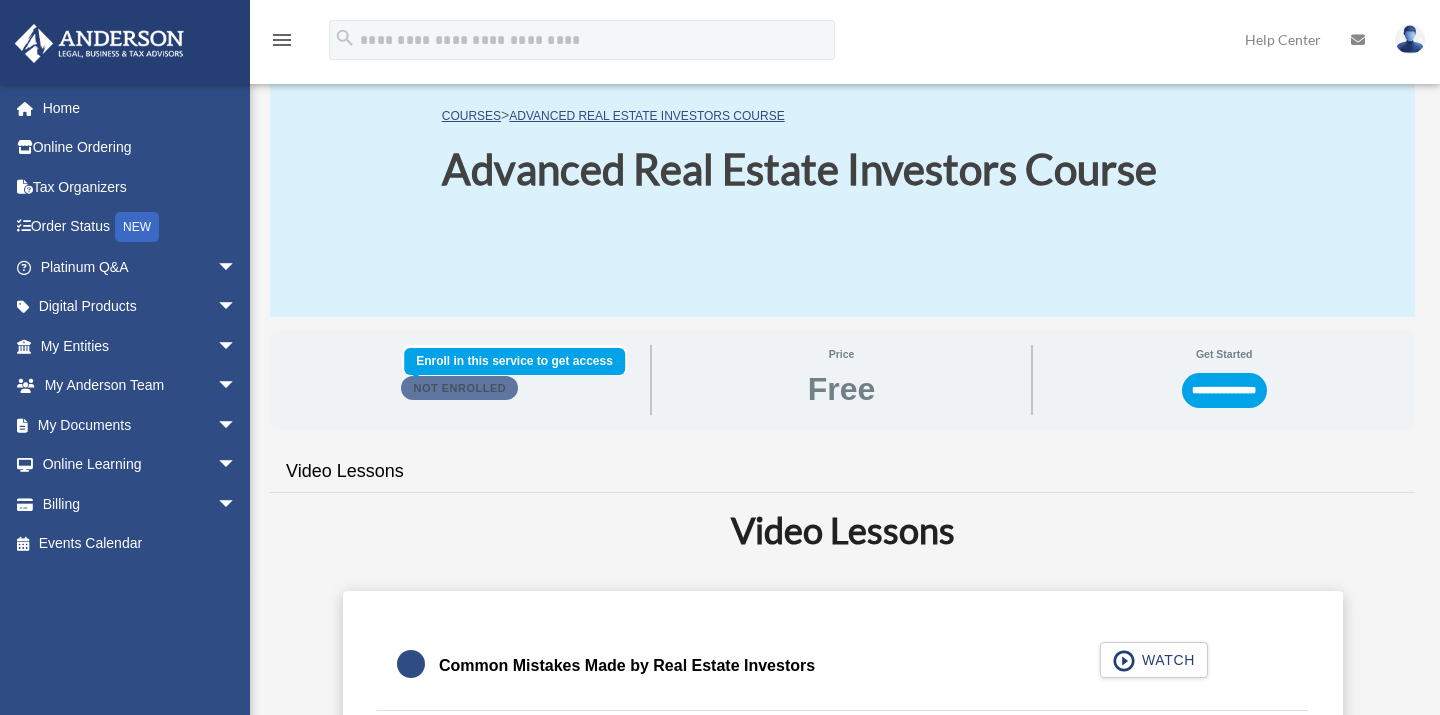 click on "Not Enrolled" at bounding box center (459, 388) 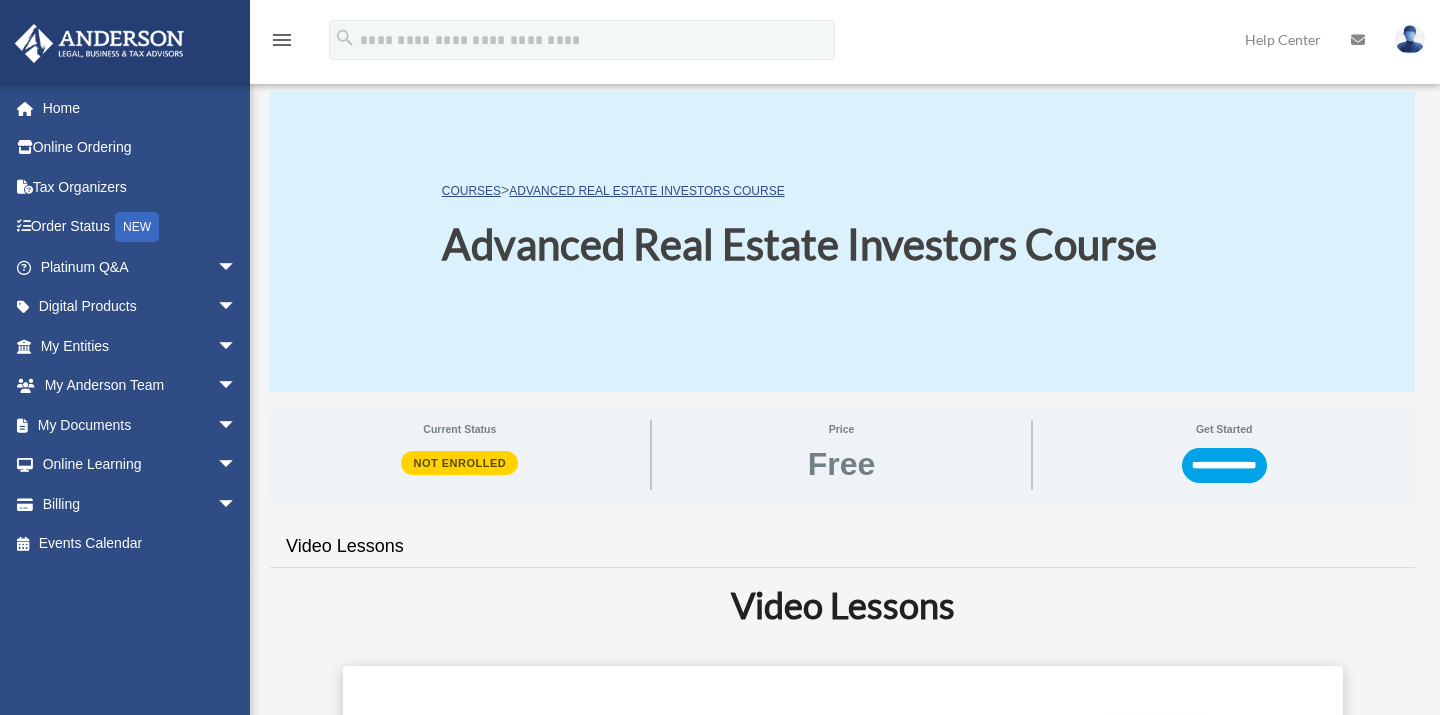 scroll, scrollTop: 48, scrollLeft: 0, axis: vertical 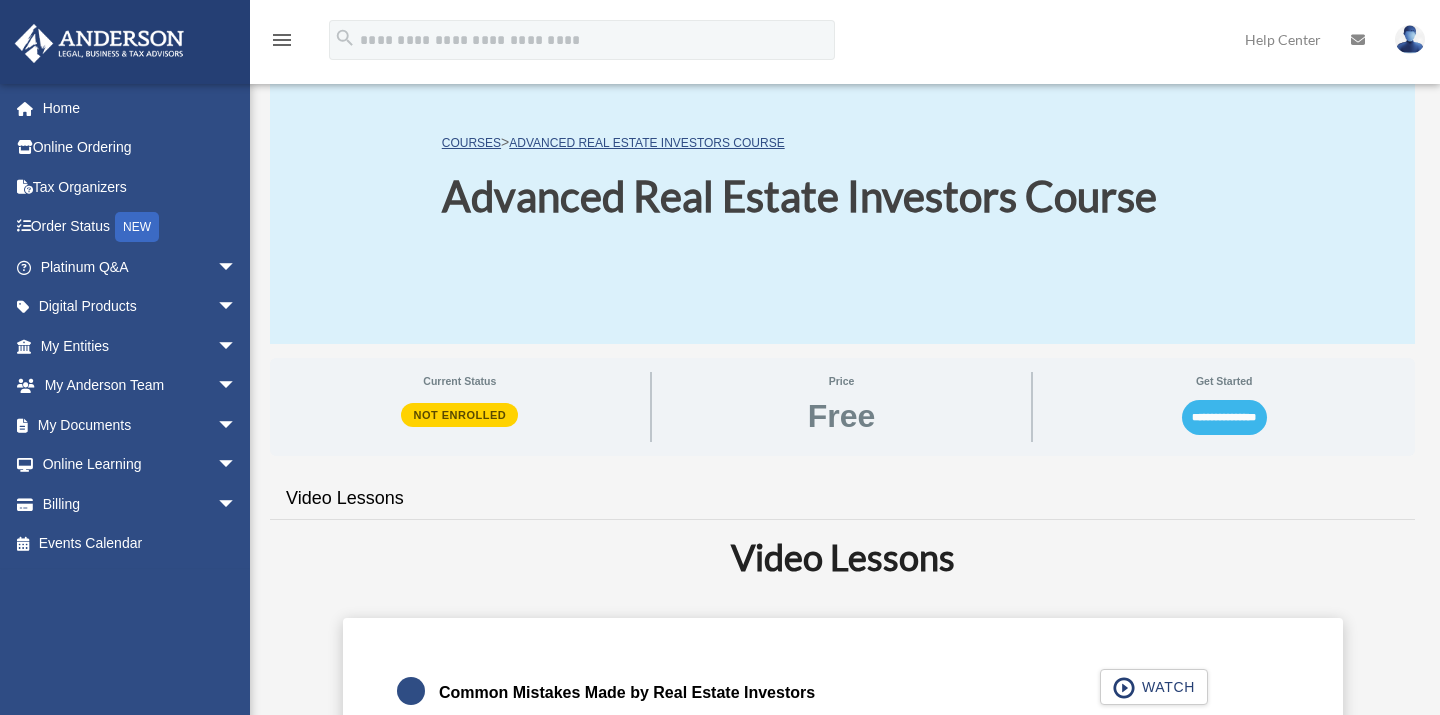 click on "**********" at bounding box center (1224, 417) 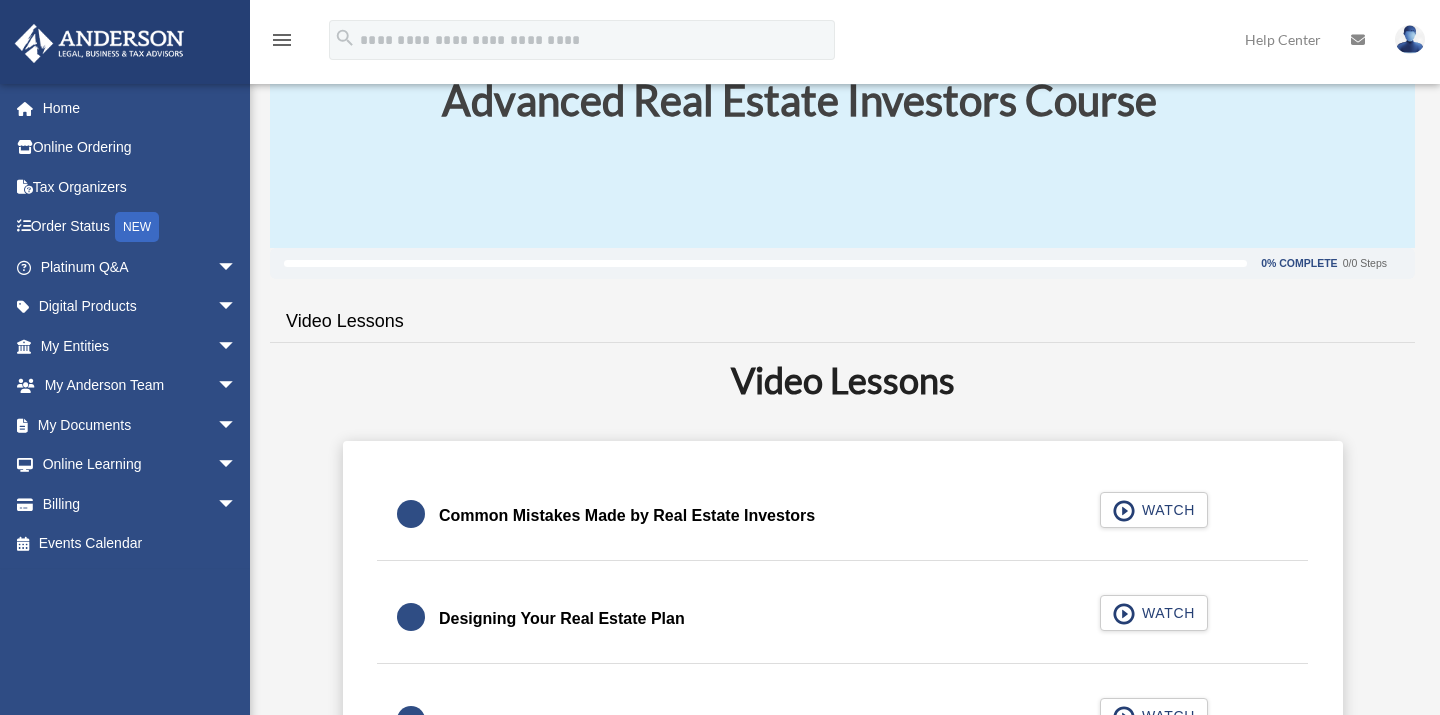 scroll, scrollTop: 238, scrollLeft: 0, axis: vertical 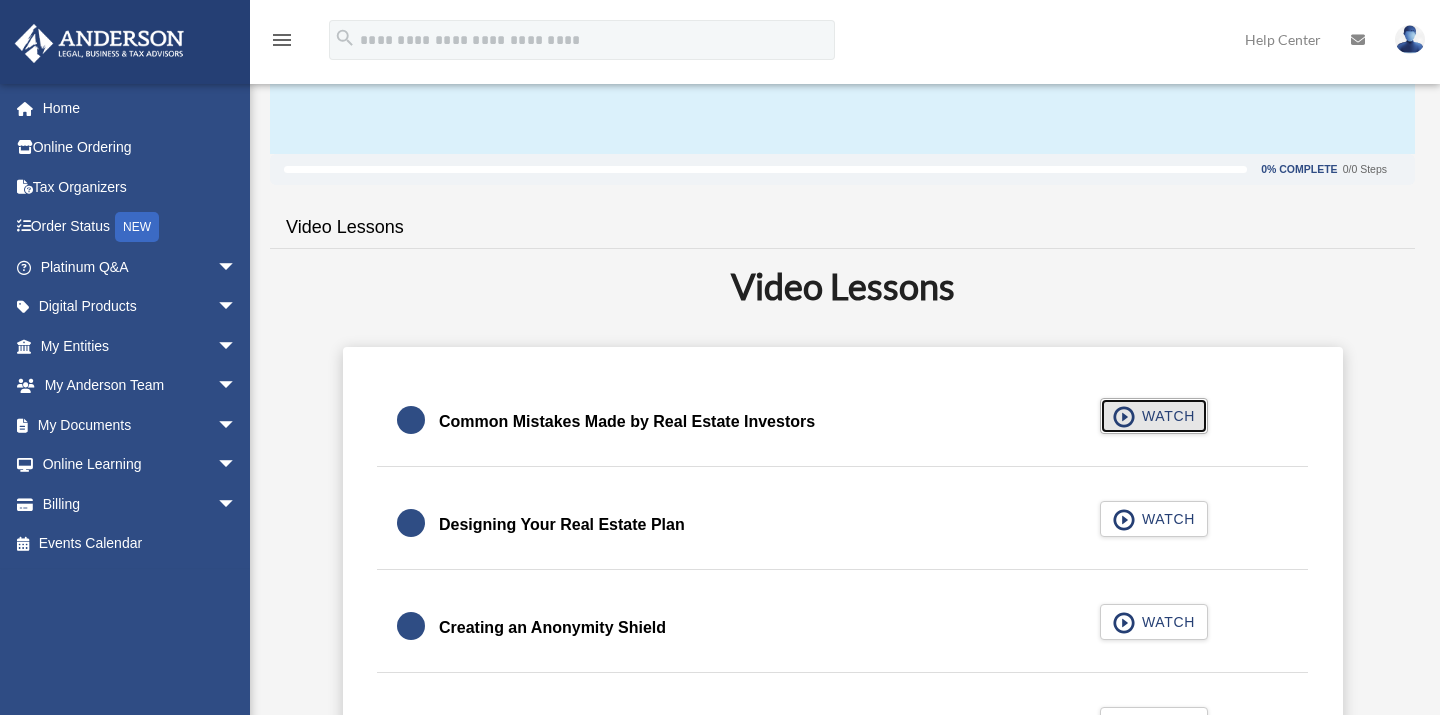 click at bounding box center (1124, 417) 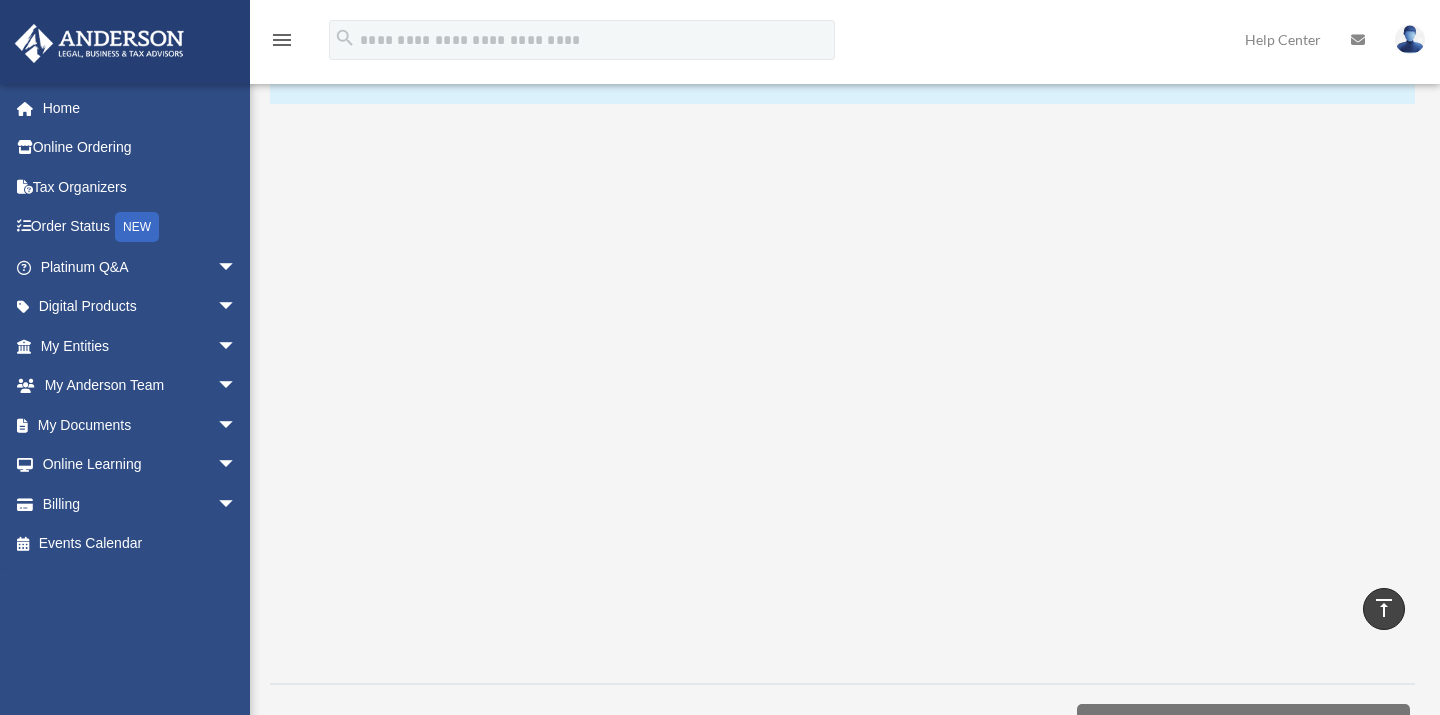 scroll, scrollTop: 287, scrollLeft: 0, axis: vertical 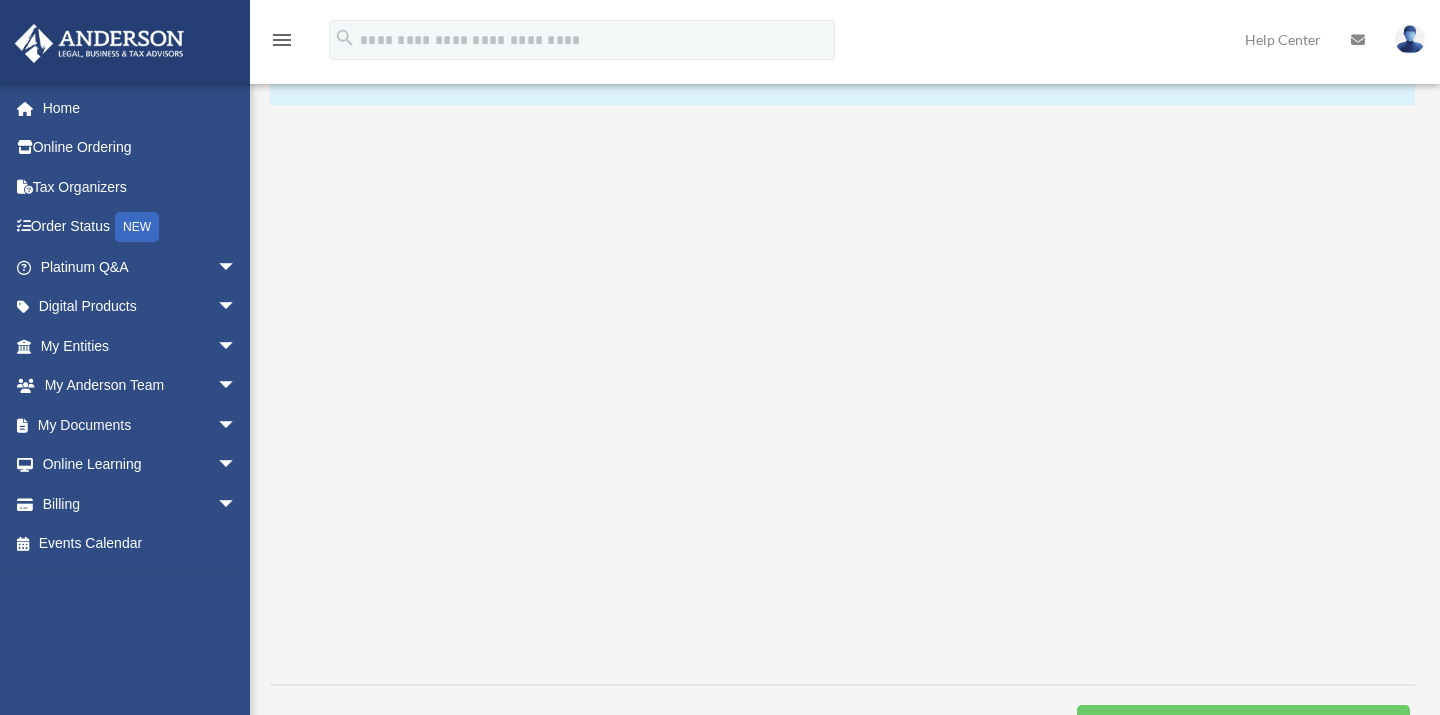 click at bounding box center [842, 394] 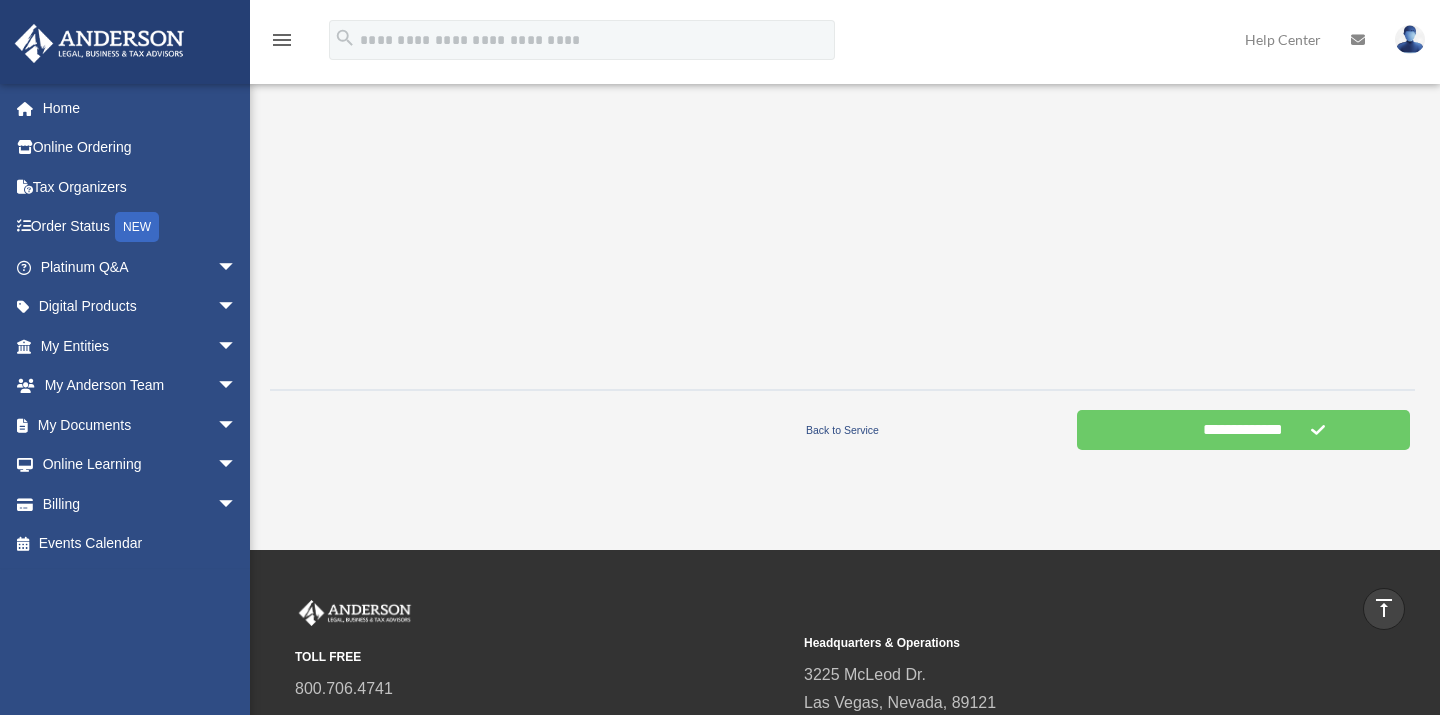 scroll, scrollTop: 578, scrollLeft: 0, axis: vertical 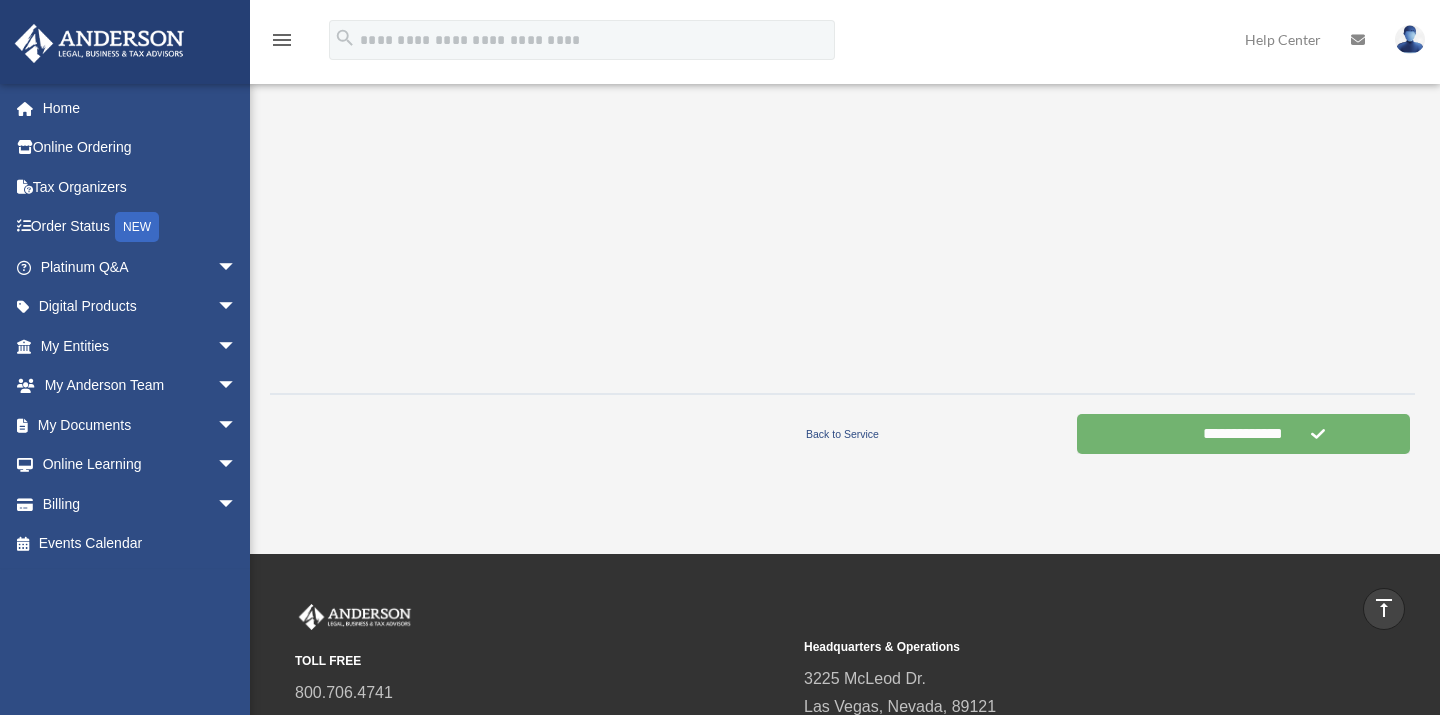 click on "**********" at bounding box center (1244, 434) 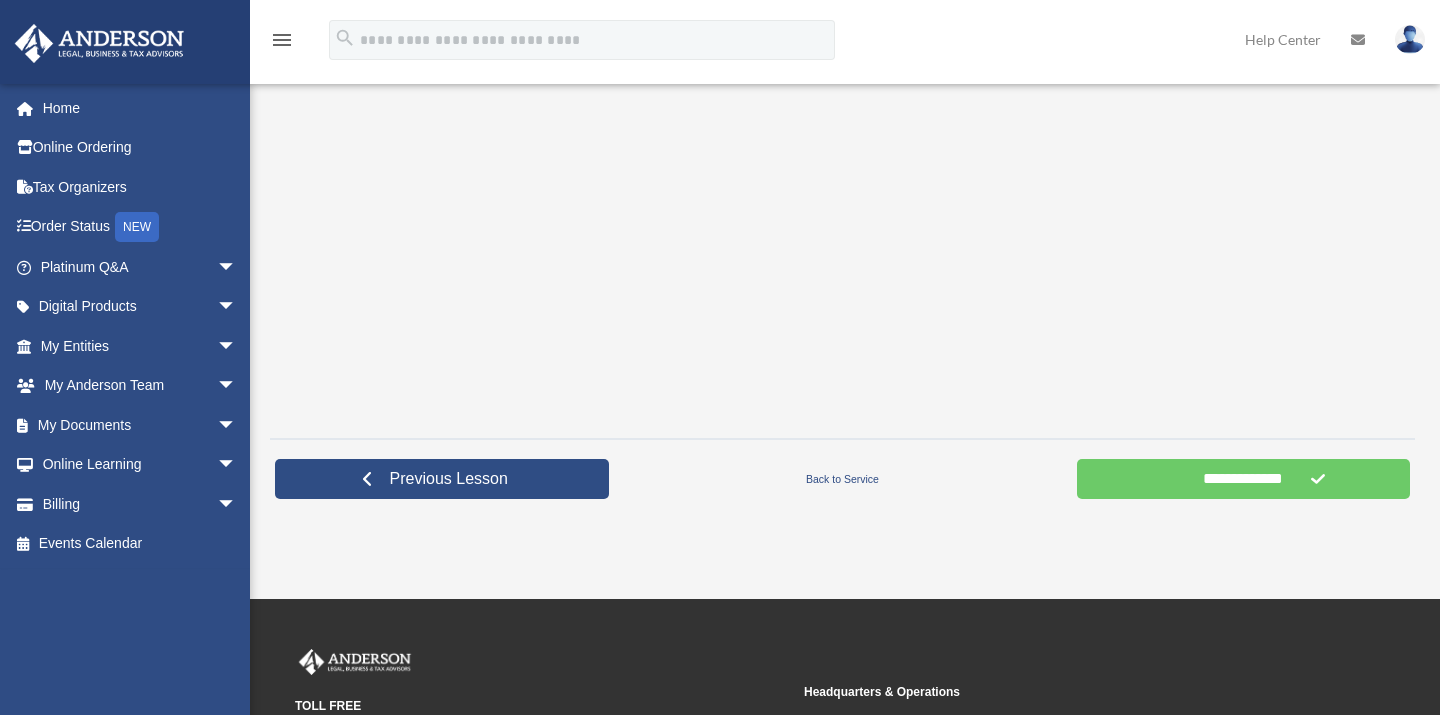 scroll, scrollTop: 534, scrollLeft: 0, axis: vertical 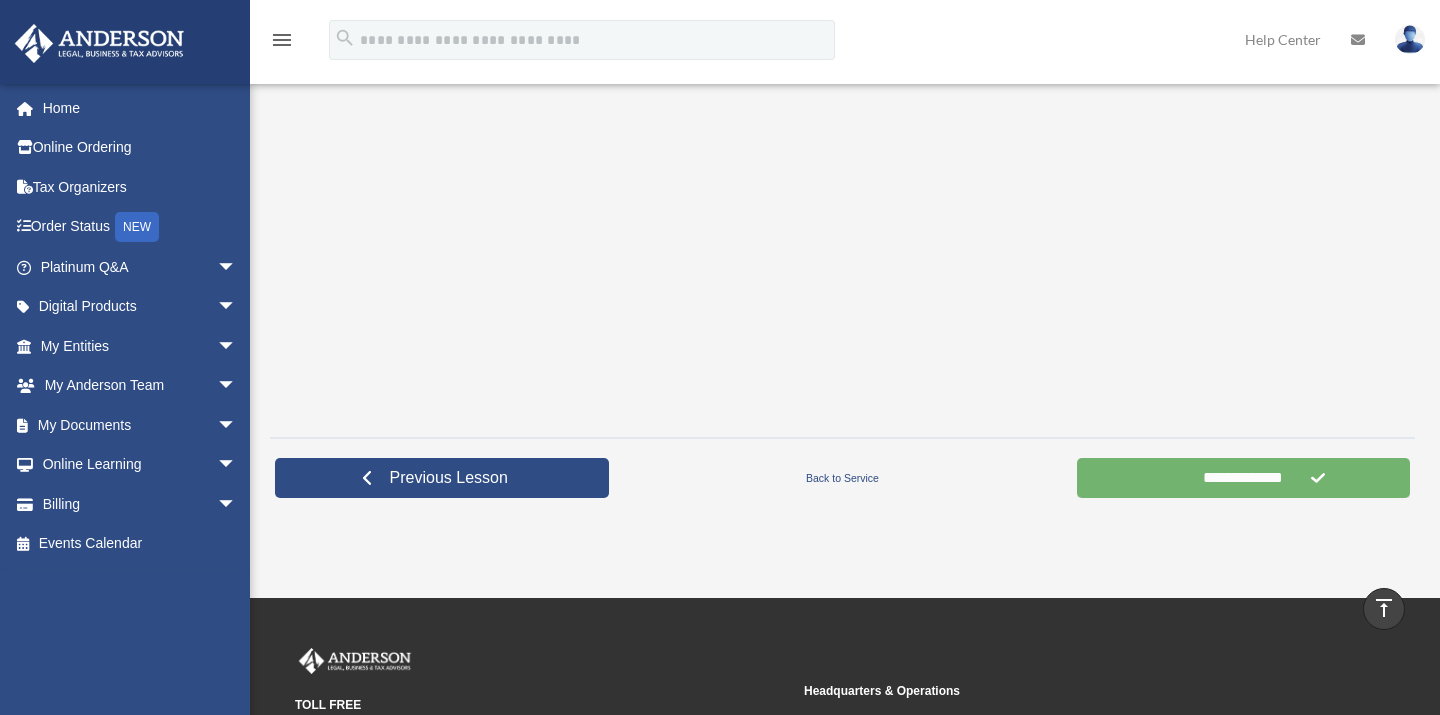 click on "**********" at bounding box center (1244, 478) 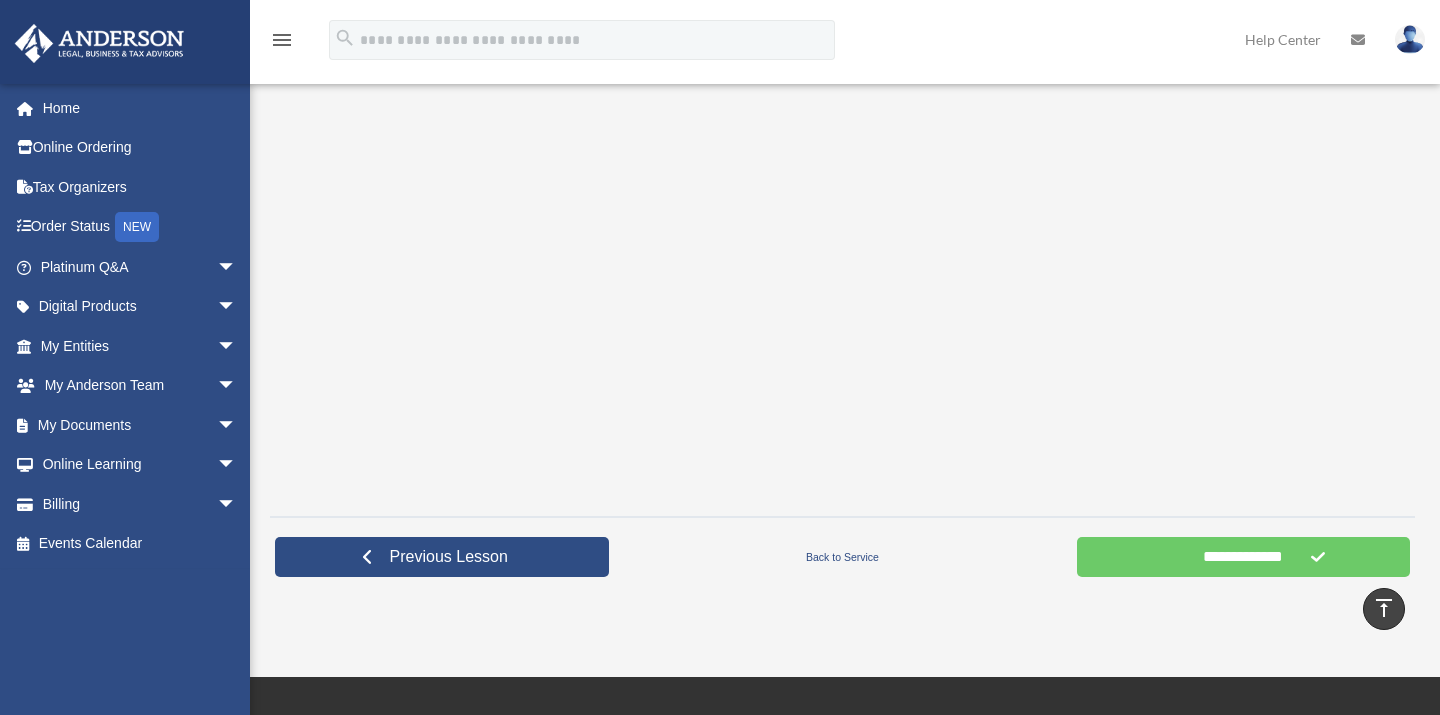 scroll, scrollTop: 485, scrollLeft: 0, axis: vertical 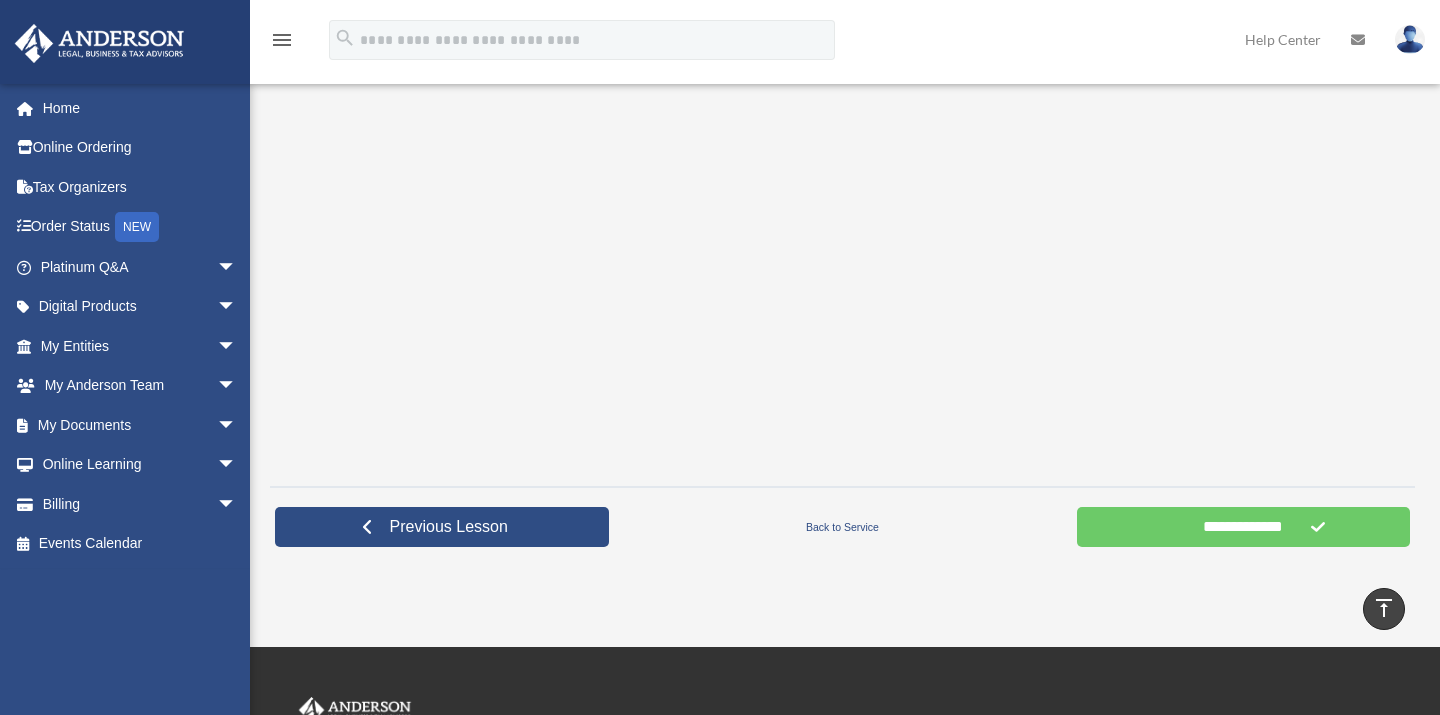 click on "**********" at bounding box center [1244, 527] 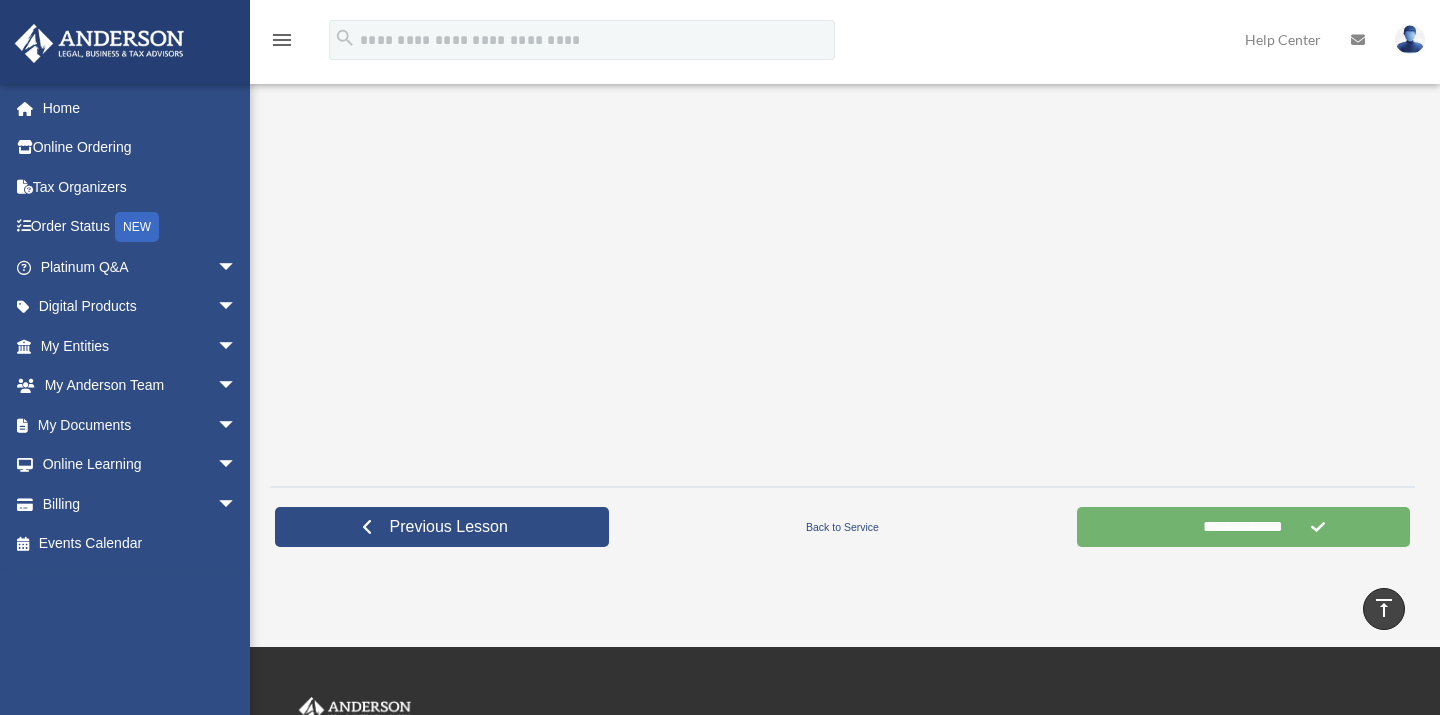 click on "**********" at bounding box center (1244, 527) 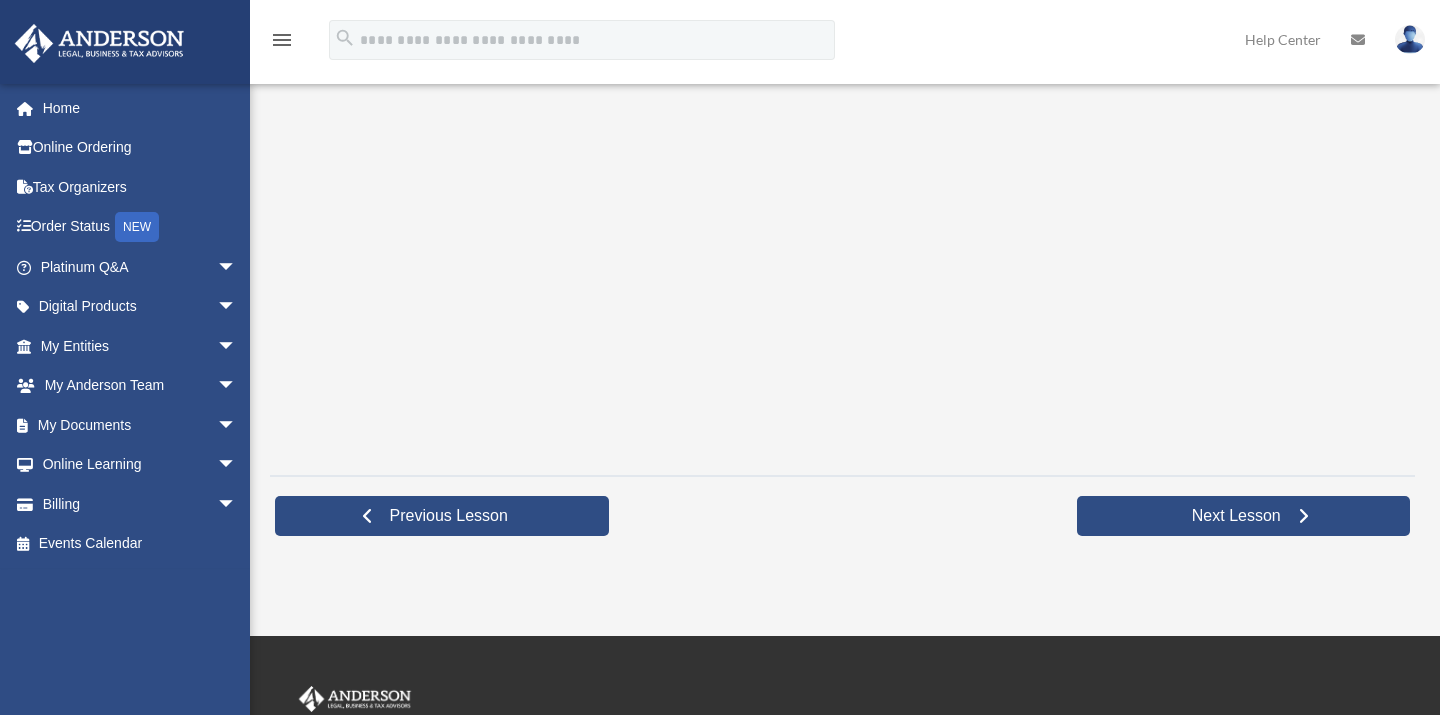 scroll, scrollTop: 502, scrollLeft: 0, axis: vertical 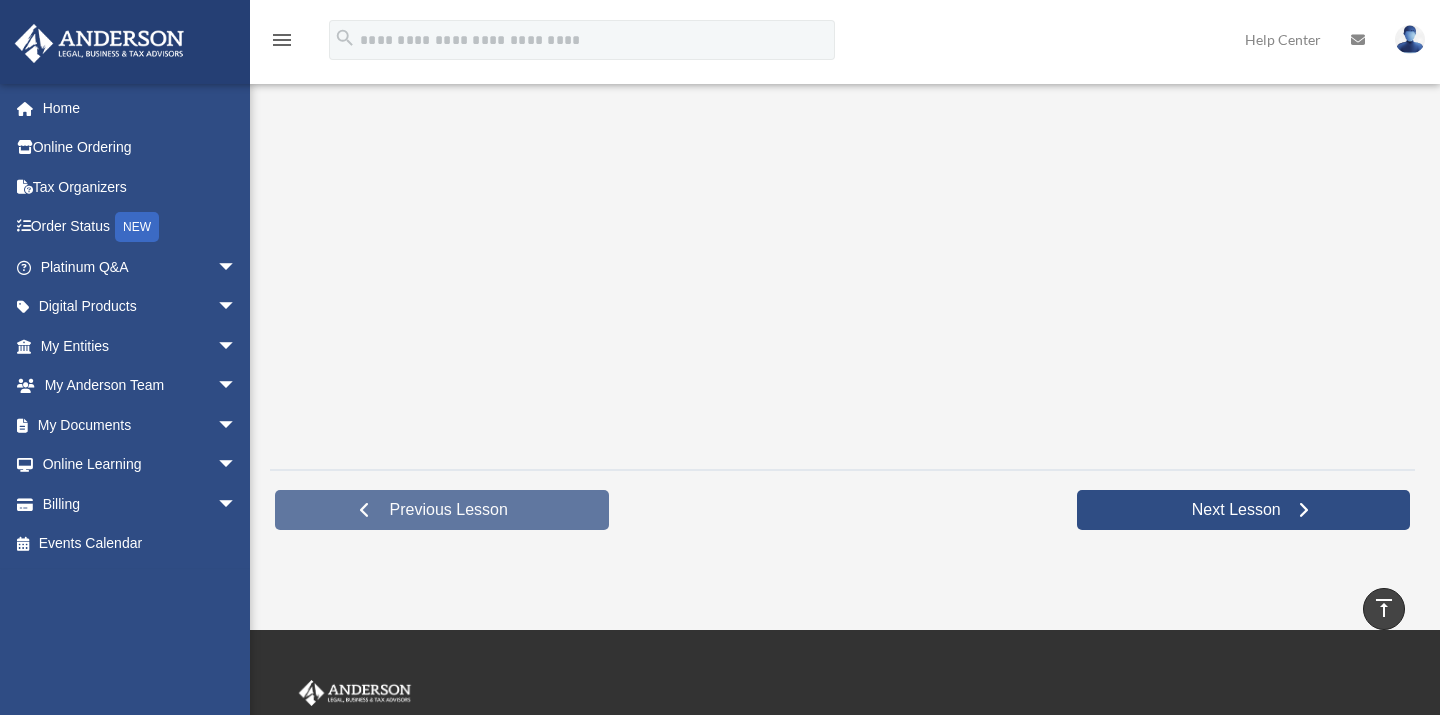click on "Previous Lesson" at bounding box center [449, 510] 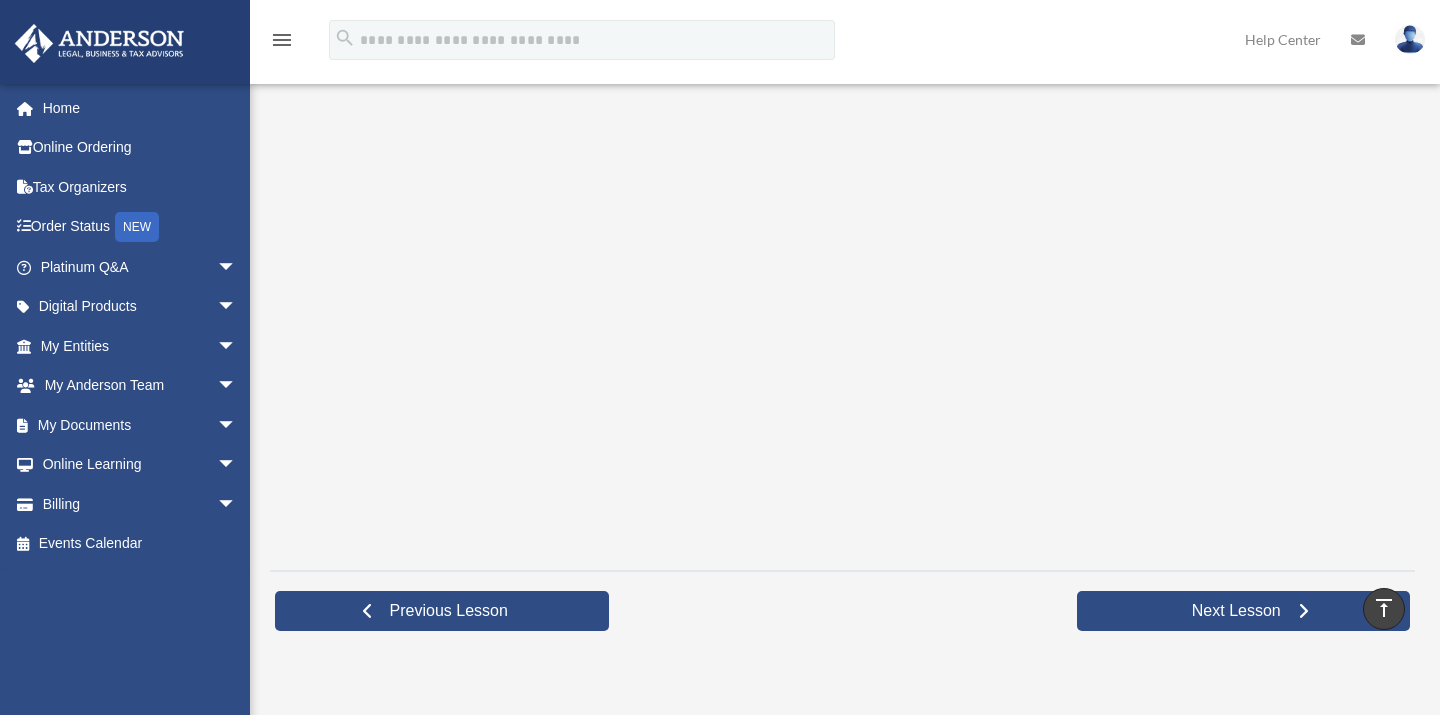 scroll, scrollTop: 404, scrollLeft: 0, axis: vertical 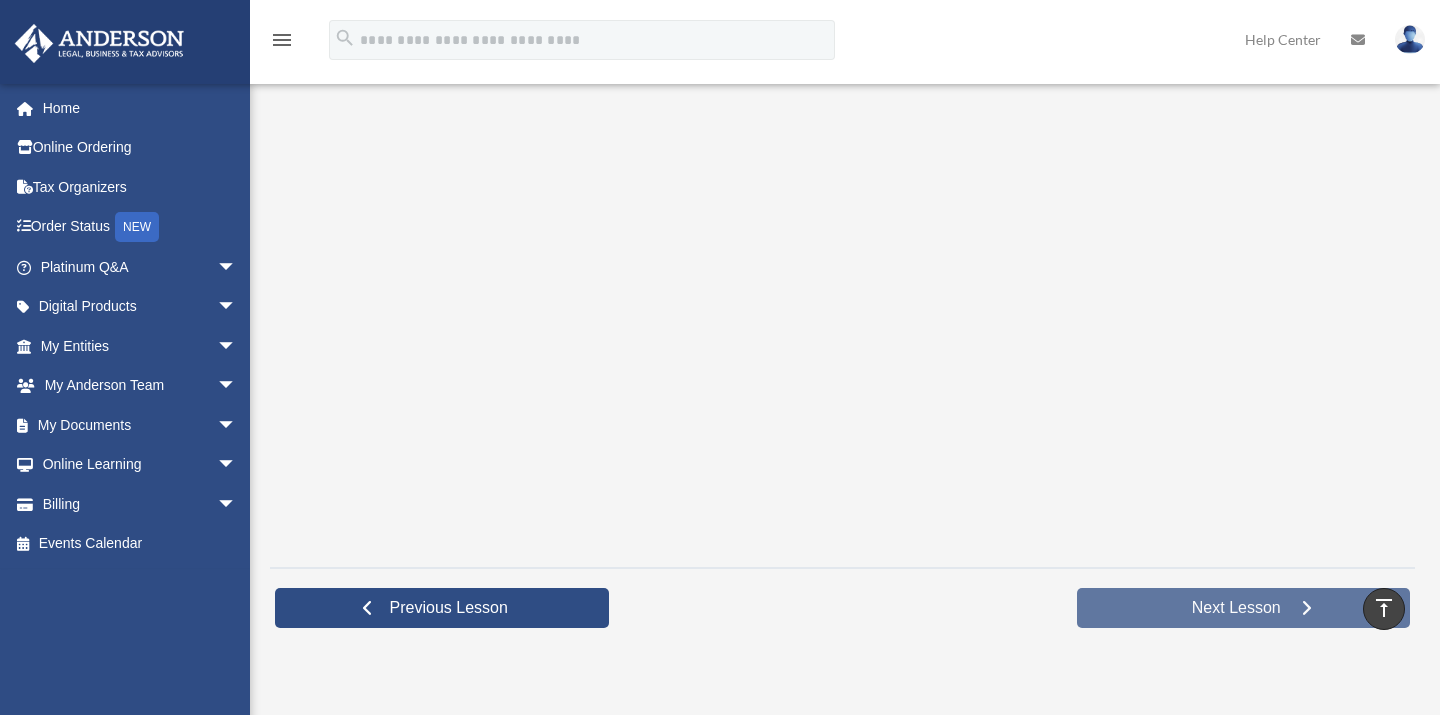 click on "Next Lesson" at bounding box center [1244, 608] 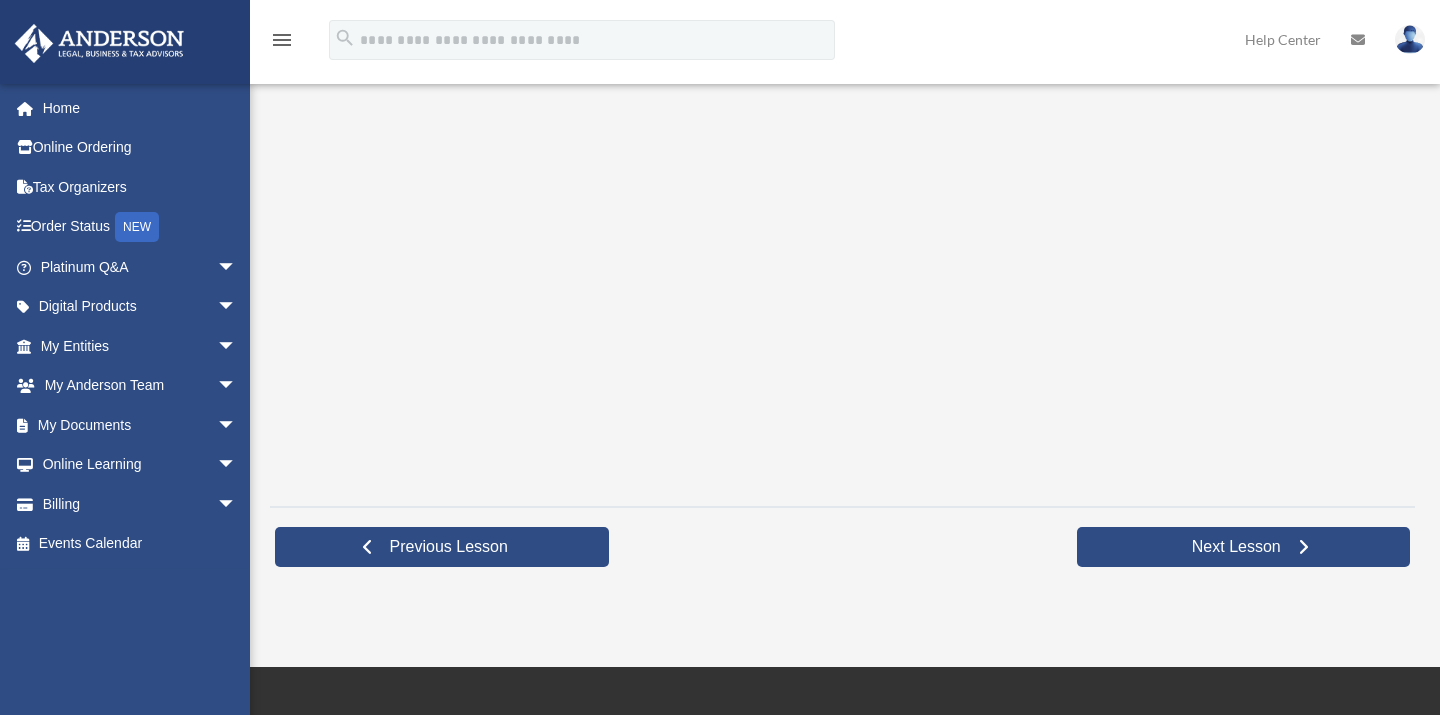 scroll, scrollTop: 468, scrollLeft: 0, axis: vertical 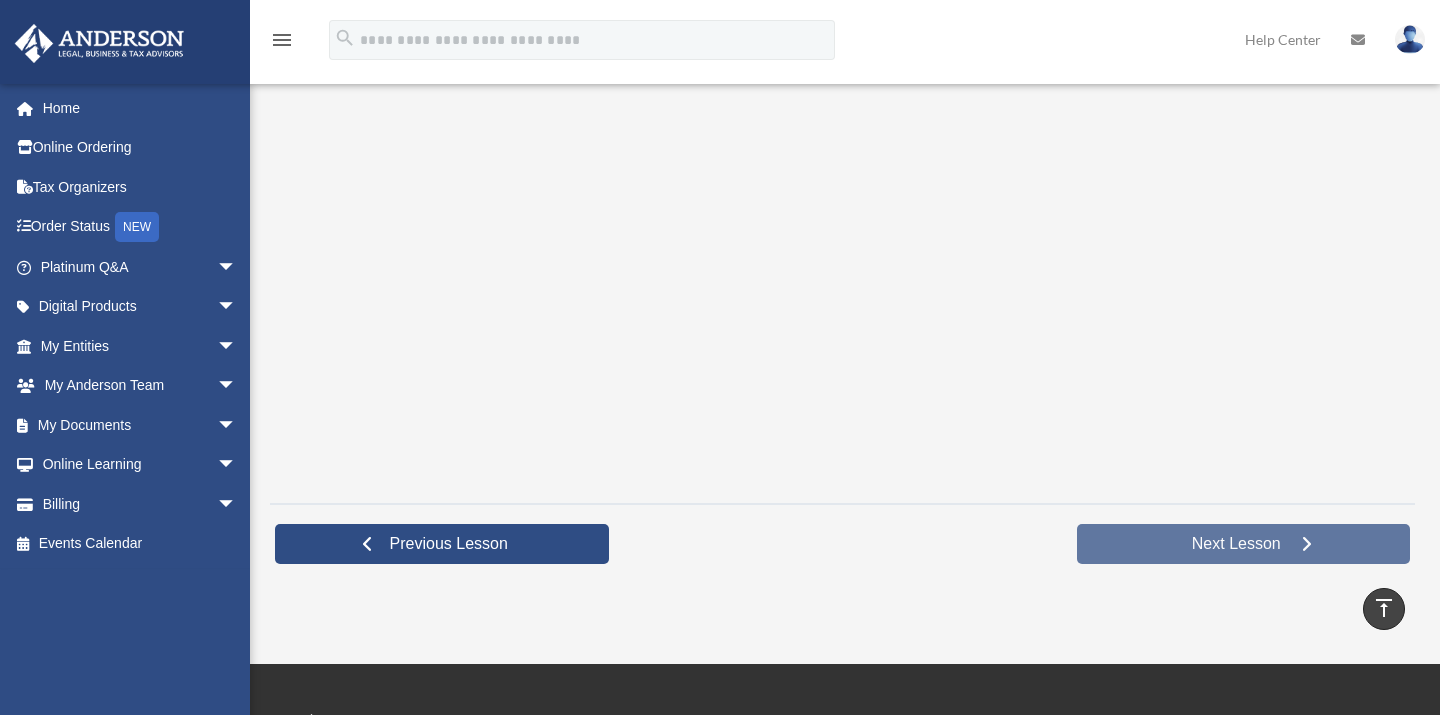 click on "Next Lesson" at bounding box center [1236, 544] 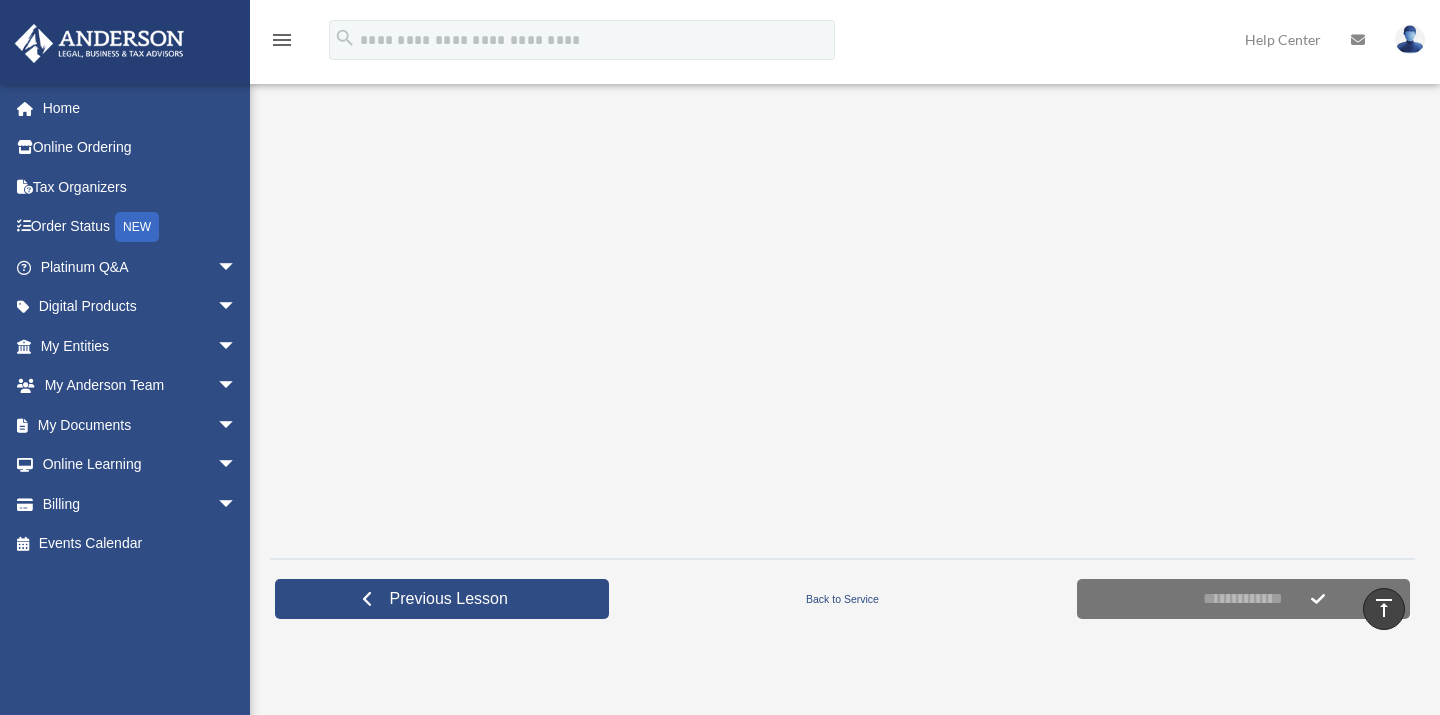 scroll, scrollTop: 417, scrollLeft: 0, axis: vertical 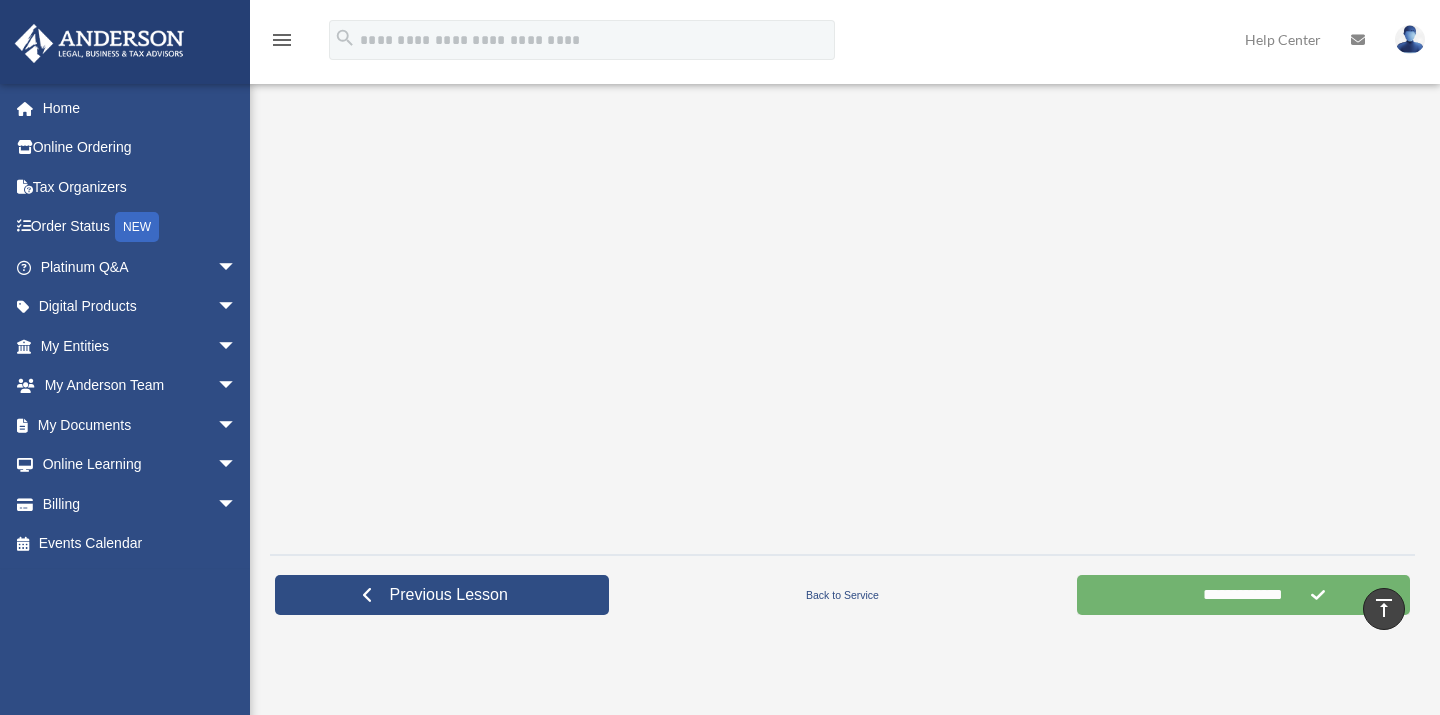 click on "**********" at bounding box center (1244, 595) 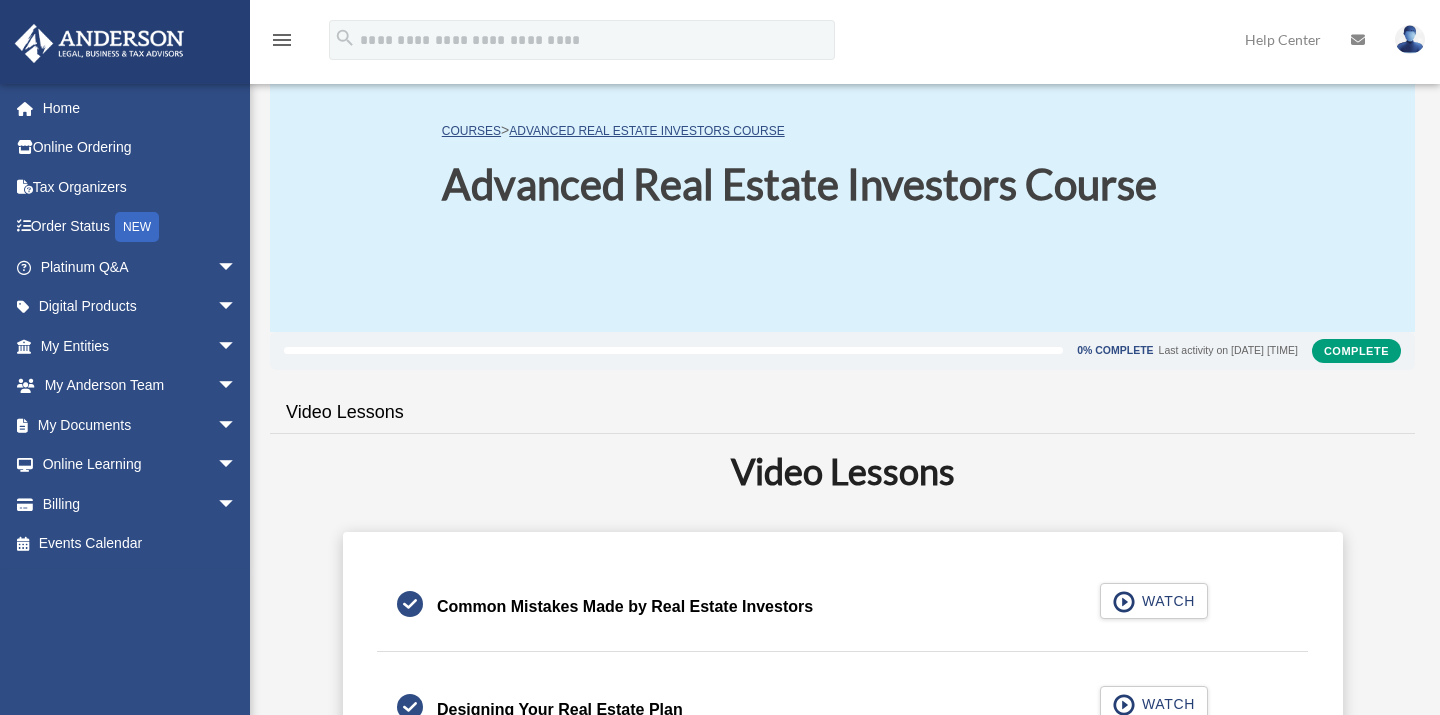 scroll, scrollTop: 63, scrollLeft: 0, axis: vertical 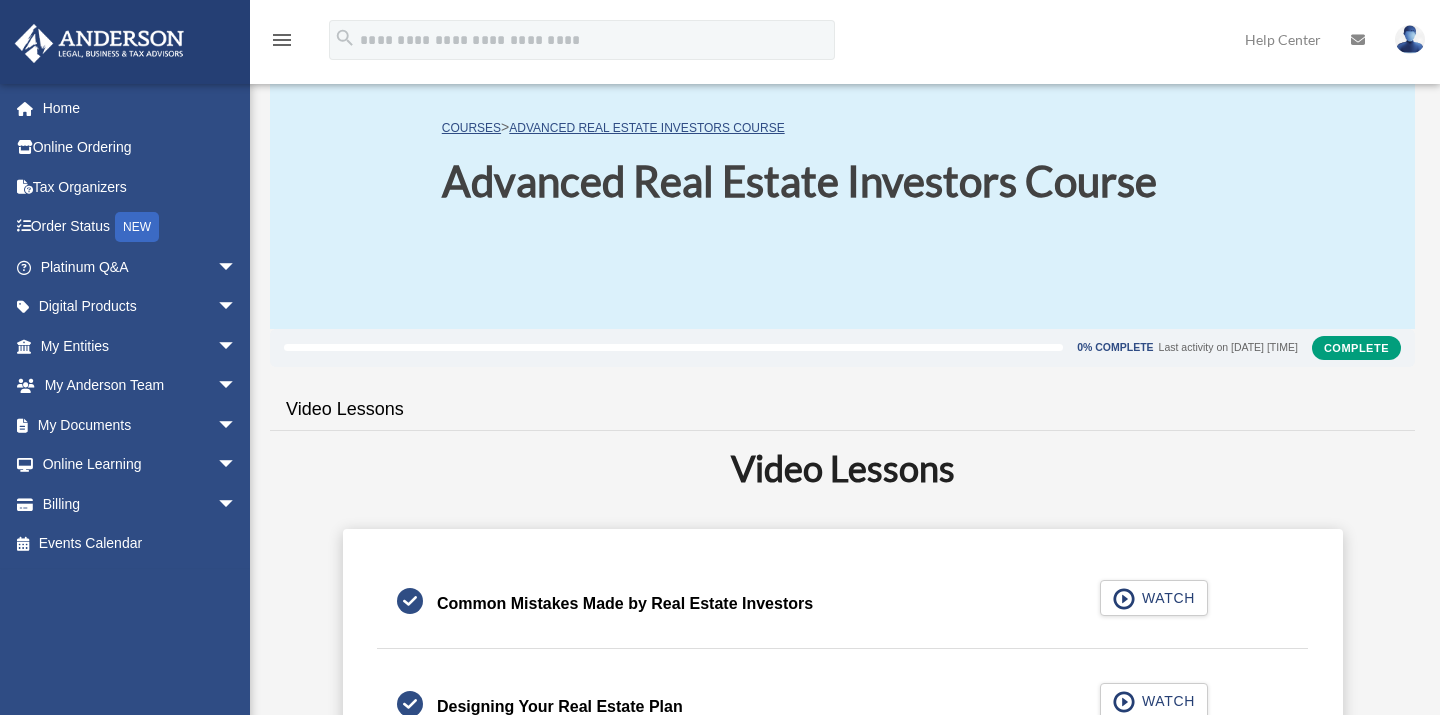 click on "Complete" at bounding box center [1356, 348] 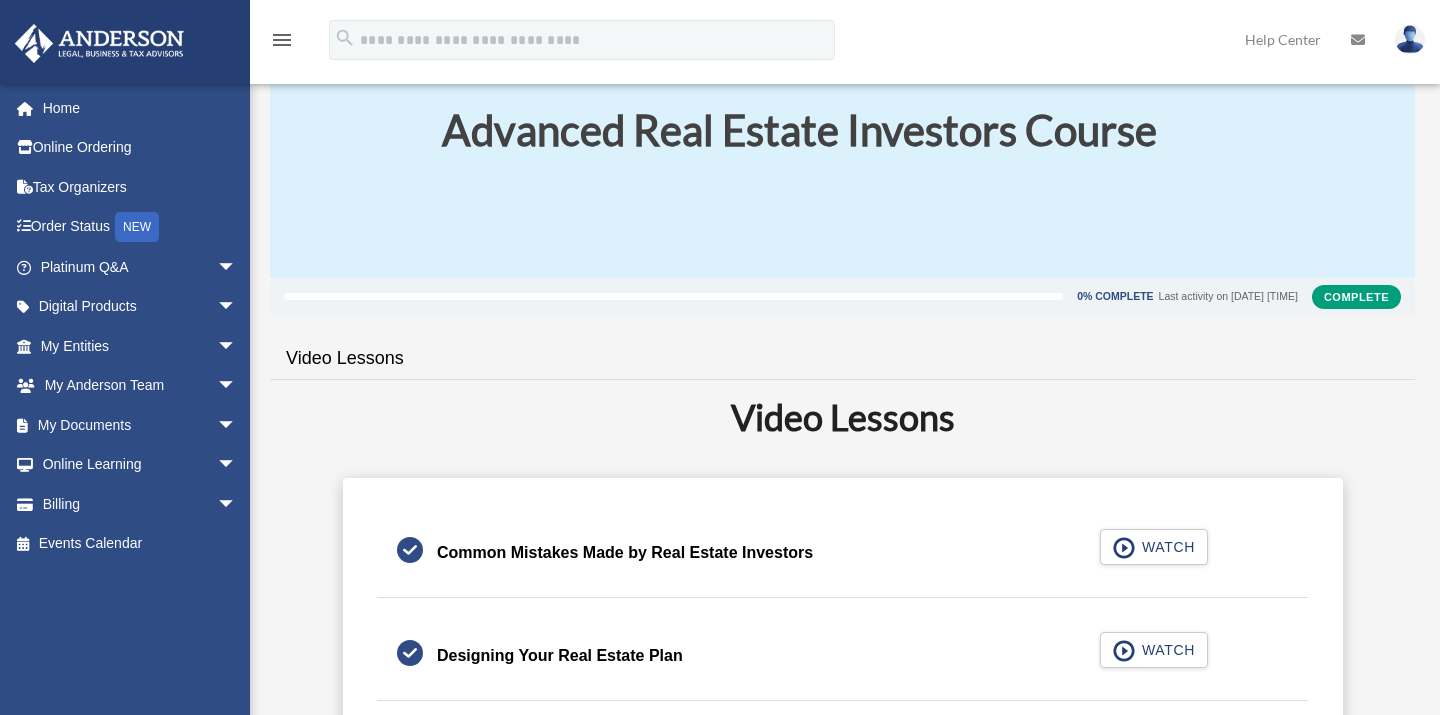 scroll, scrollTop: 0, scrollLeft: 0, axis: both 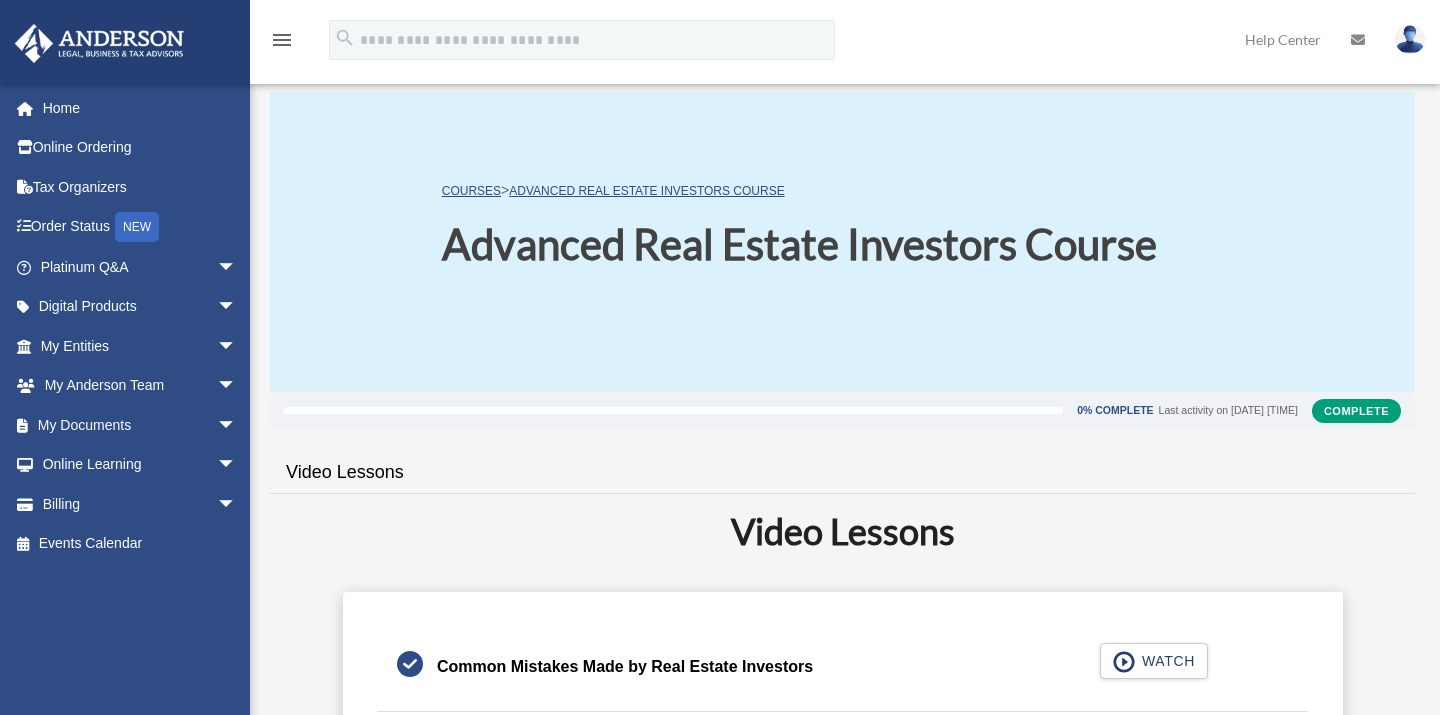 click on "Complete" at bounding box center (1356, 411) 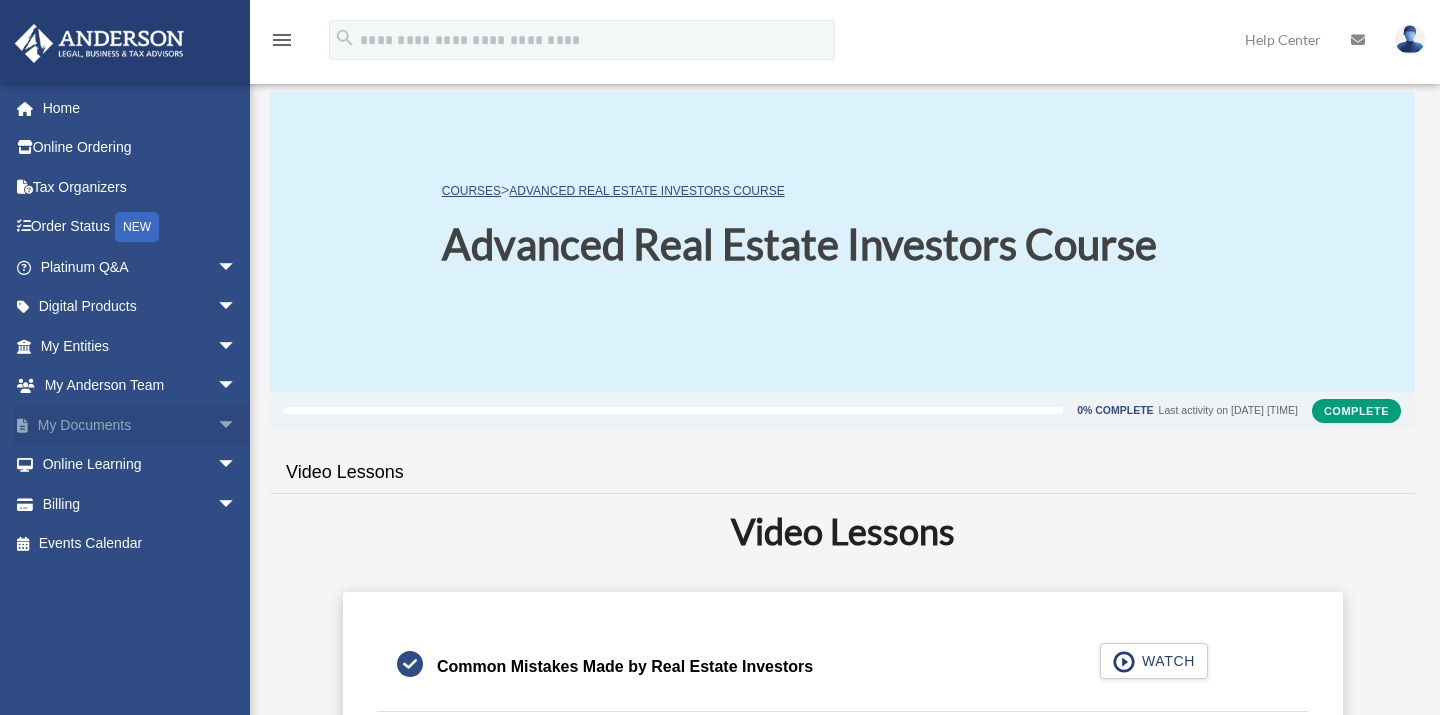 click on "arrow_drop_down" at bounding box center (237, 425) 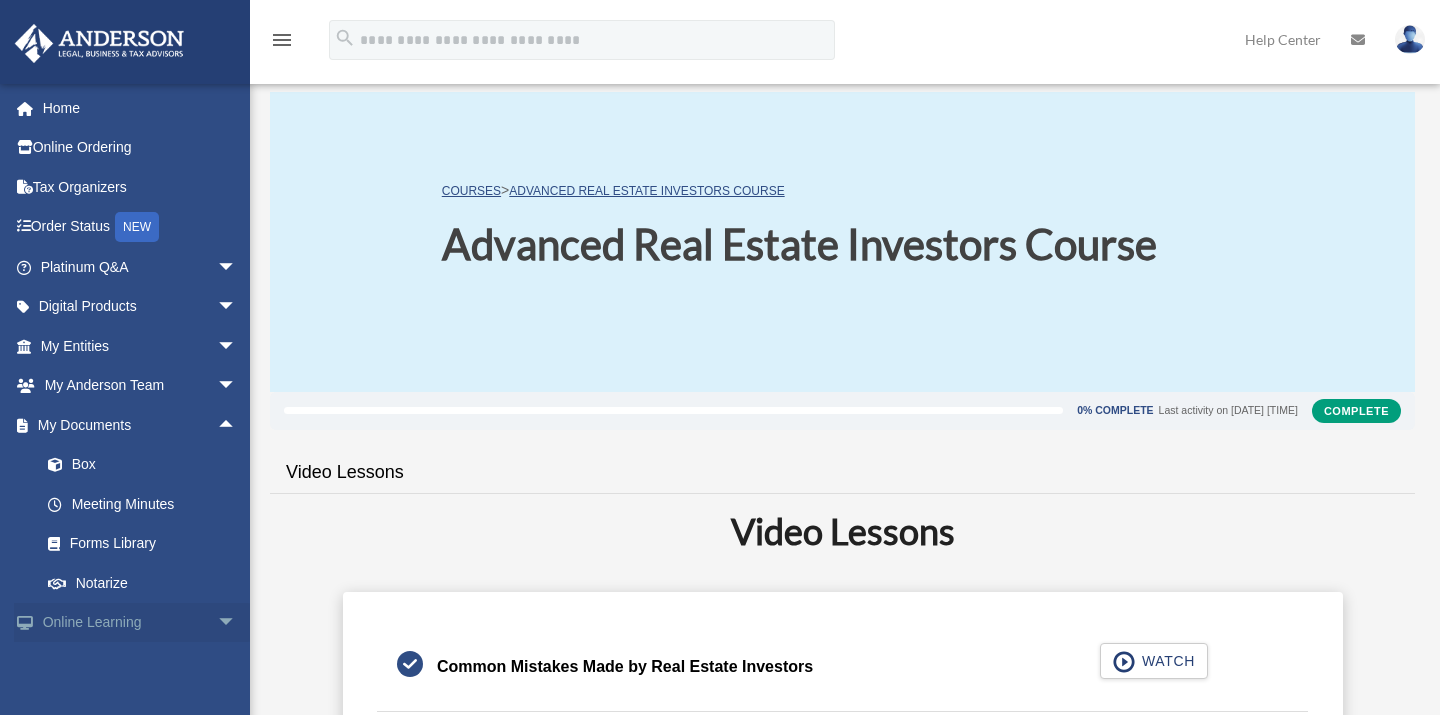 click on "arrow_drop_down" at bounding box center (237, 623) 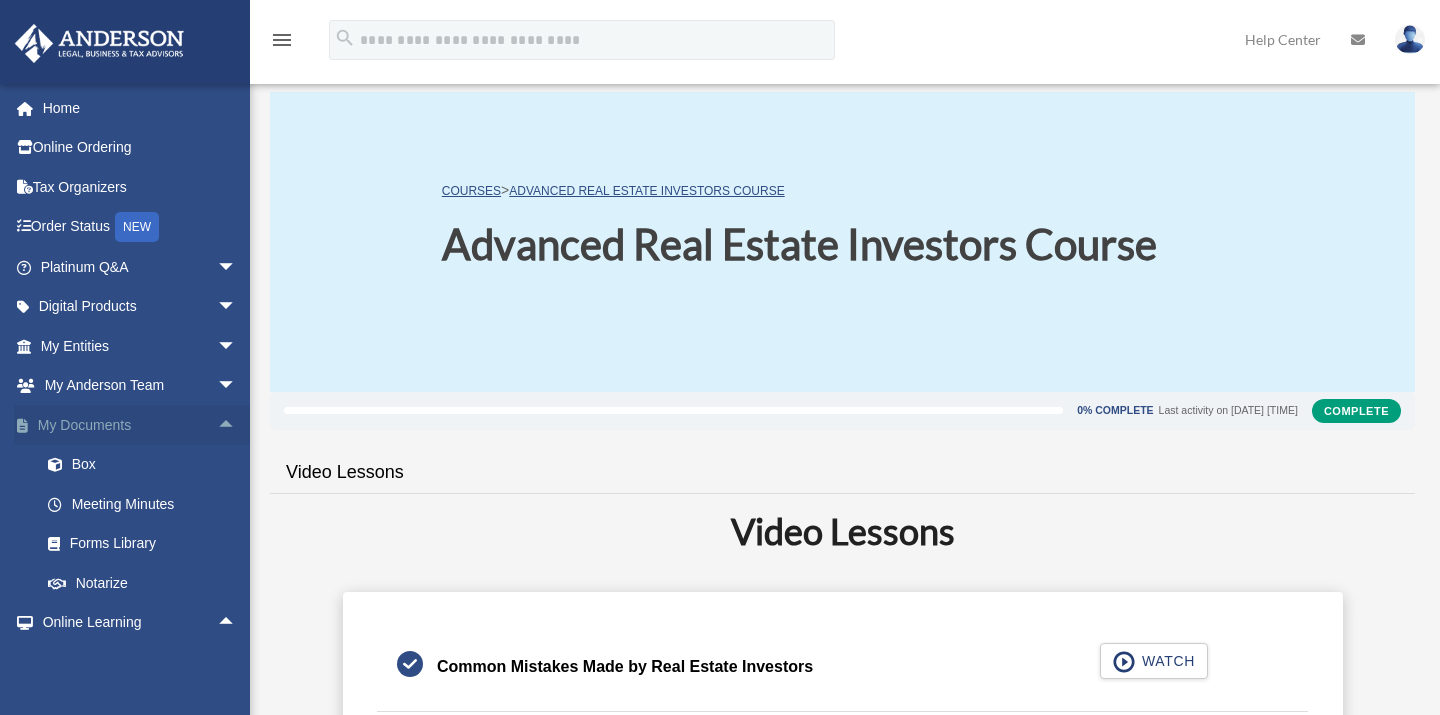 click on "arrow_drop_up" at bounding box center (237, 425) 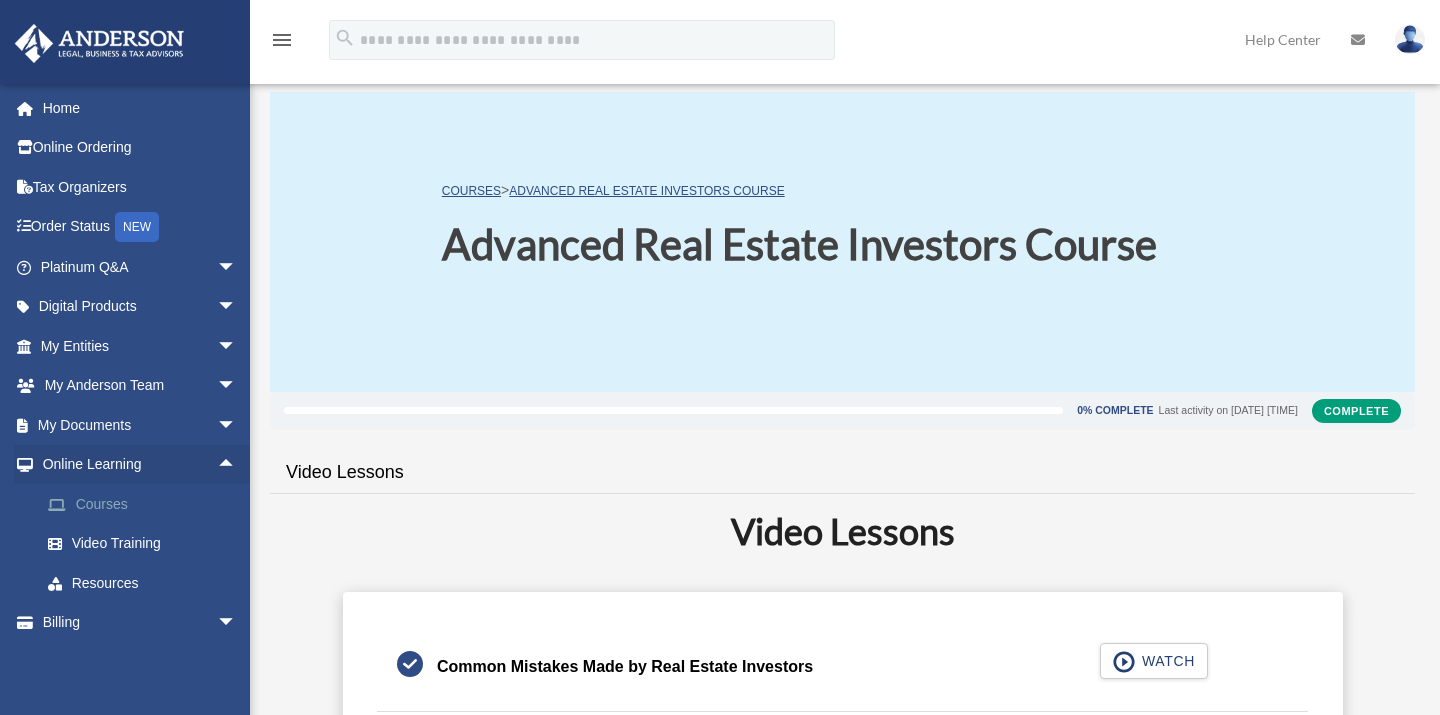click on "Courses" at bounding box center (147, 504) 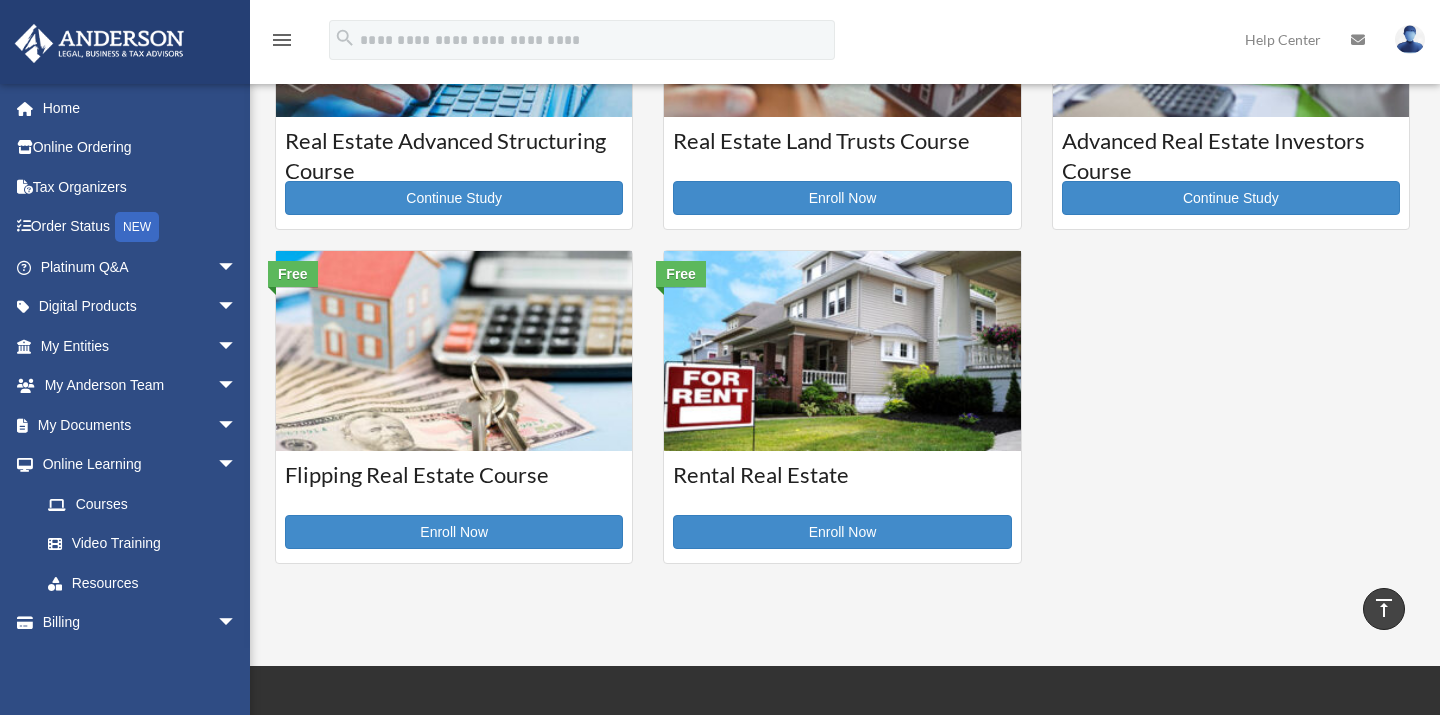 scroll, scrollTop: 537, scrollLeft: 0, axis: vertical 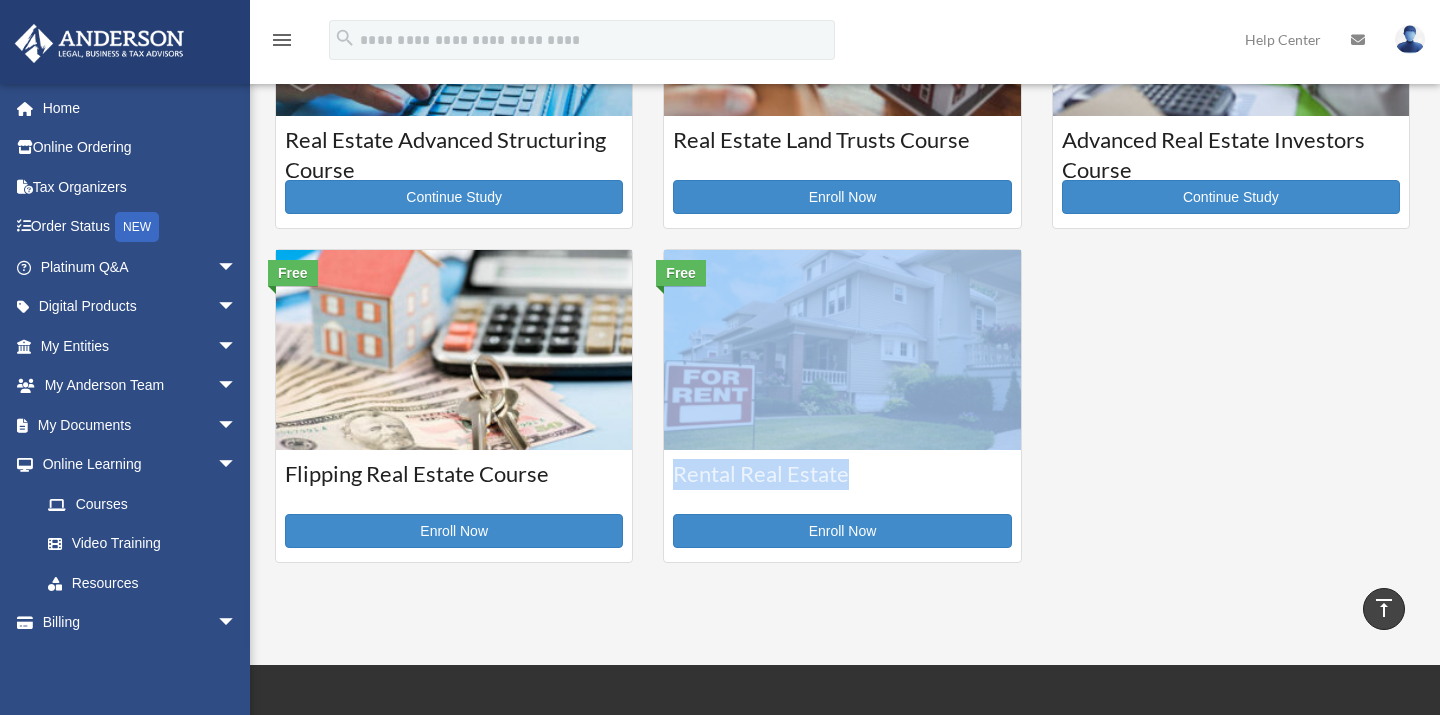 drag, startPoint x: 993, startPoint y: 462, endPoint x: 1138, endPoint y: 308, distance: 211.52069 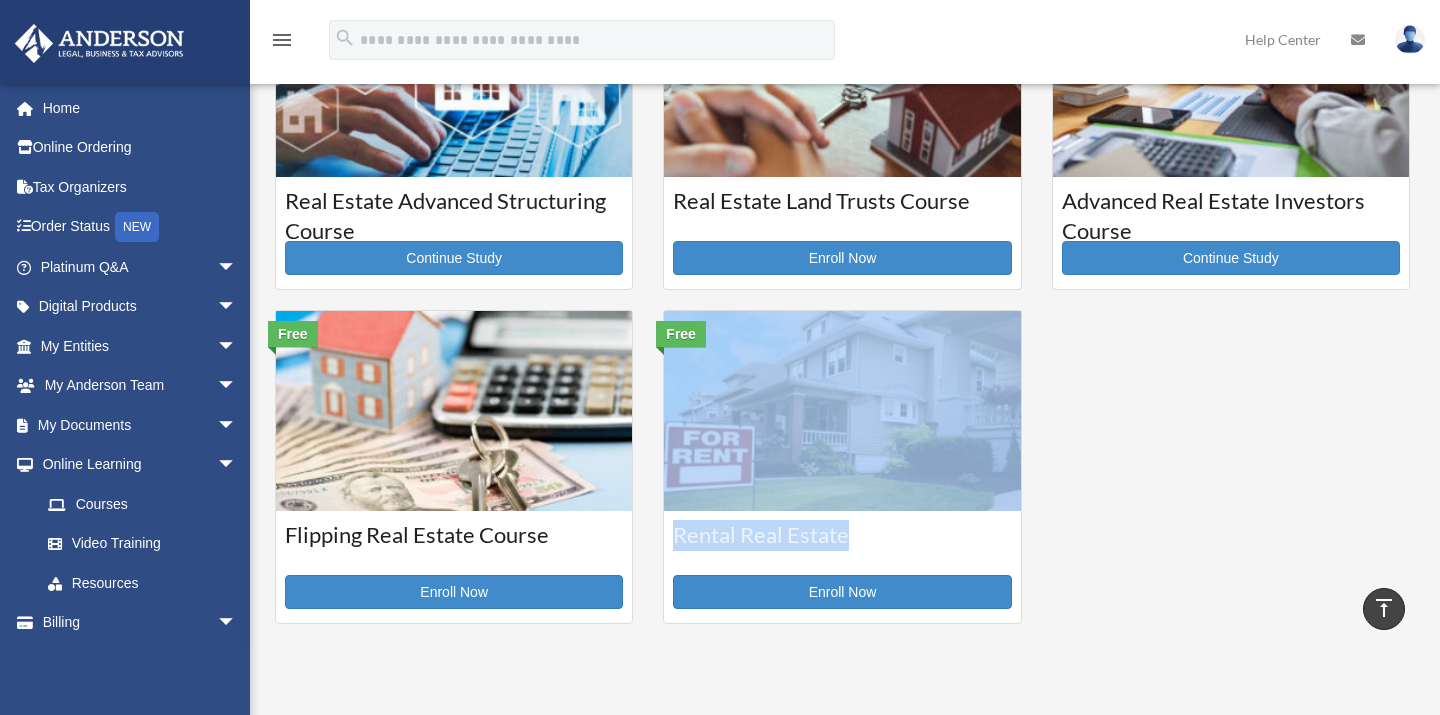 scroll, scrollTop: 447, scrollLeft: 0, axis: vertical 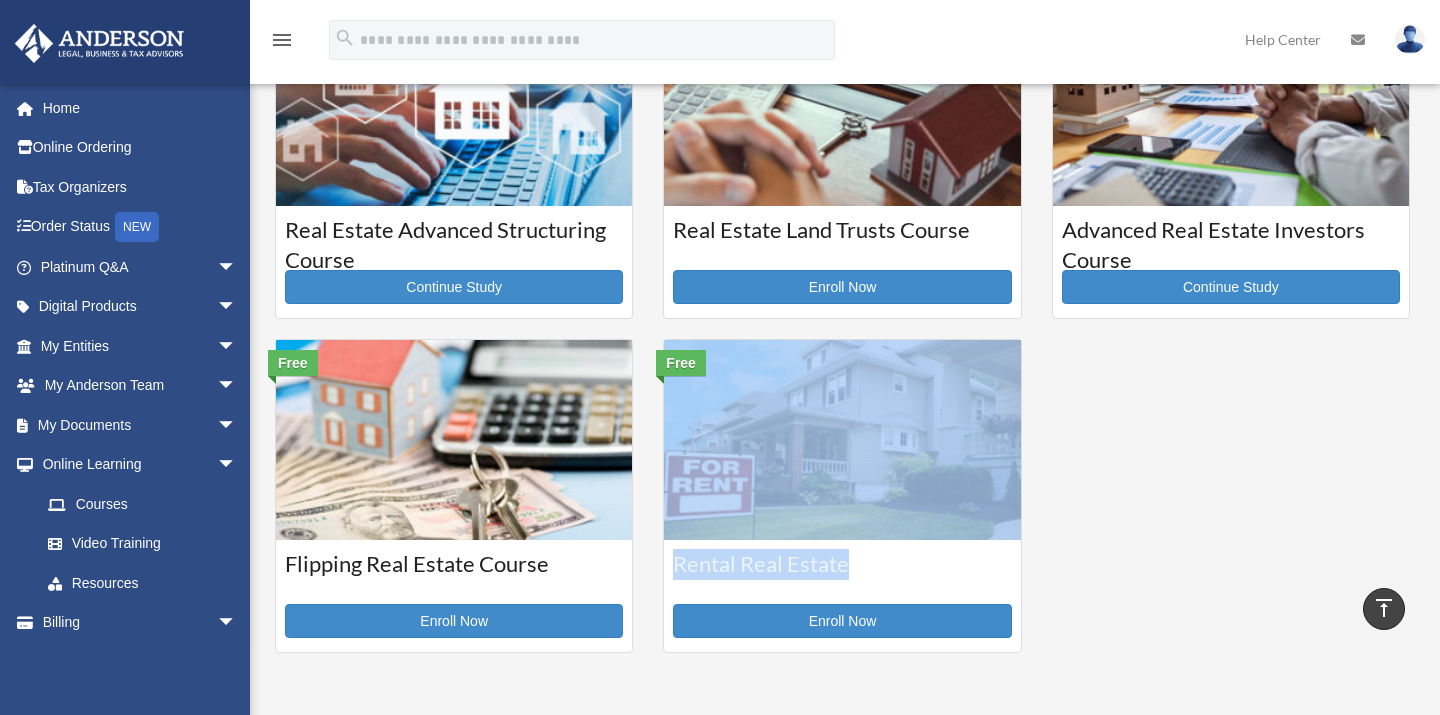 click on "Free
Learn what your Retirement Plan can do for you
Enroll Now
Free
Using Retirement Funds for Real Estate Investing Course
Enroll Now
Enrolled
Using Your Entity for Real Estate Course
Continue Study
Enrolled
Real Estate Advanced Structuring Course
Continue Study
Free
Real Estate Land Trusts Course
Enroll Now
Completed
Advanced Real Estate Investors Course
Continue Study" at bounding box center [842, 171] 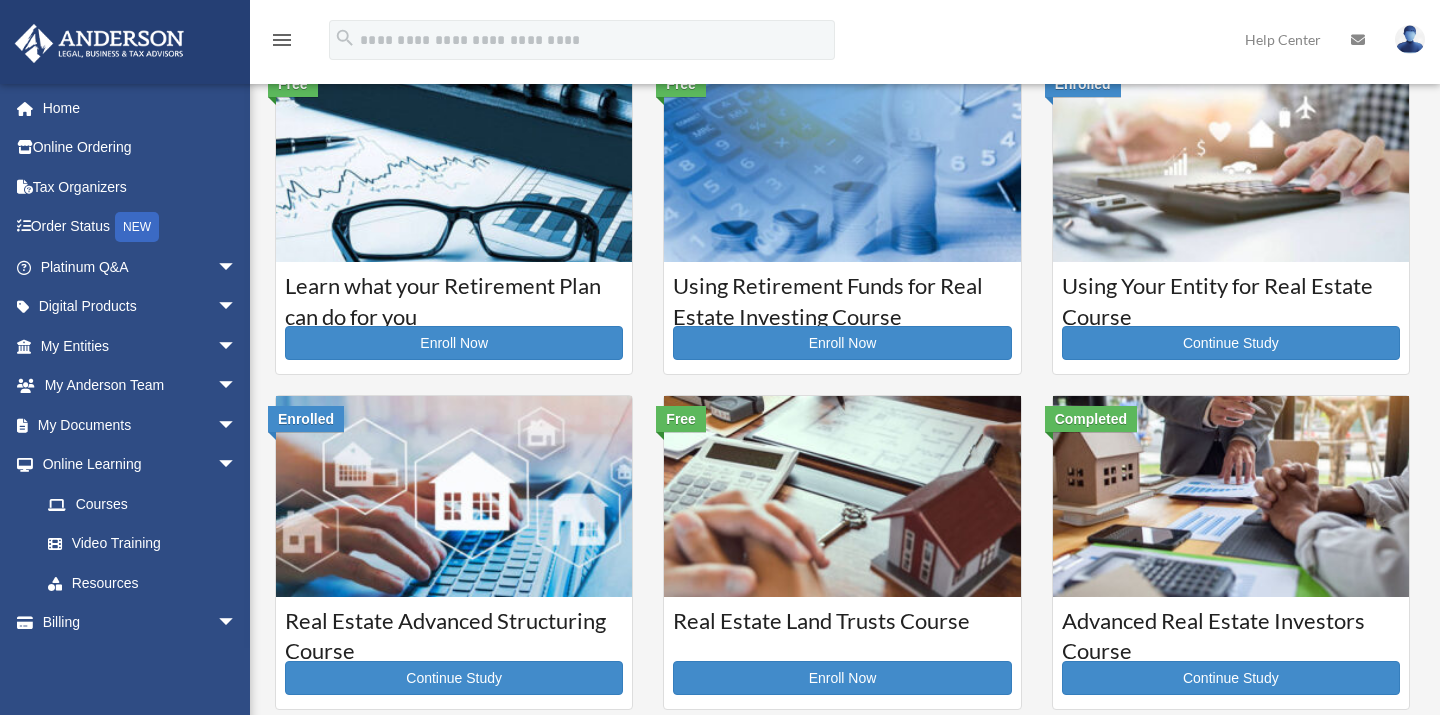 scroll, scrollTop: 0, scrollLeft: 0, axis: both 